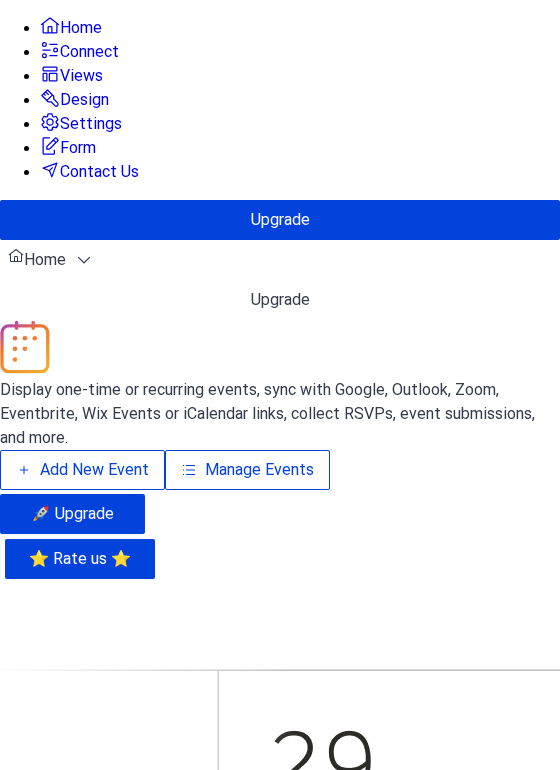 scroll, scrollTop: 0, scrollLeft: 0, axis: both 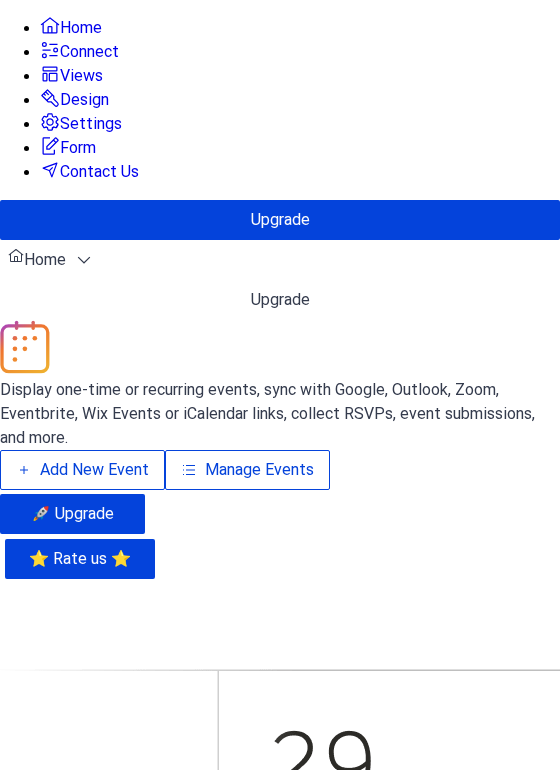click on "Manage Events" at bounding box center [259, 470] 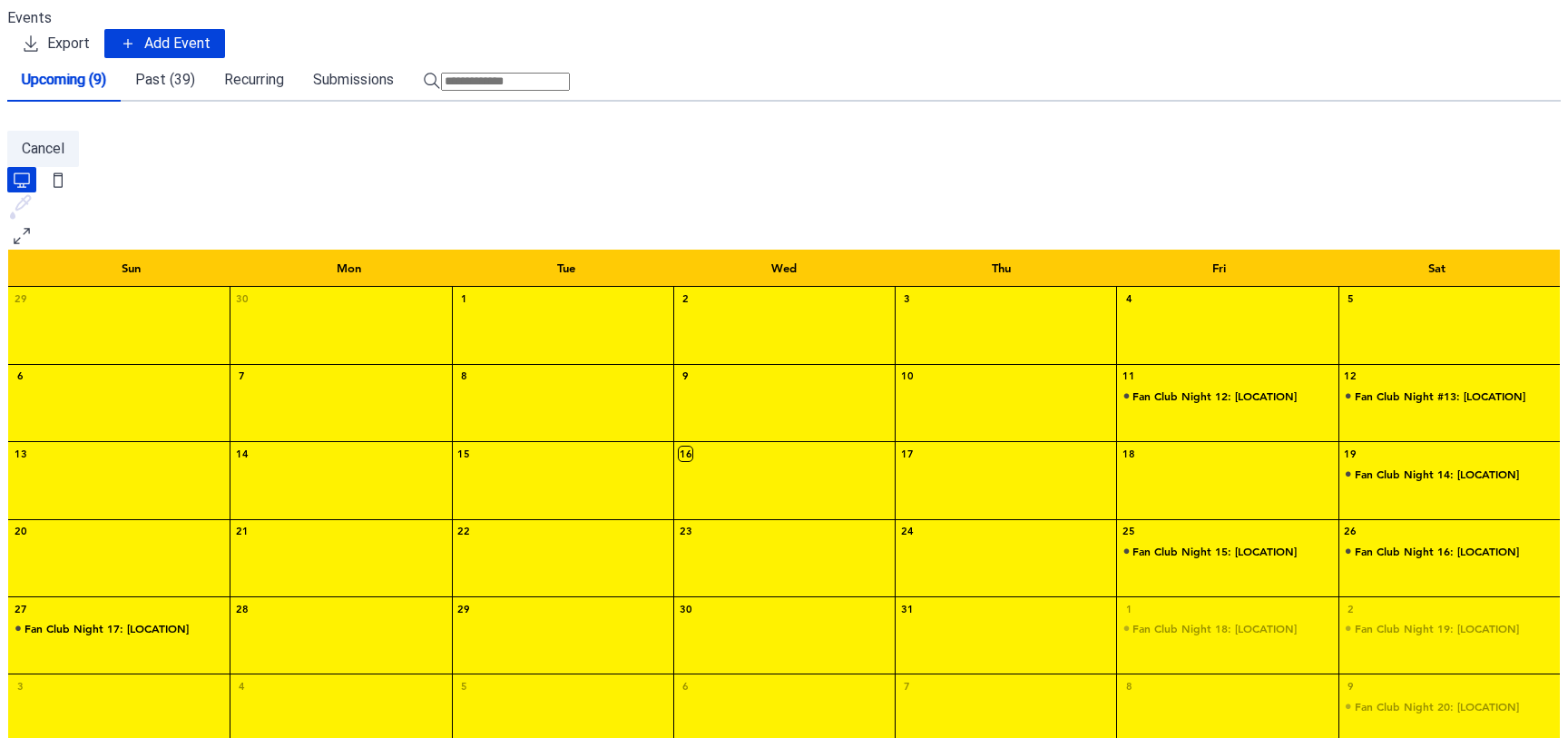 scroll, scrollTop: 0, scrollLeft: 0, axis: both 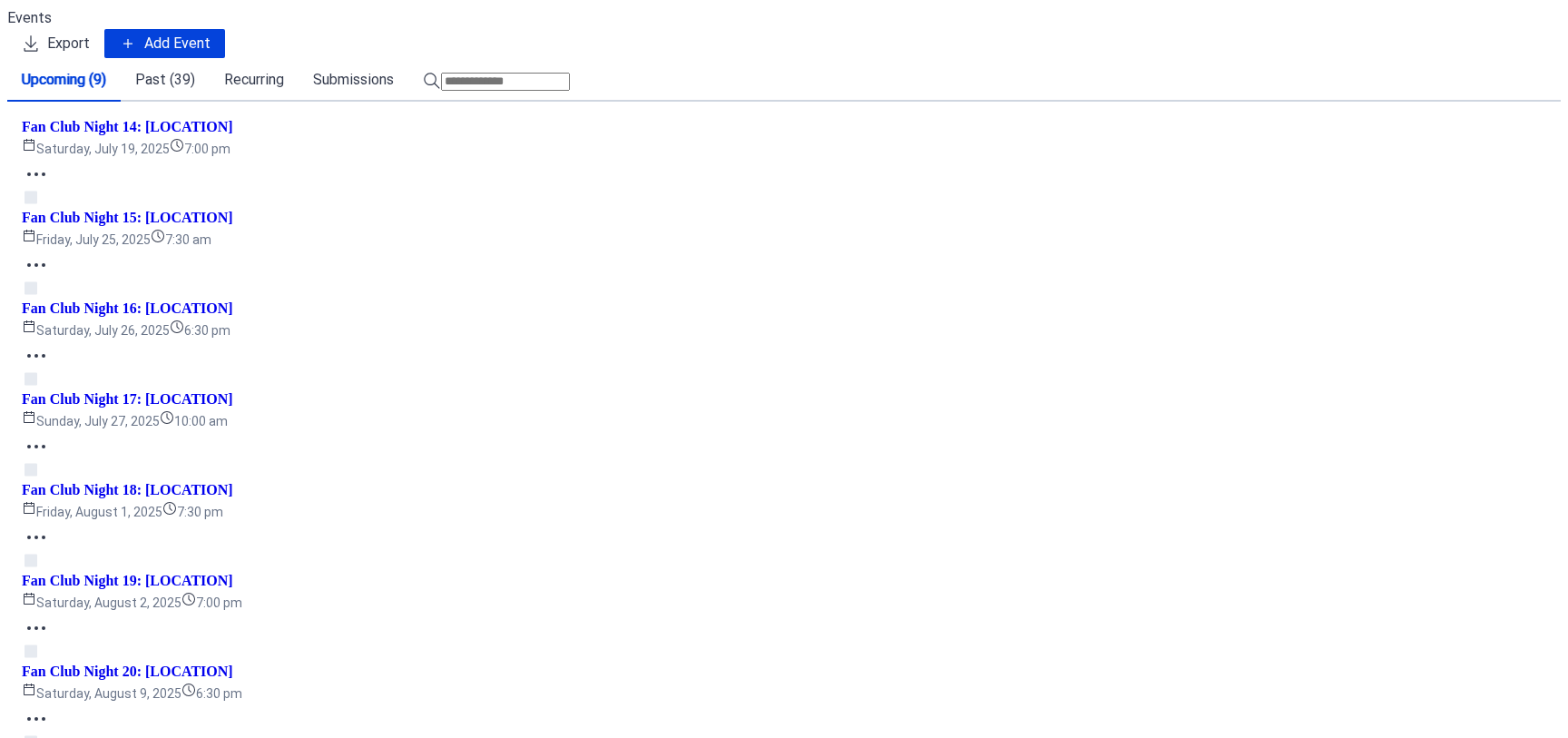click on "Past (39)" at bounding box center [165, 80] 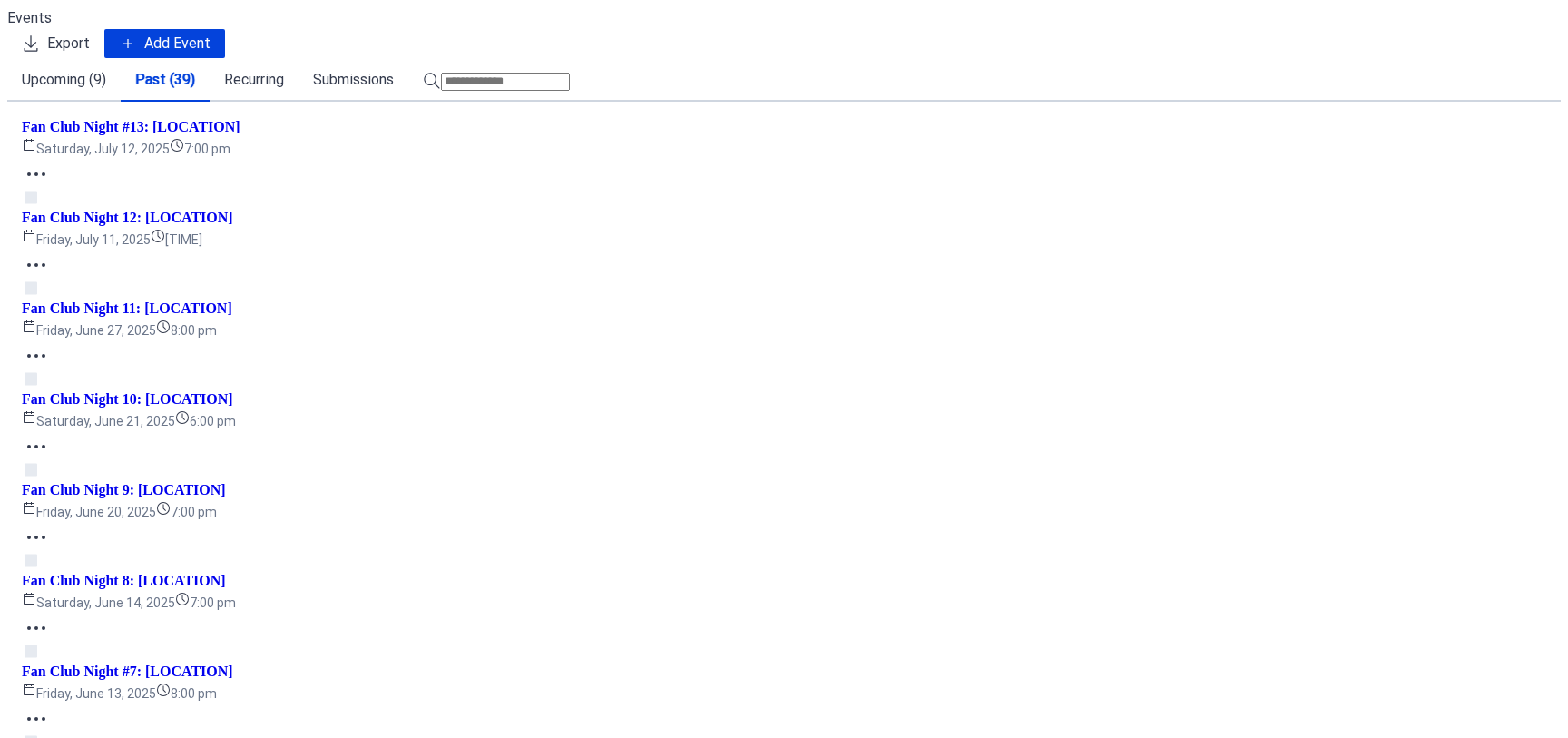 scroll, scrollTop: 681, scrollLeft: 0, axis: vertical 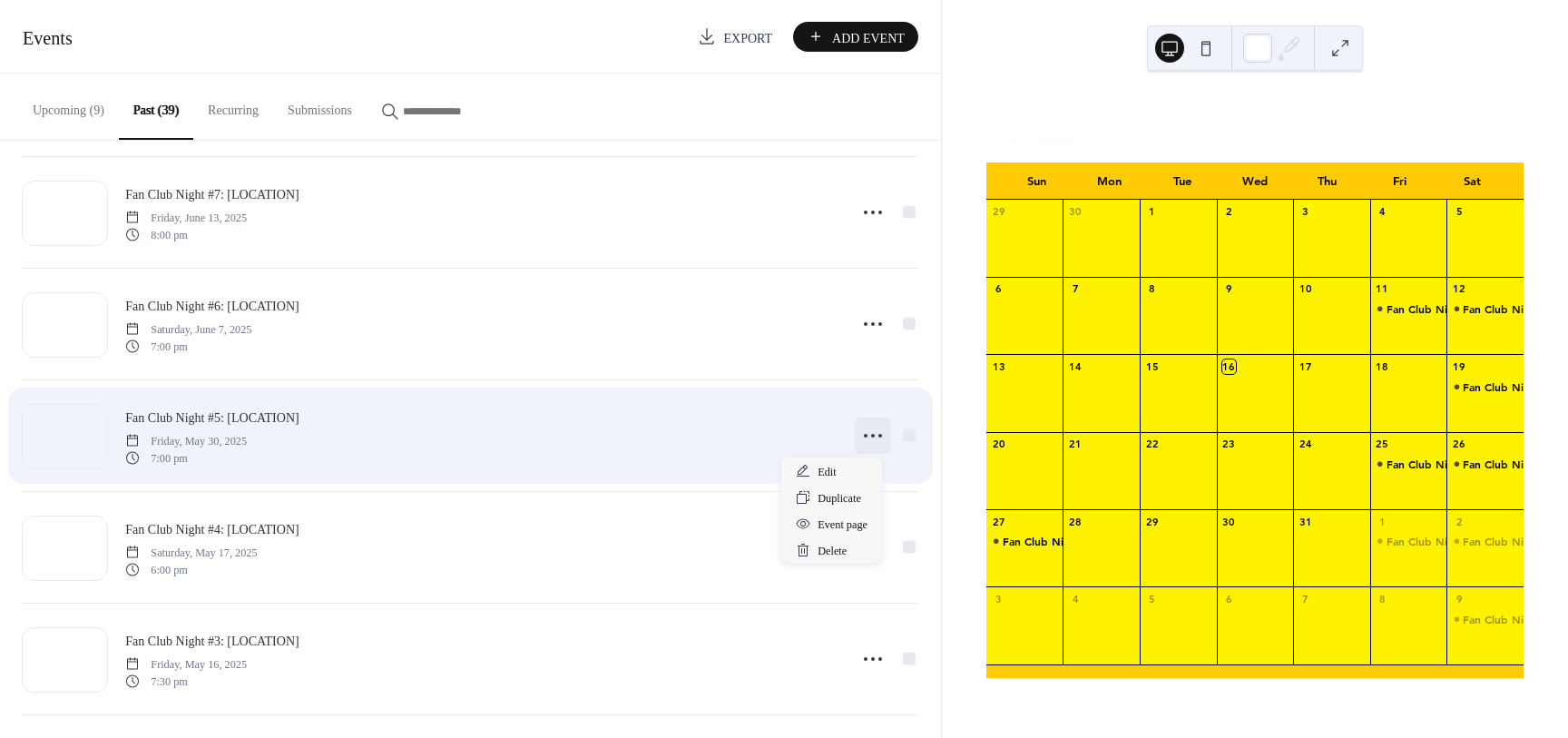 click 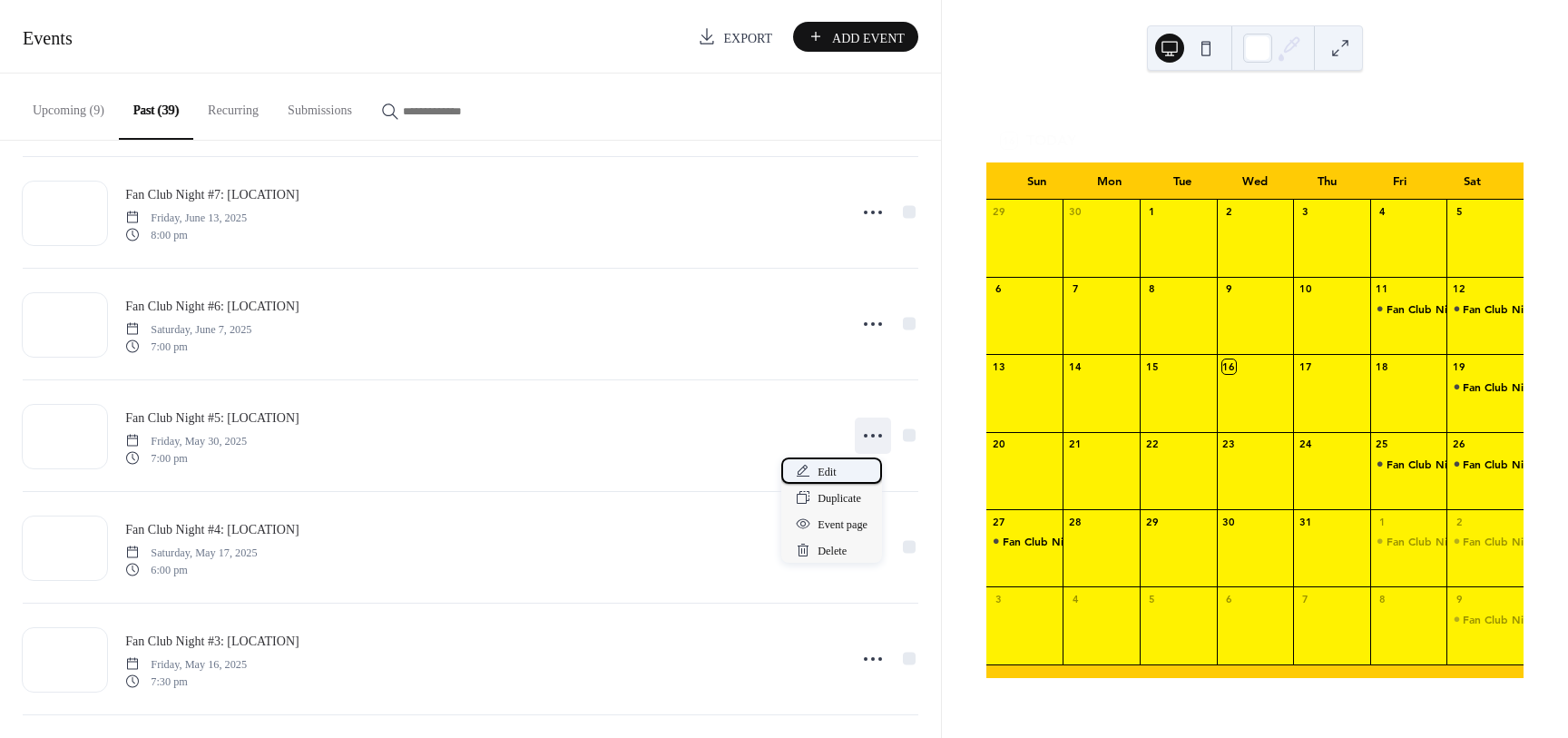 click on "Edit" at bounding box center (828, 472) 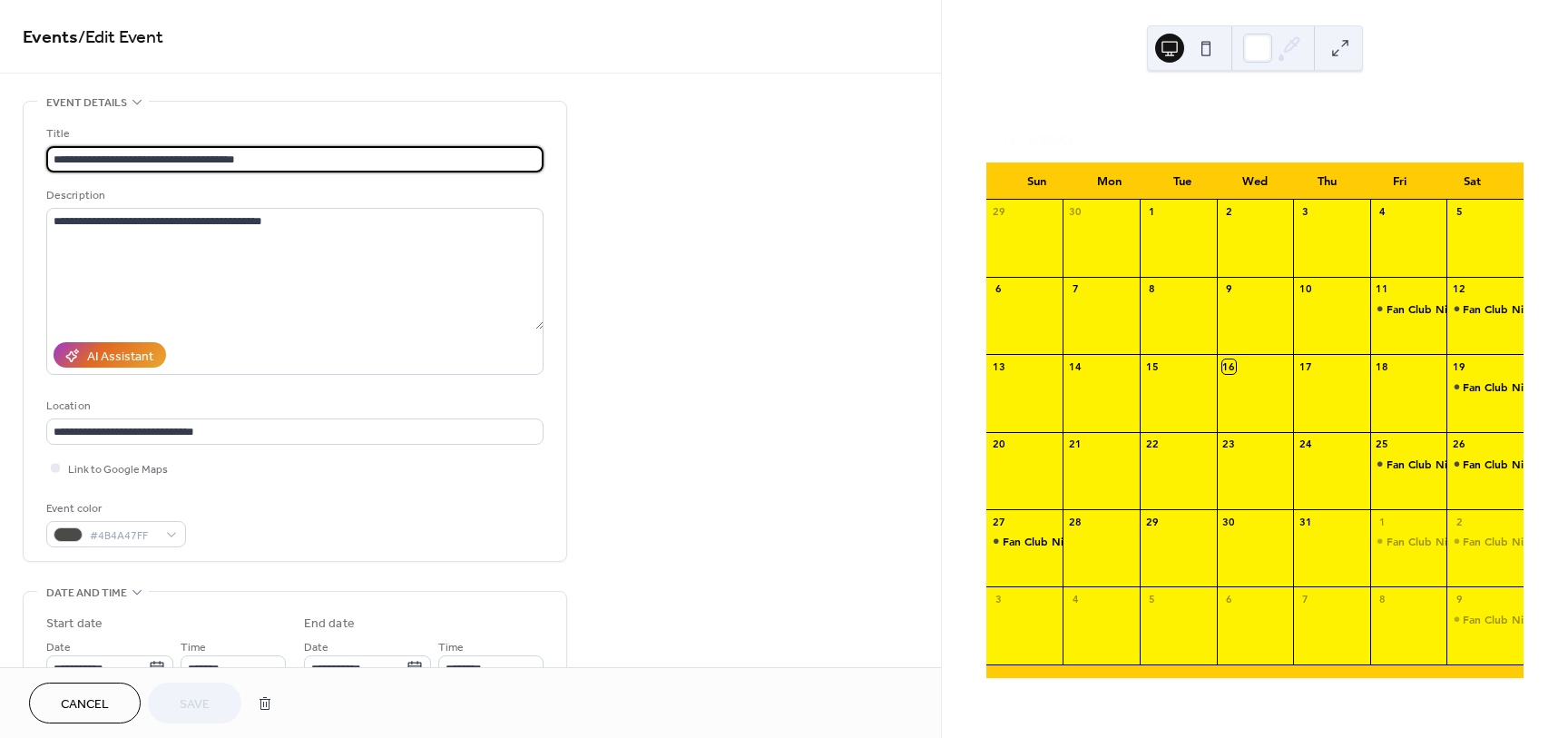 click on "**********" at bounding box center (295, 159) 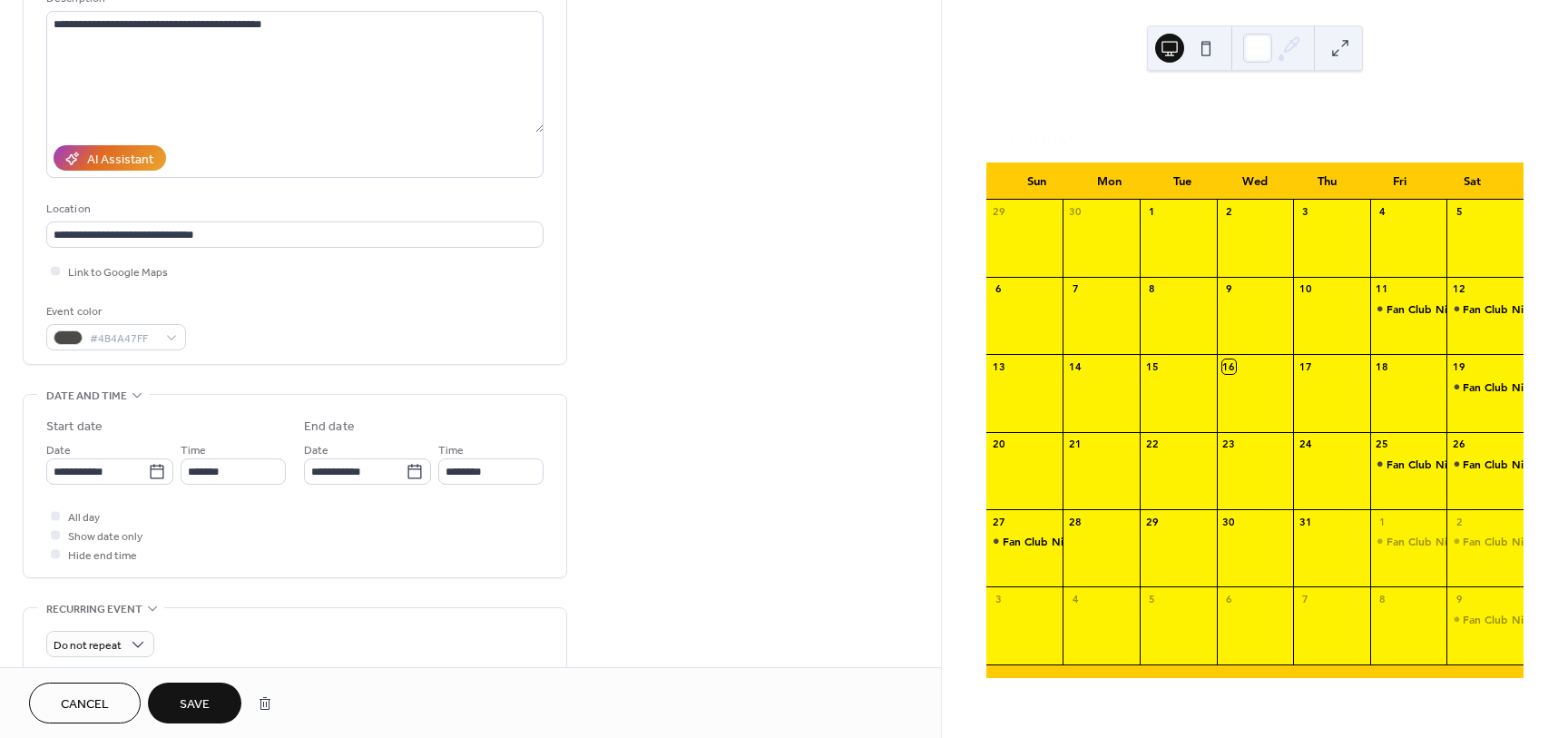 scroll, scrollTop: 227, scrollLeft: 0, axis: vertical 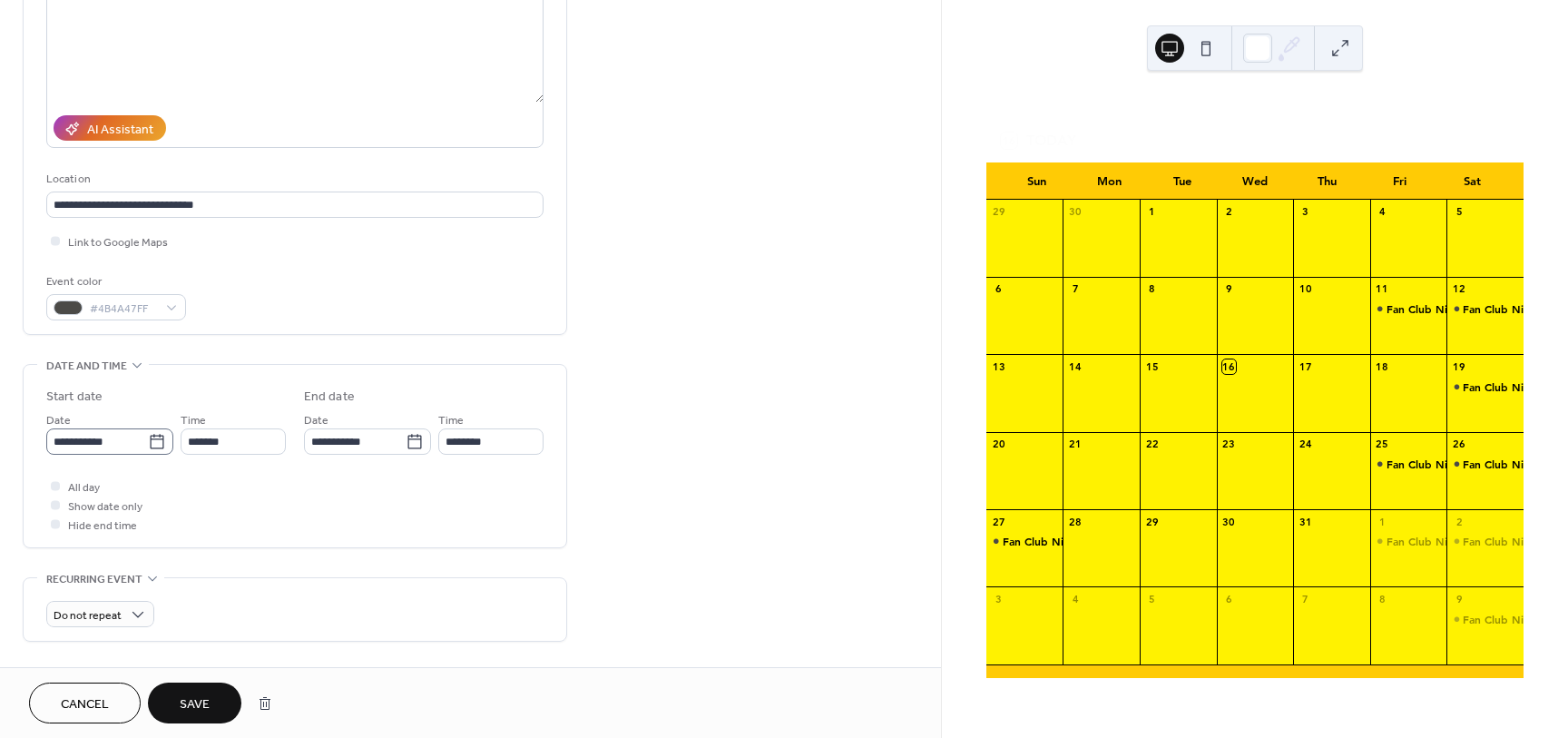 type on "**********" 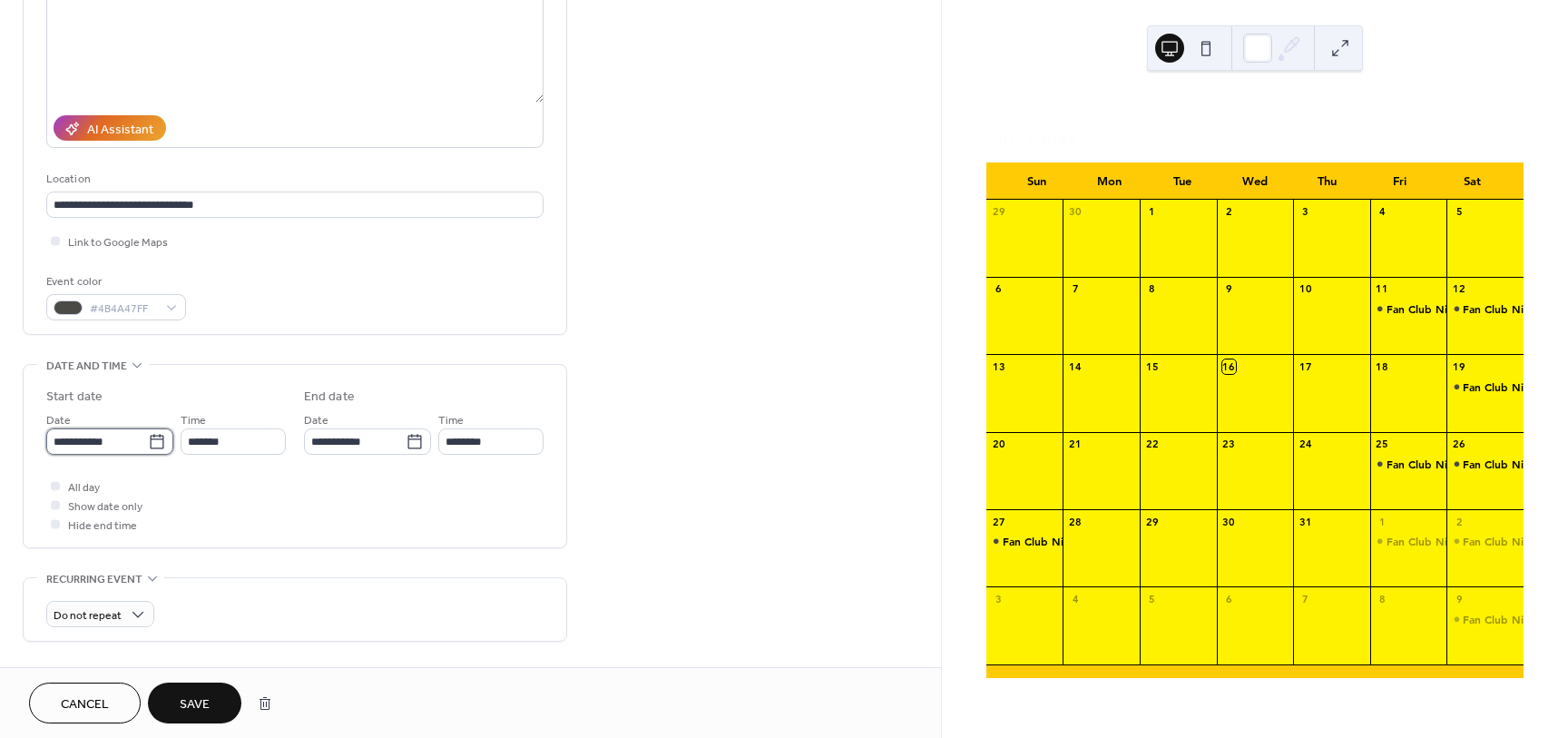 click on "**********" at bounding box center [97, 441] 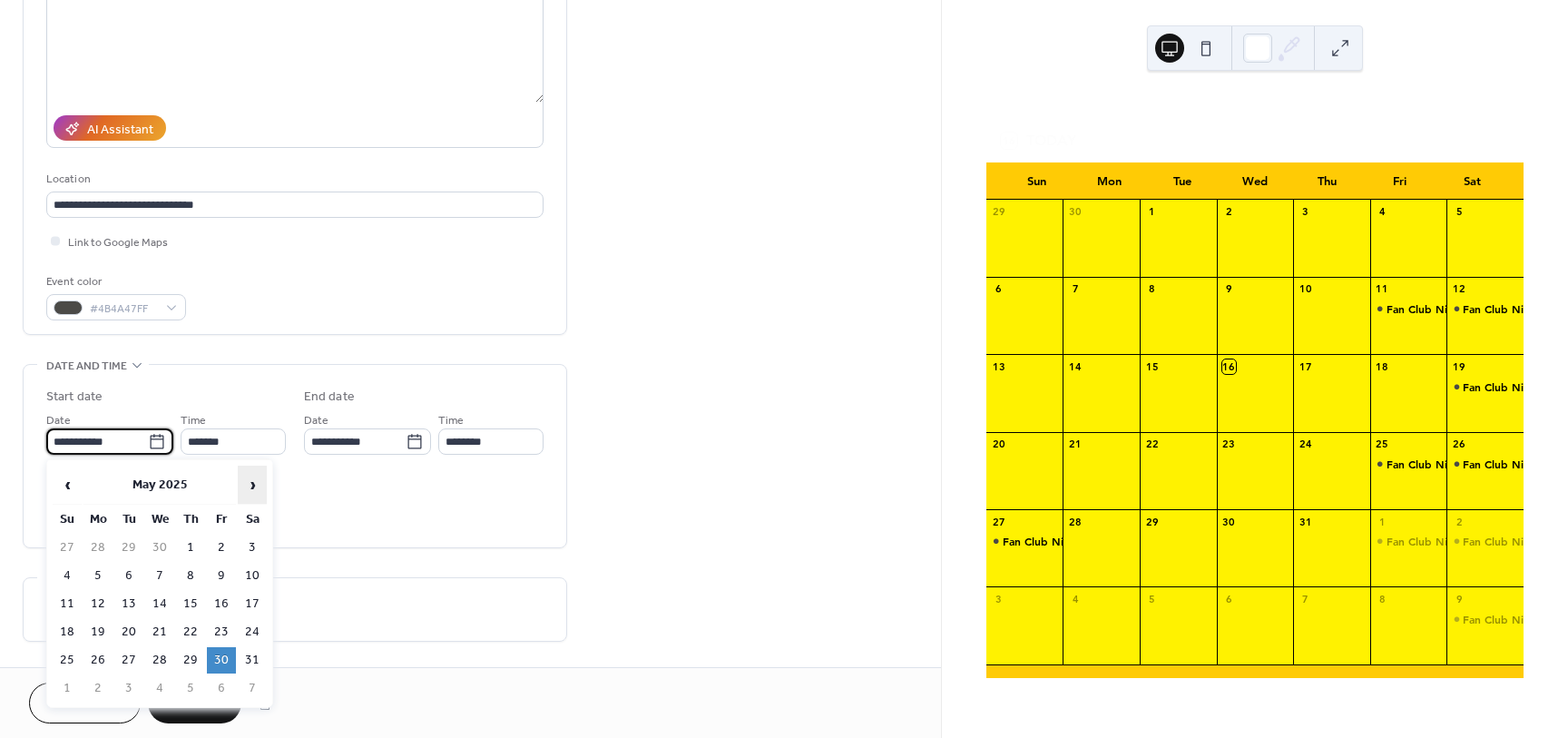 click on "›" at bounding box center (252, 485) 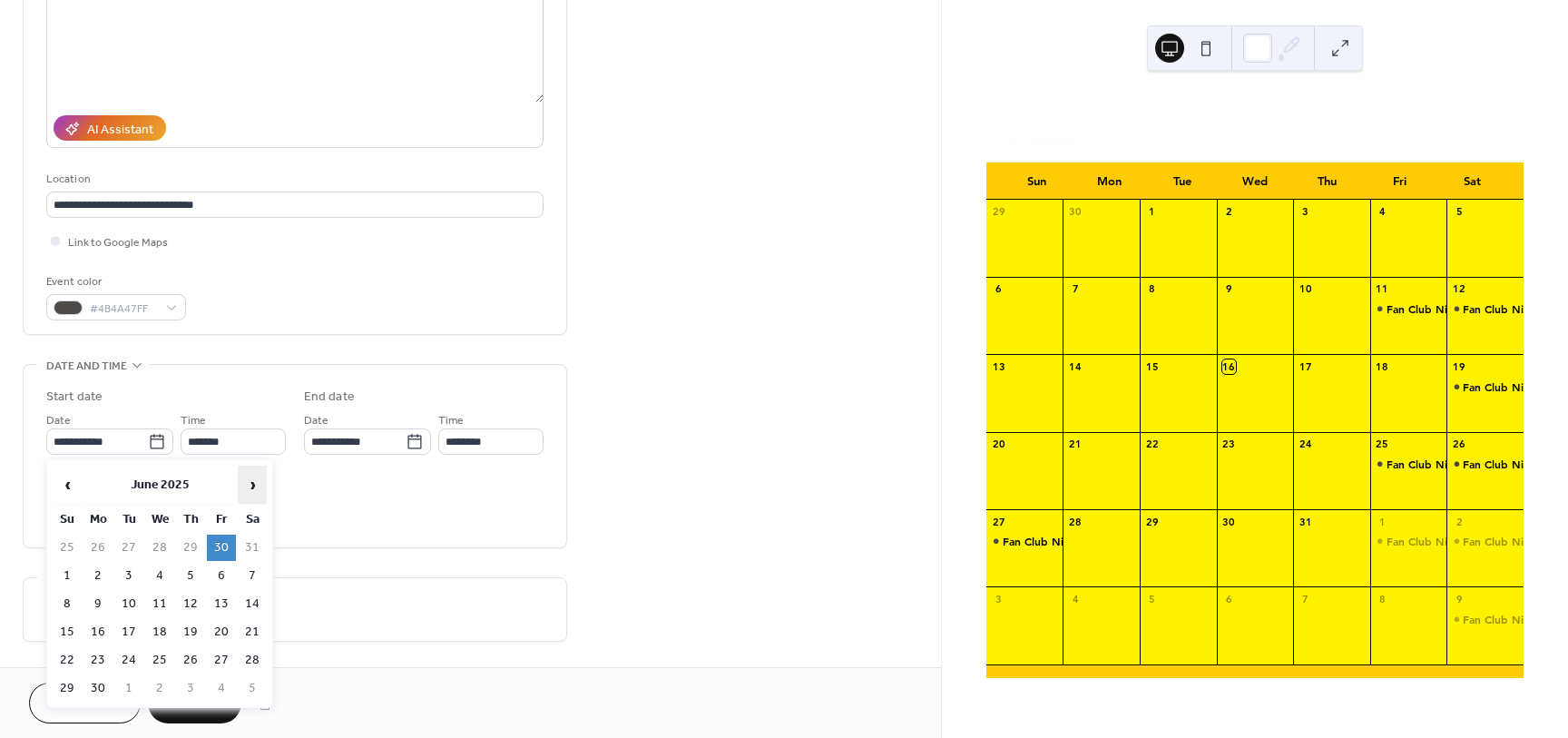 click on "›" at bounding box center [252, 485] 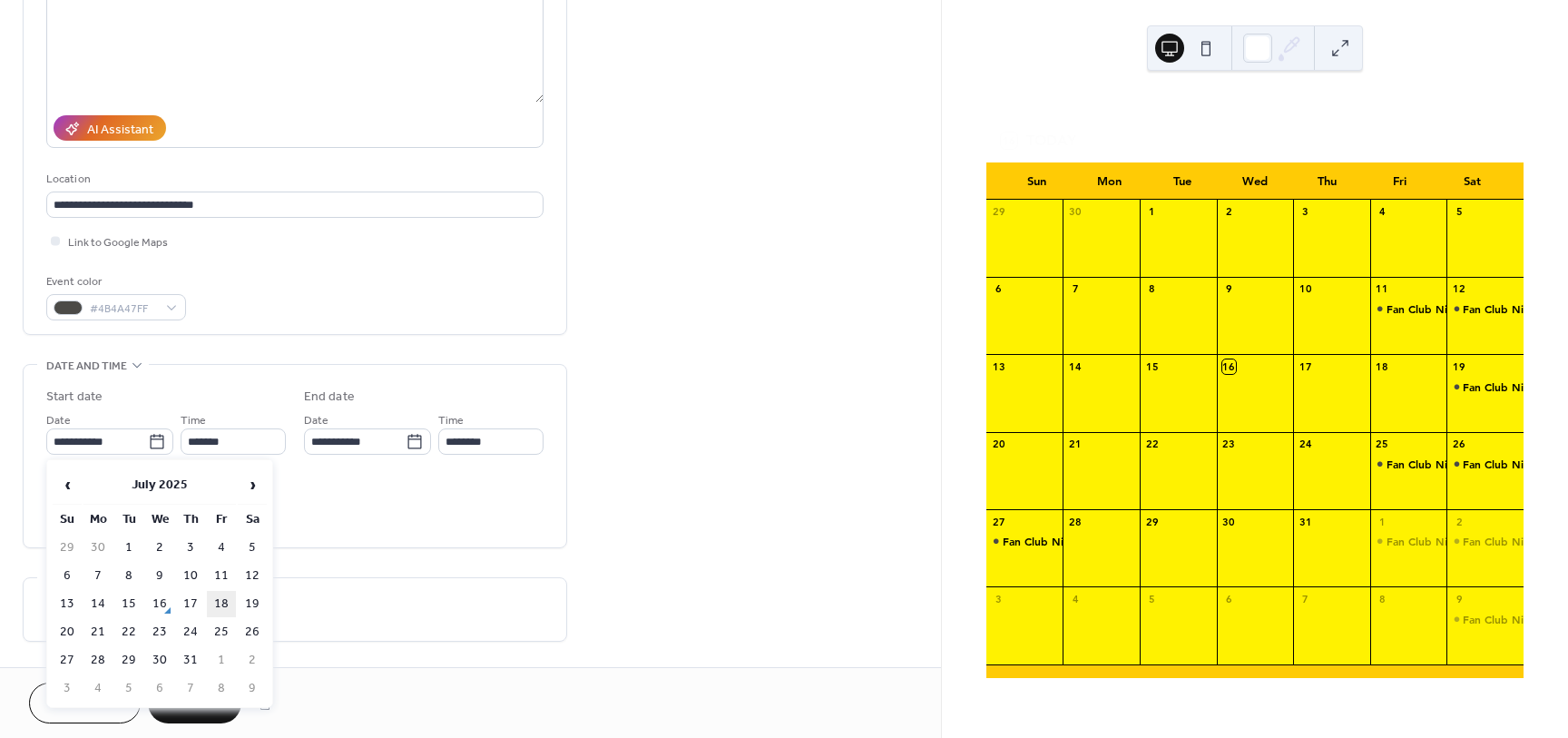 click on "18" at bounding box center [221, 604] 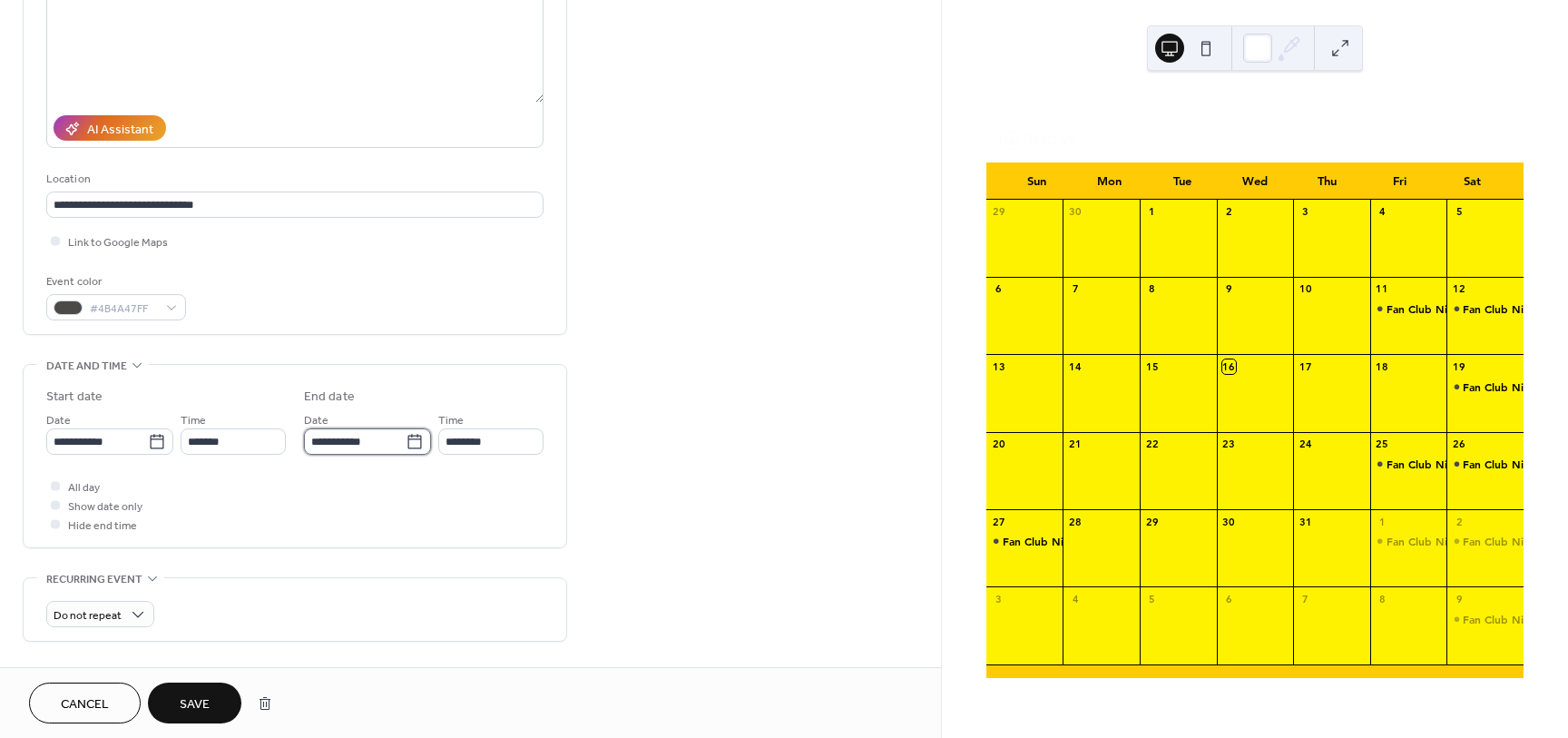 click on "**********" at bounding box center (355, 441) 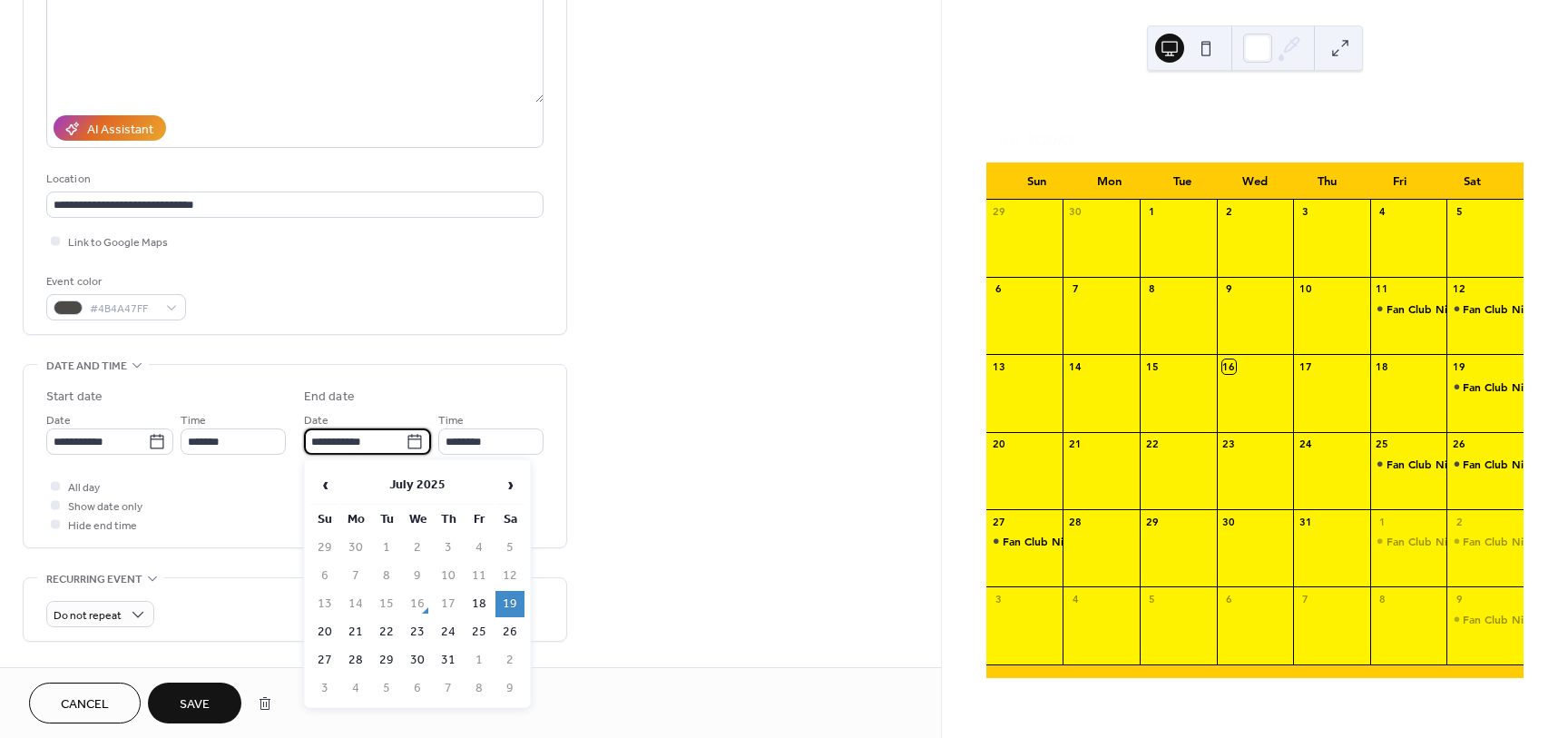 click on "**********" at bounding box center (295, 456) 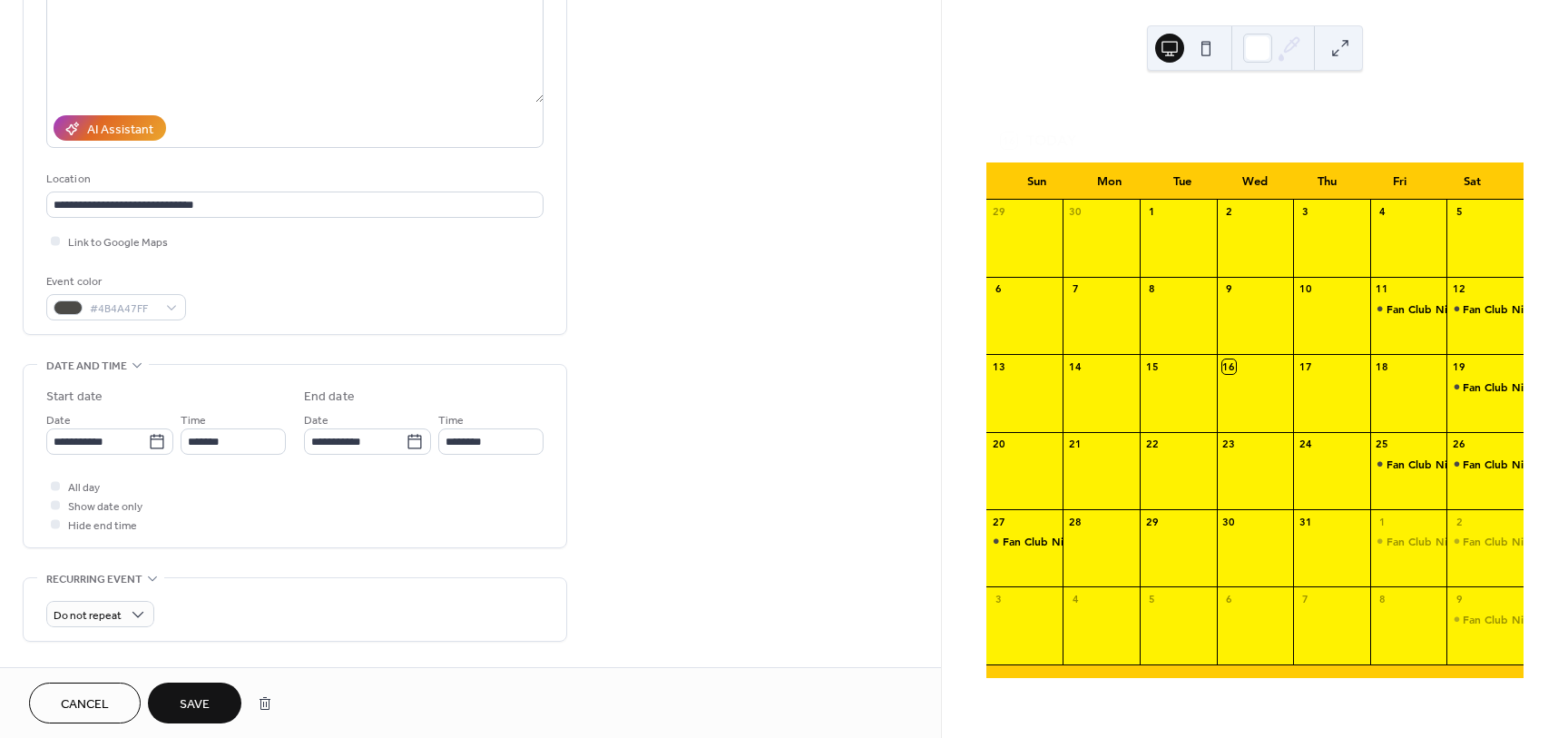 click on "Save" at bounding box center [194, 704] 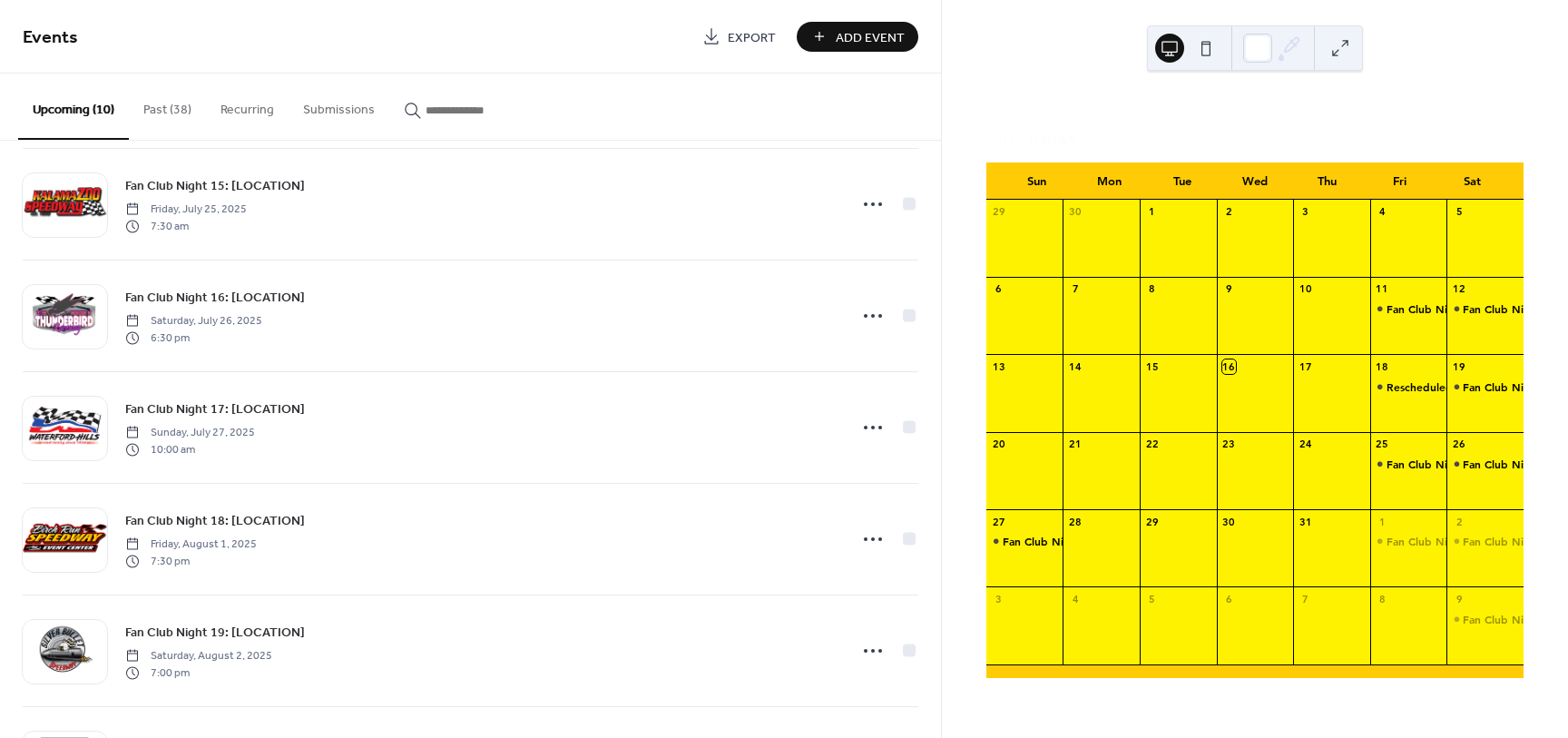 scroll, scrollTop: 227, scrollLeft: 0, axis: vertical 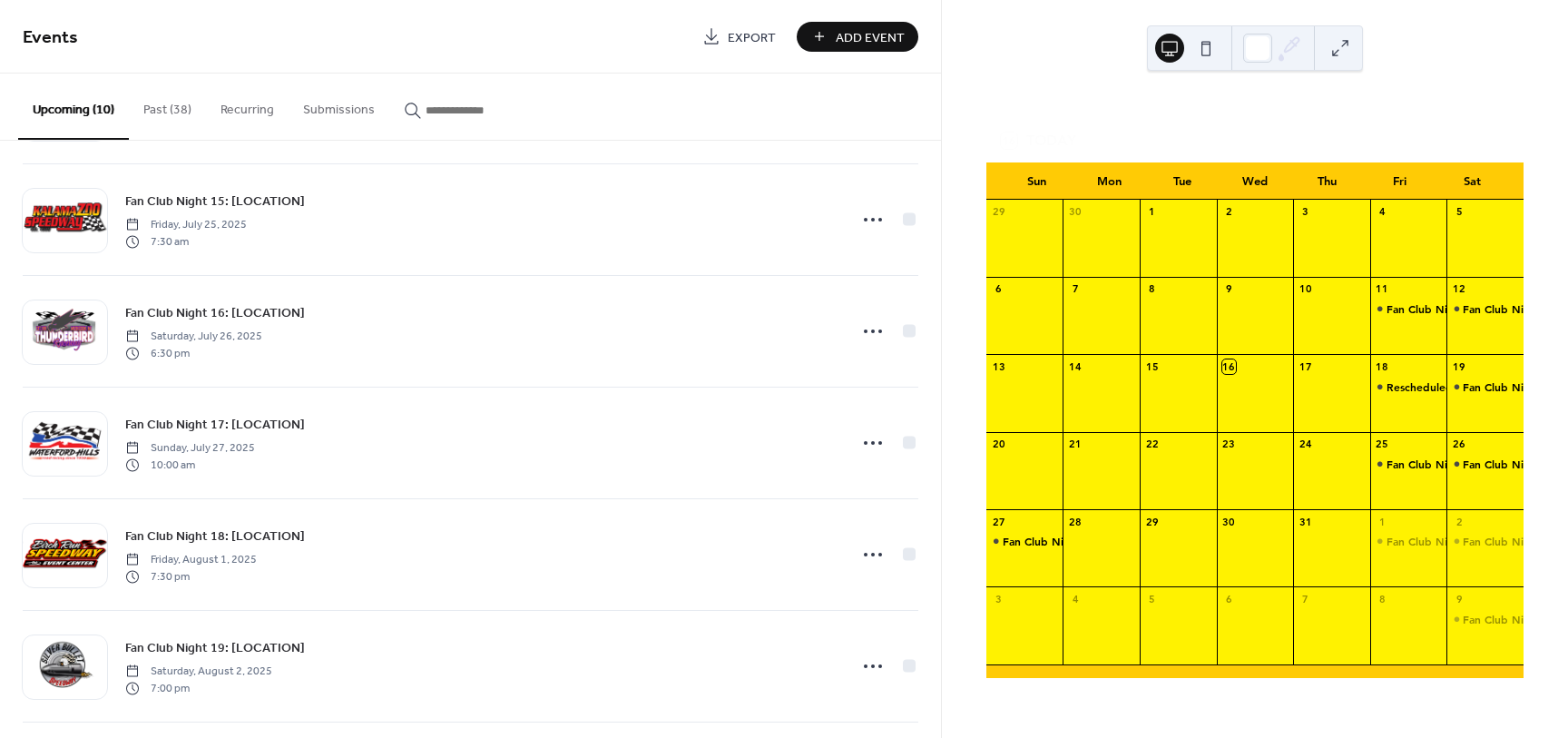 click on "Past (38)" at bounding box center [167, 105] 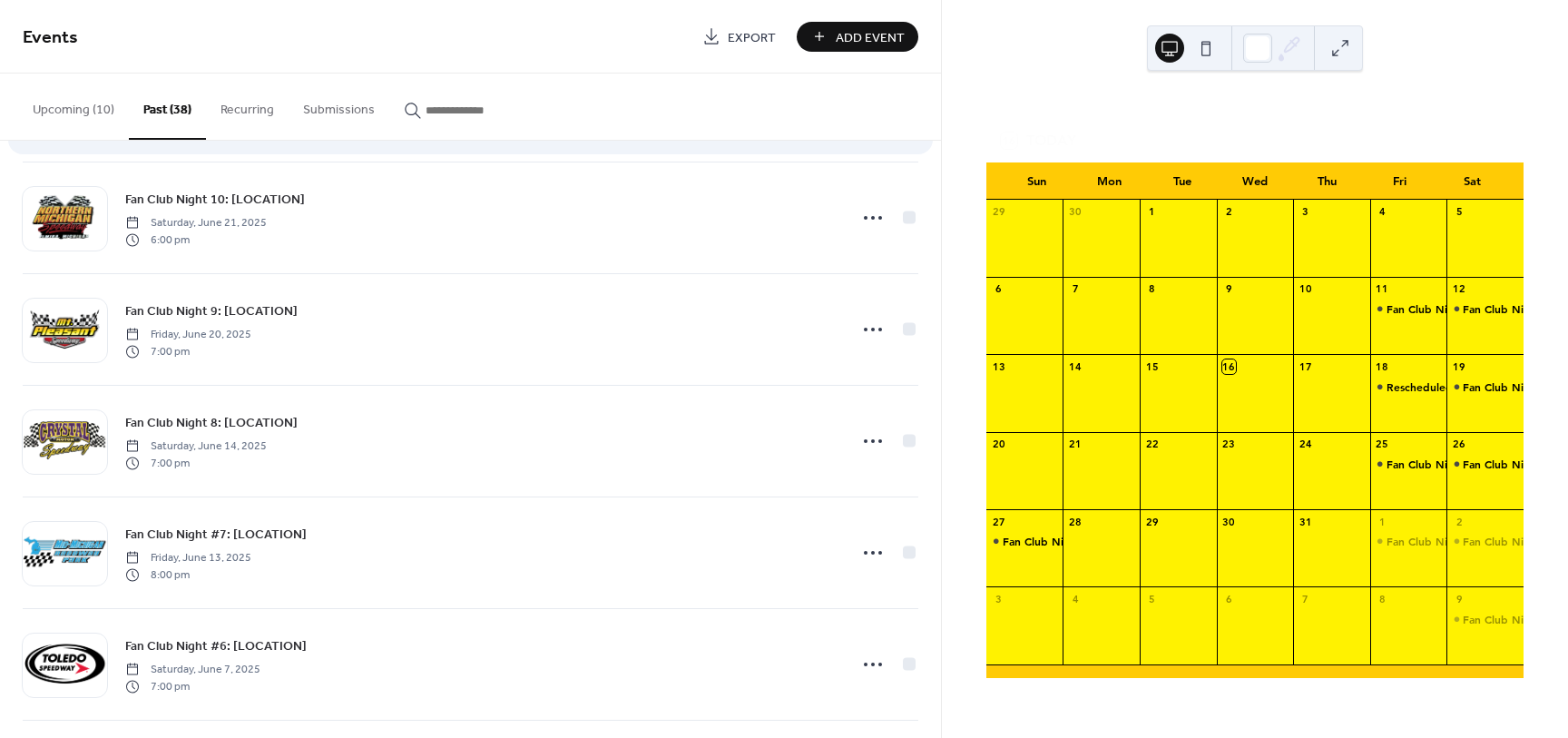 scroll, scrollTop: 113, scrollLeft: 0, axis: vertical 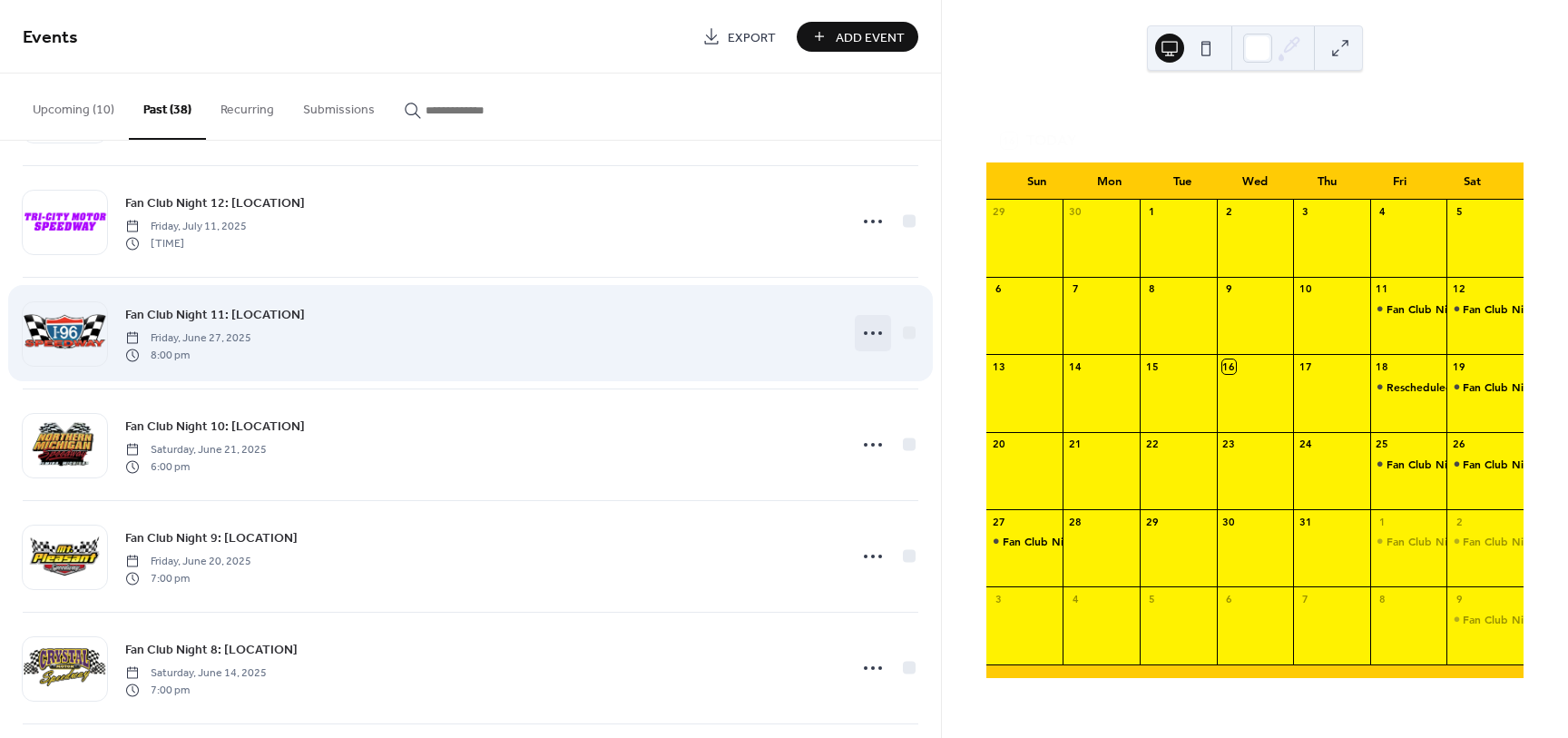 click 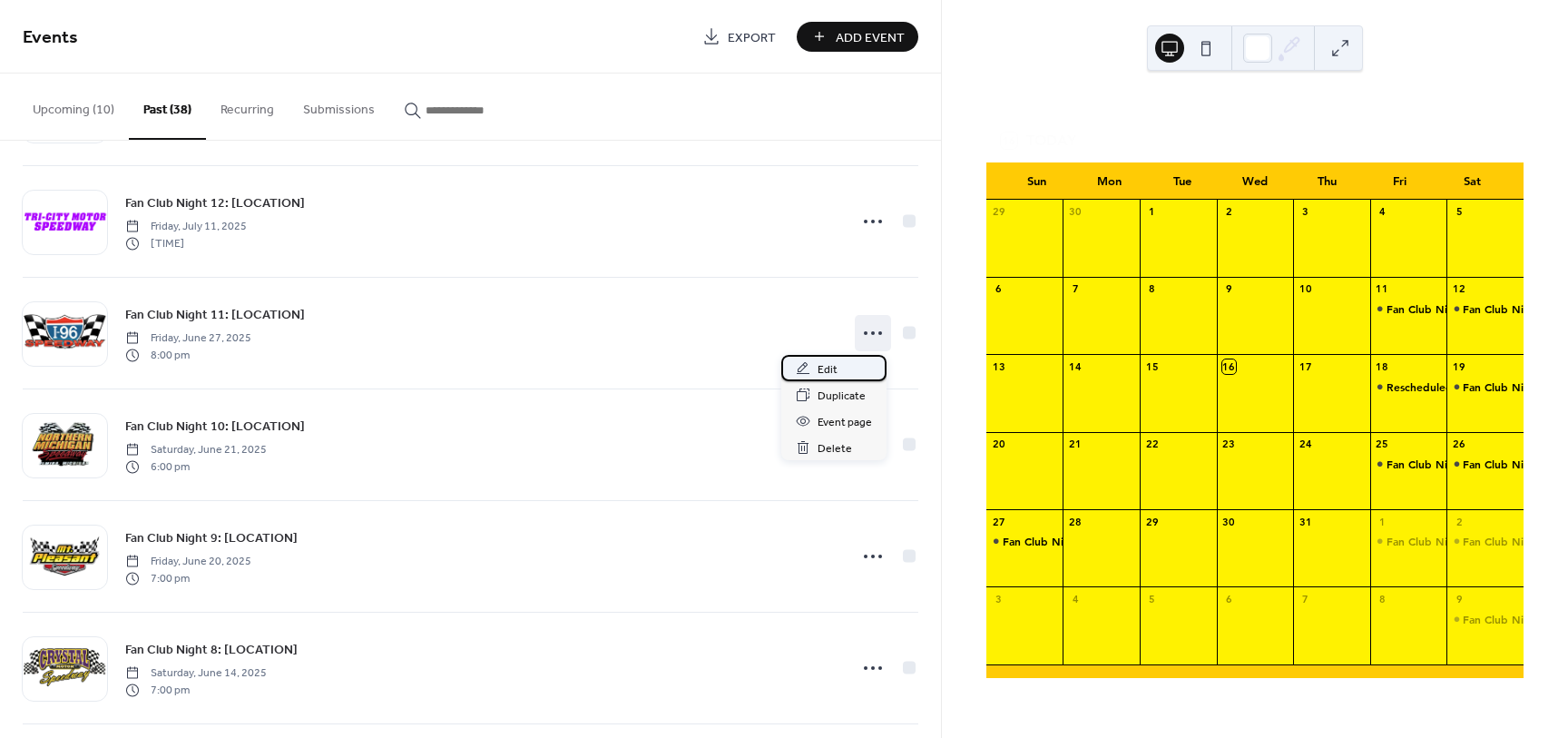 click on "Edit" at bounding box center (828, 369) 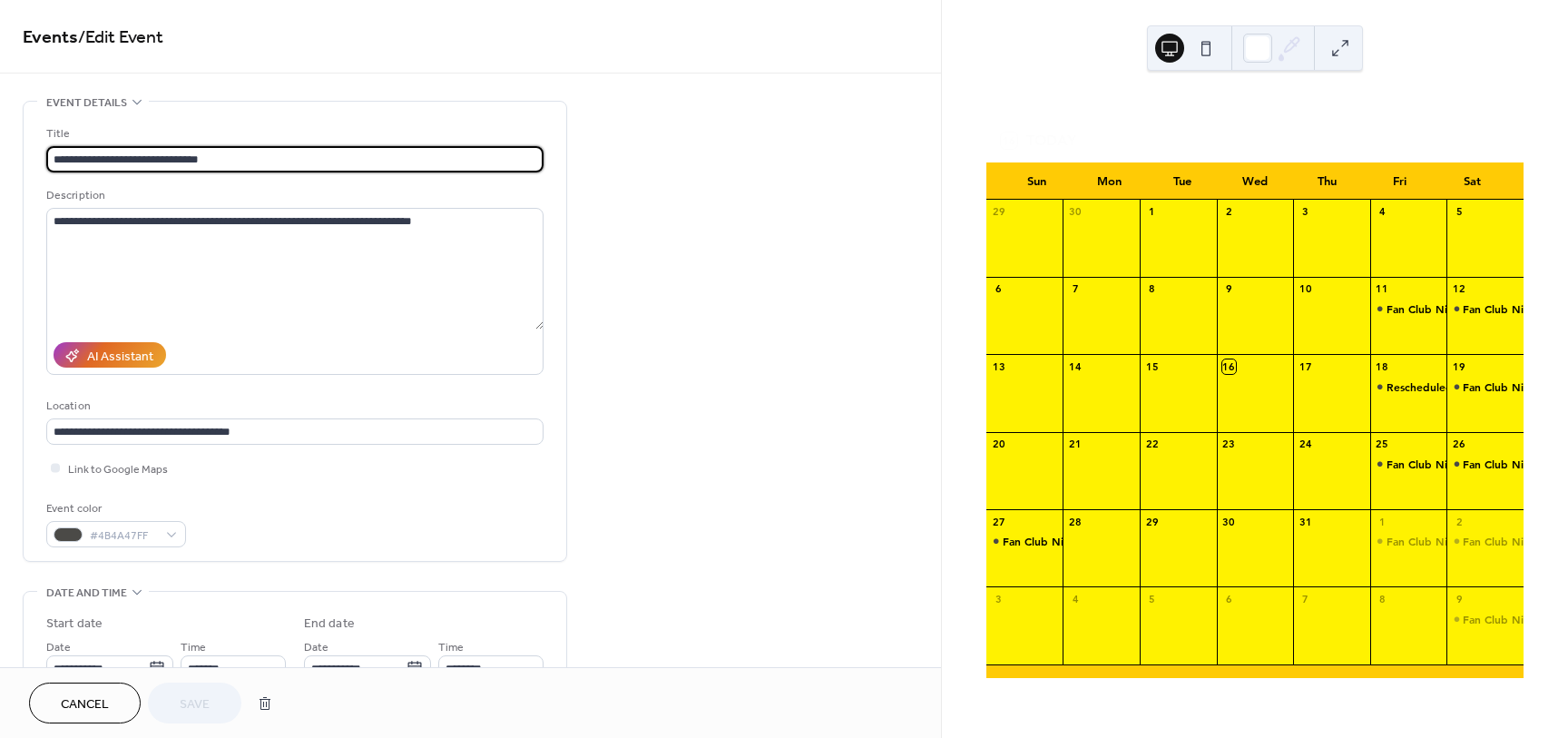 click on "**********" at bounding box center (295, 159) 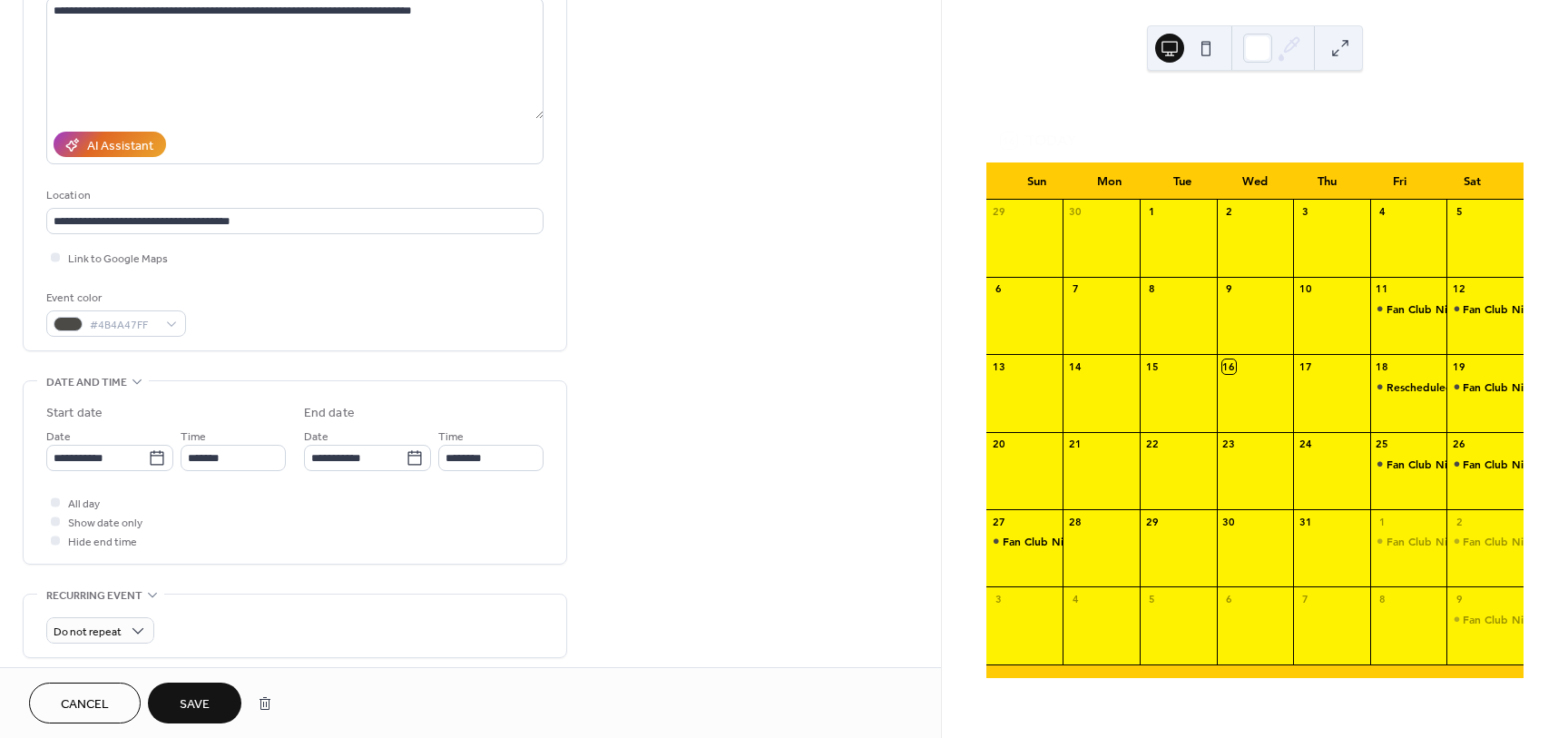 scroll, scrollTop: 227, scrollLeft: 0, axis: vertical 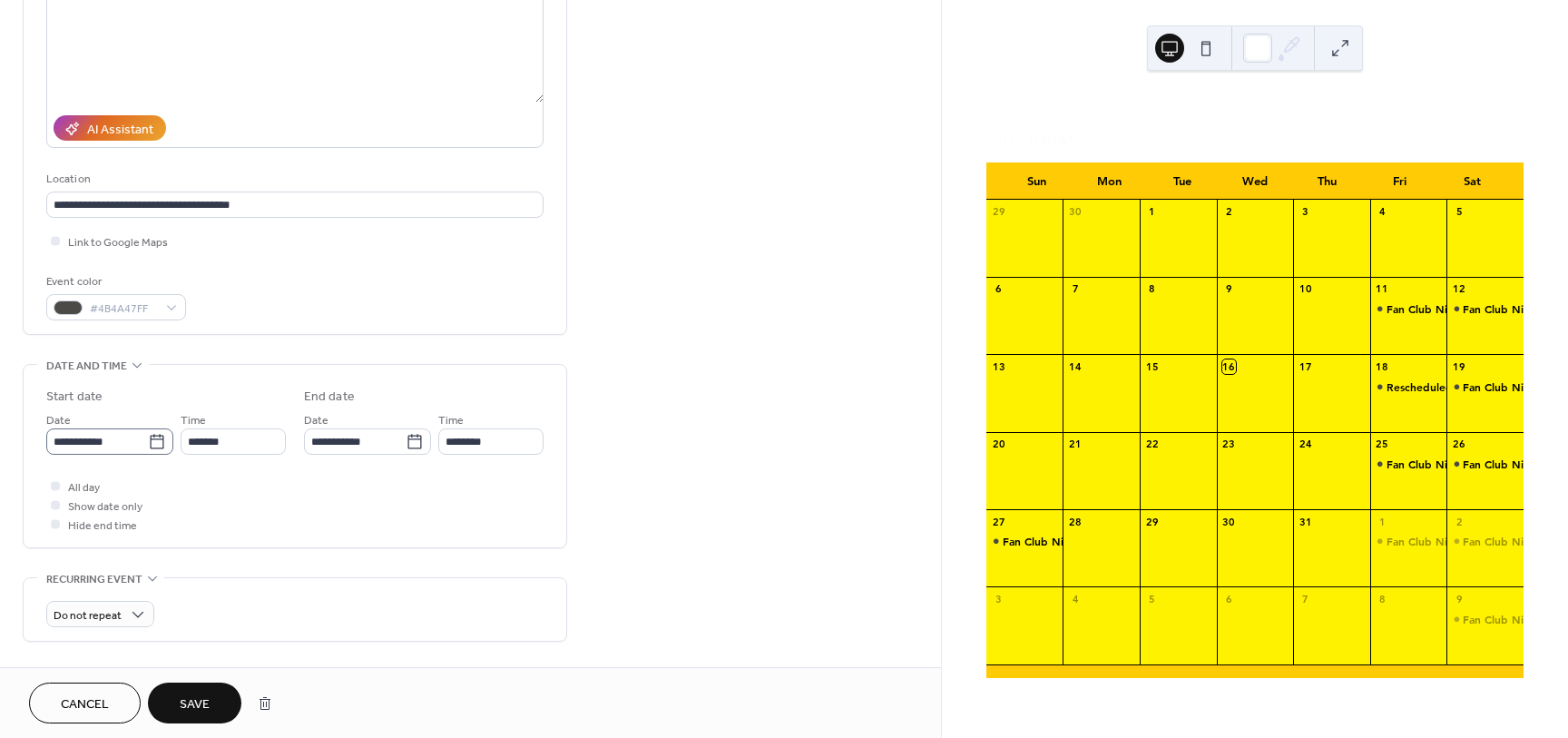 type on "**********" 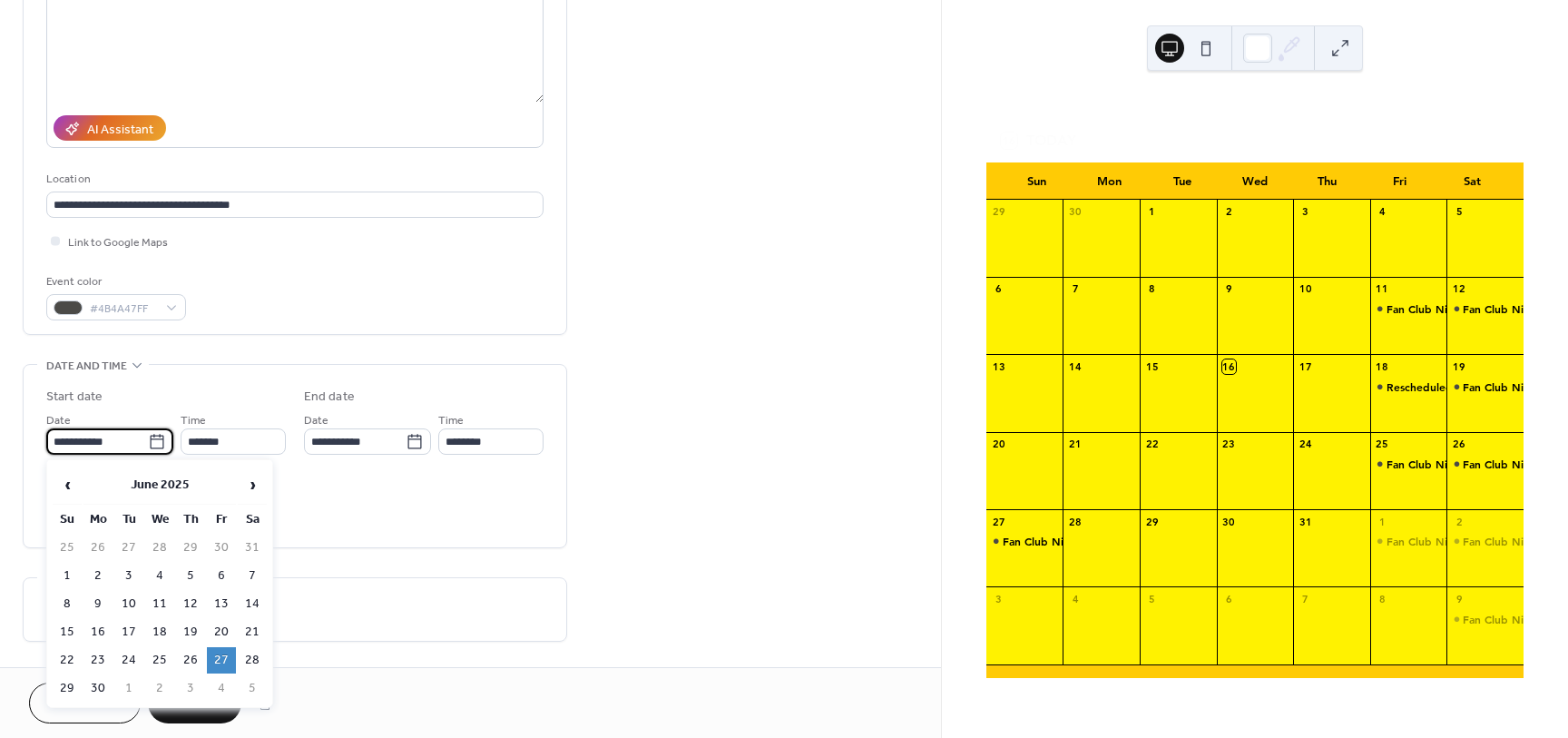 click on "**********" at bounding box center (97, 441) 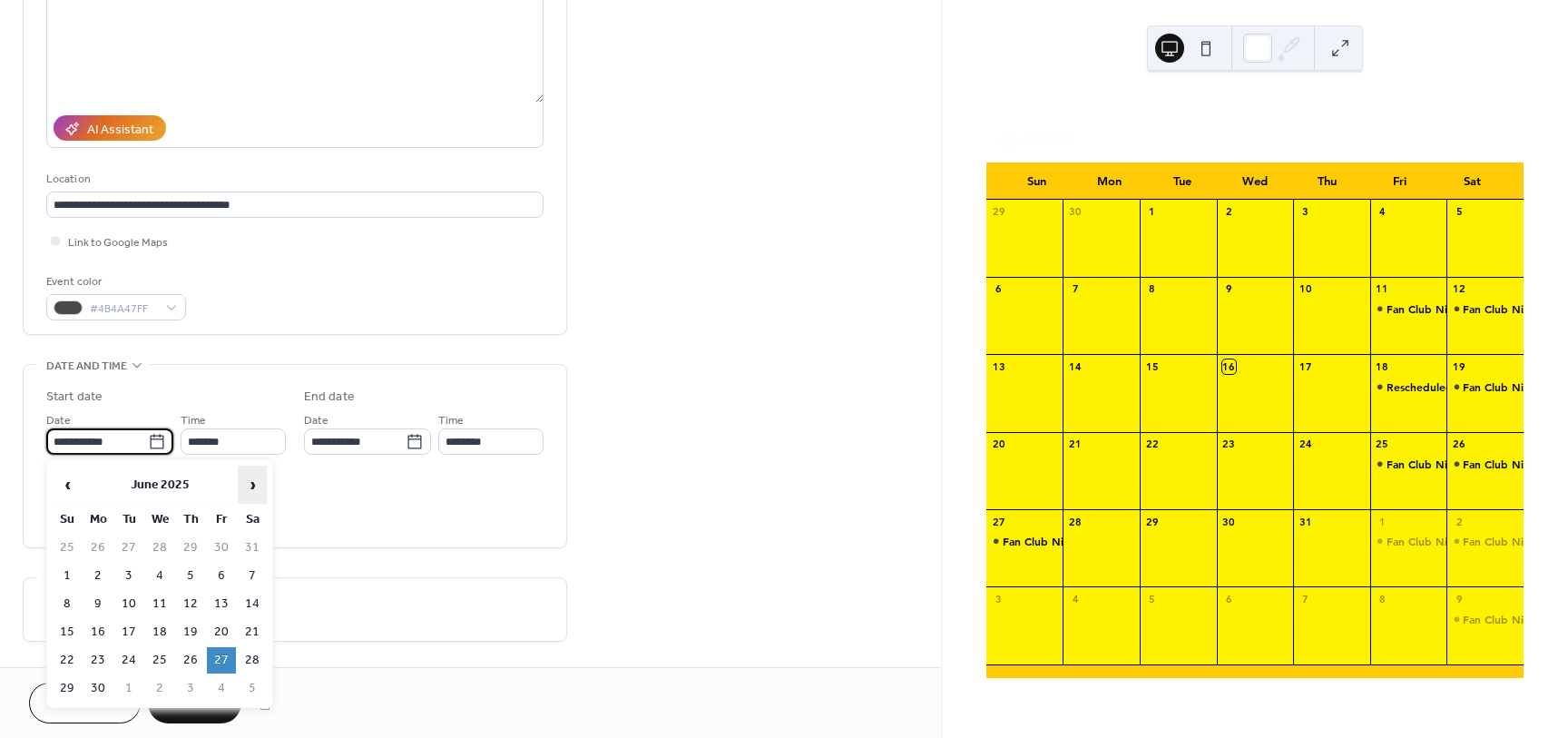 click on "›" at bounding box center (252, 485) 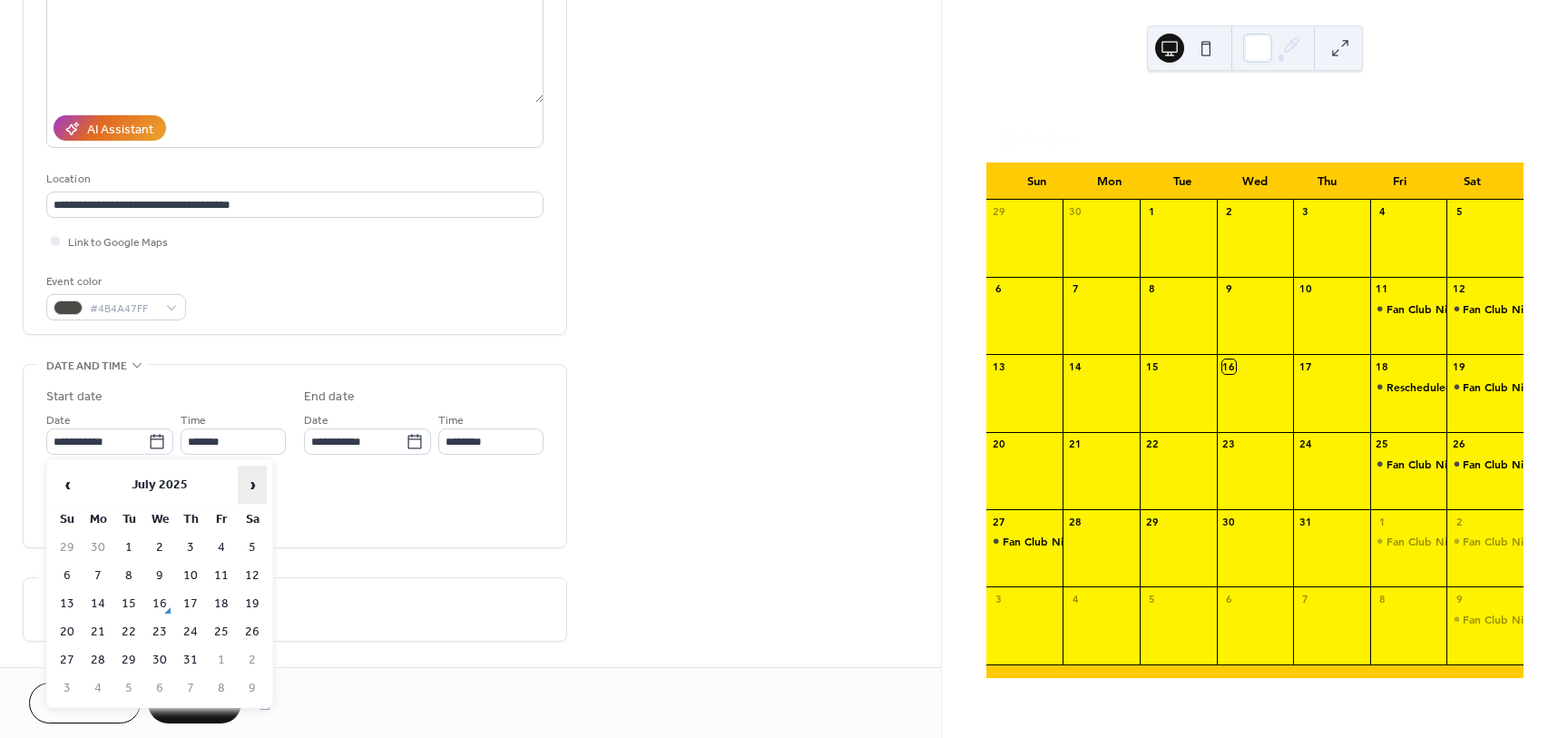 click on "›" at bounding box center [252, 485] 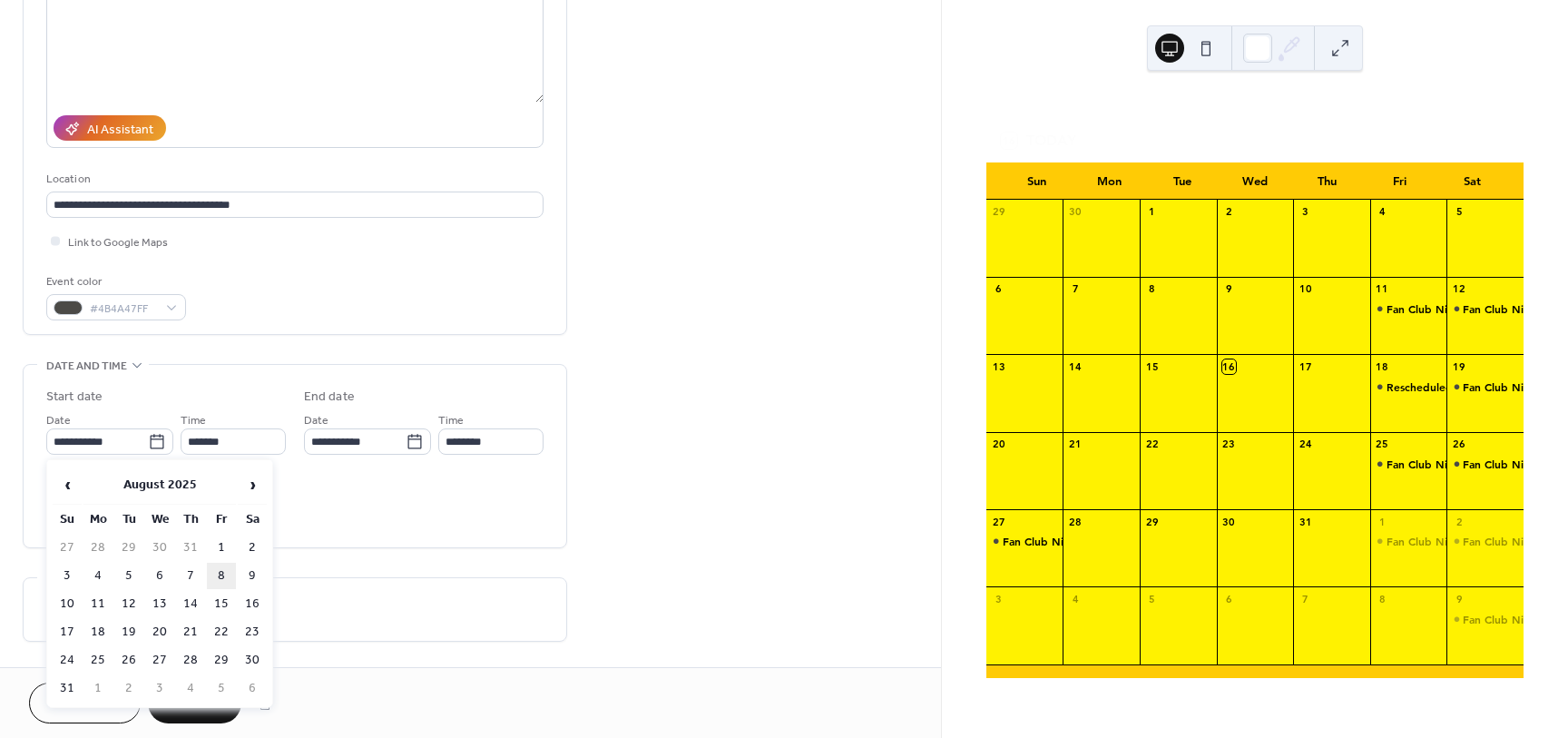 click on "8" at bounding box center [221, 576] 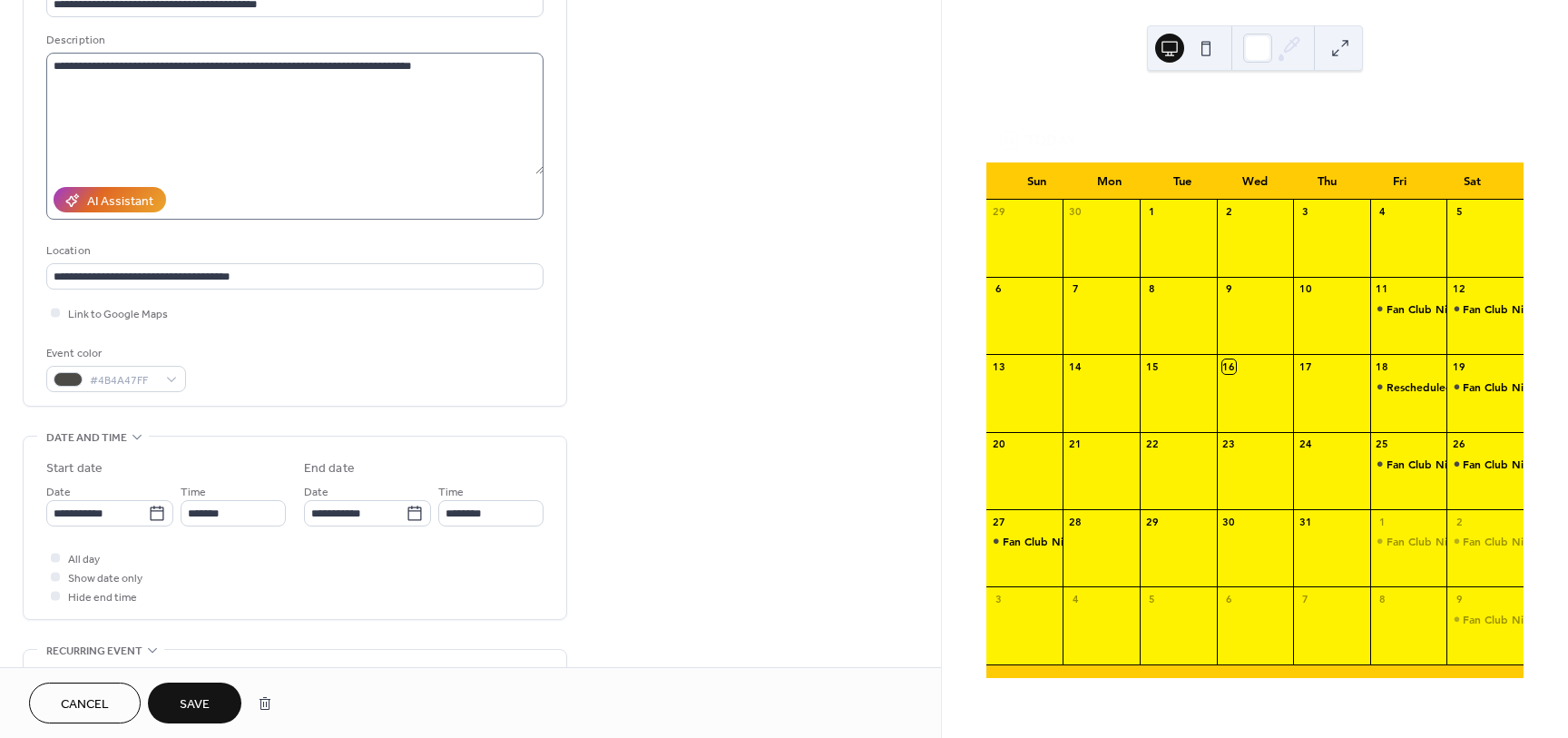 scroll, scrollTop: 0, scrollLeft: 0, axis: both 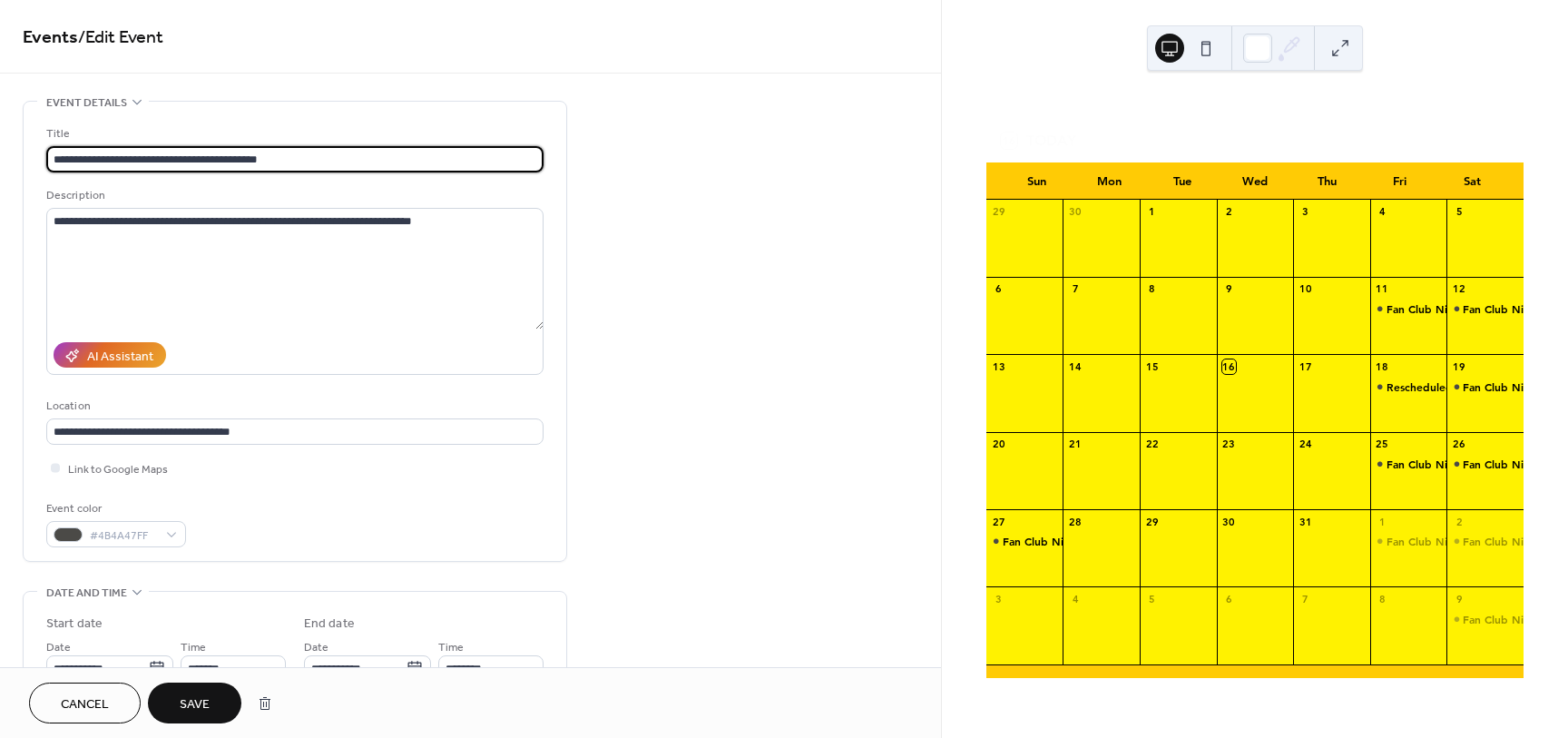 click on "**********" at bounding box center (295, 159) 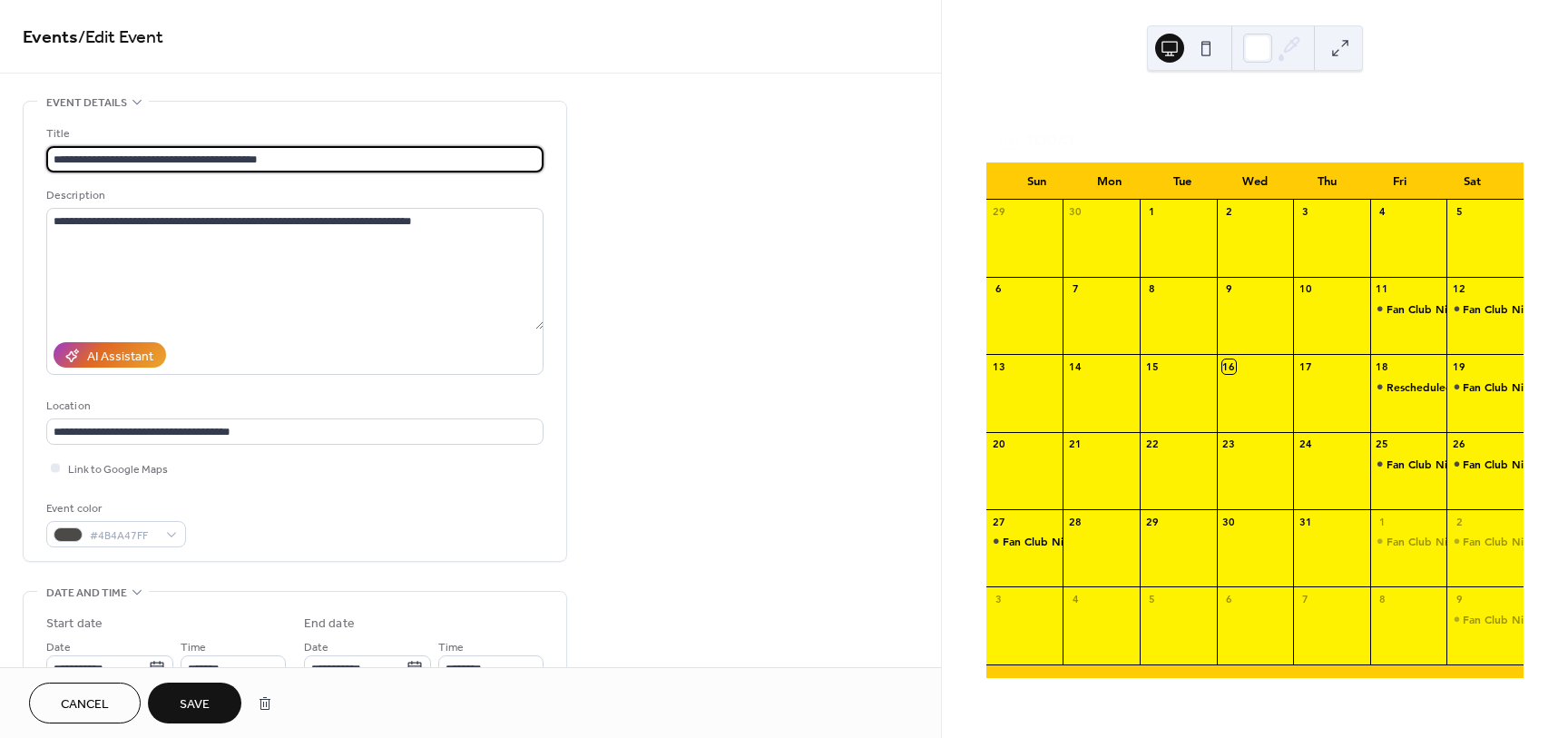 click on "Save" at bounding box center (194, 704) 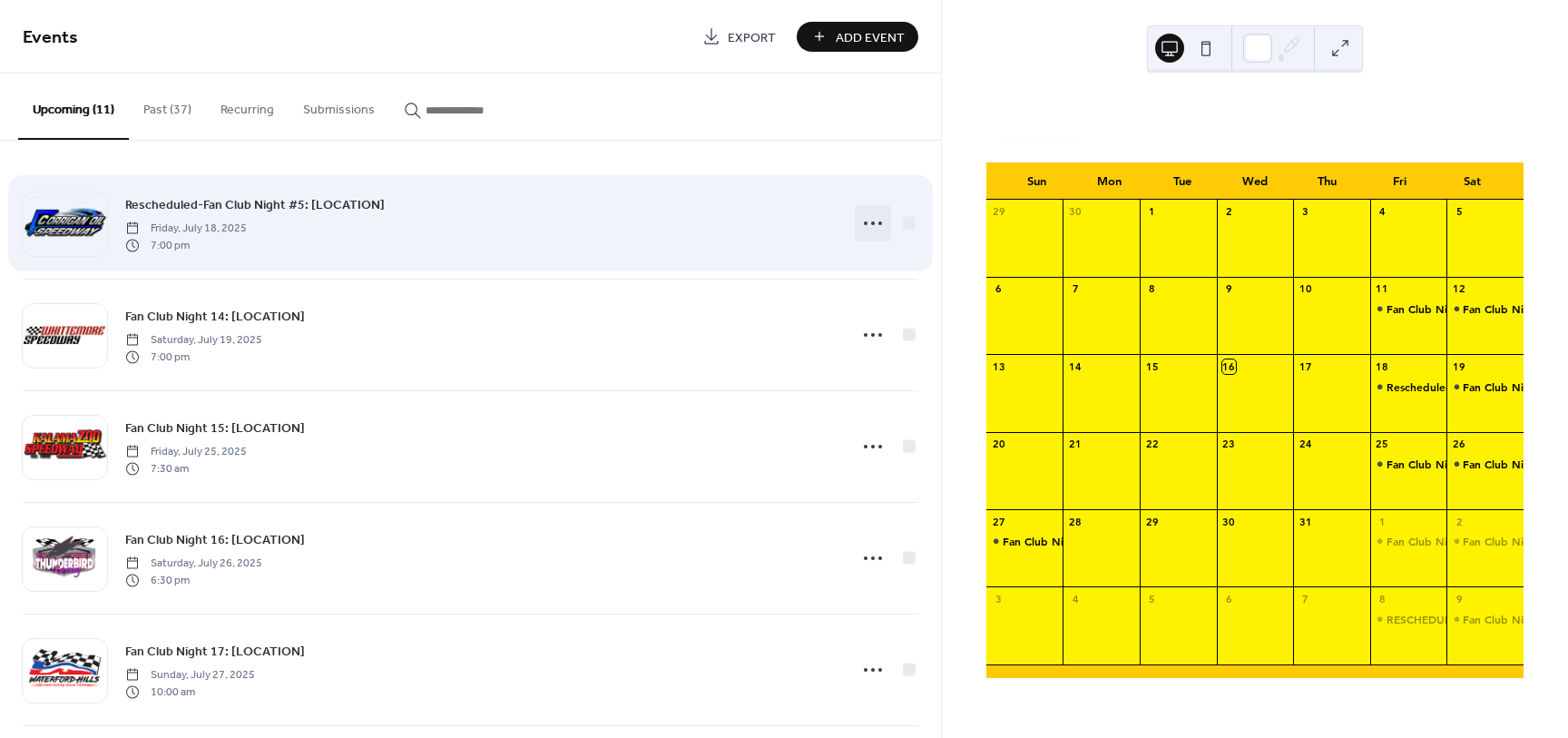 click 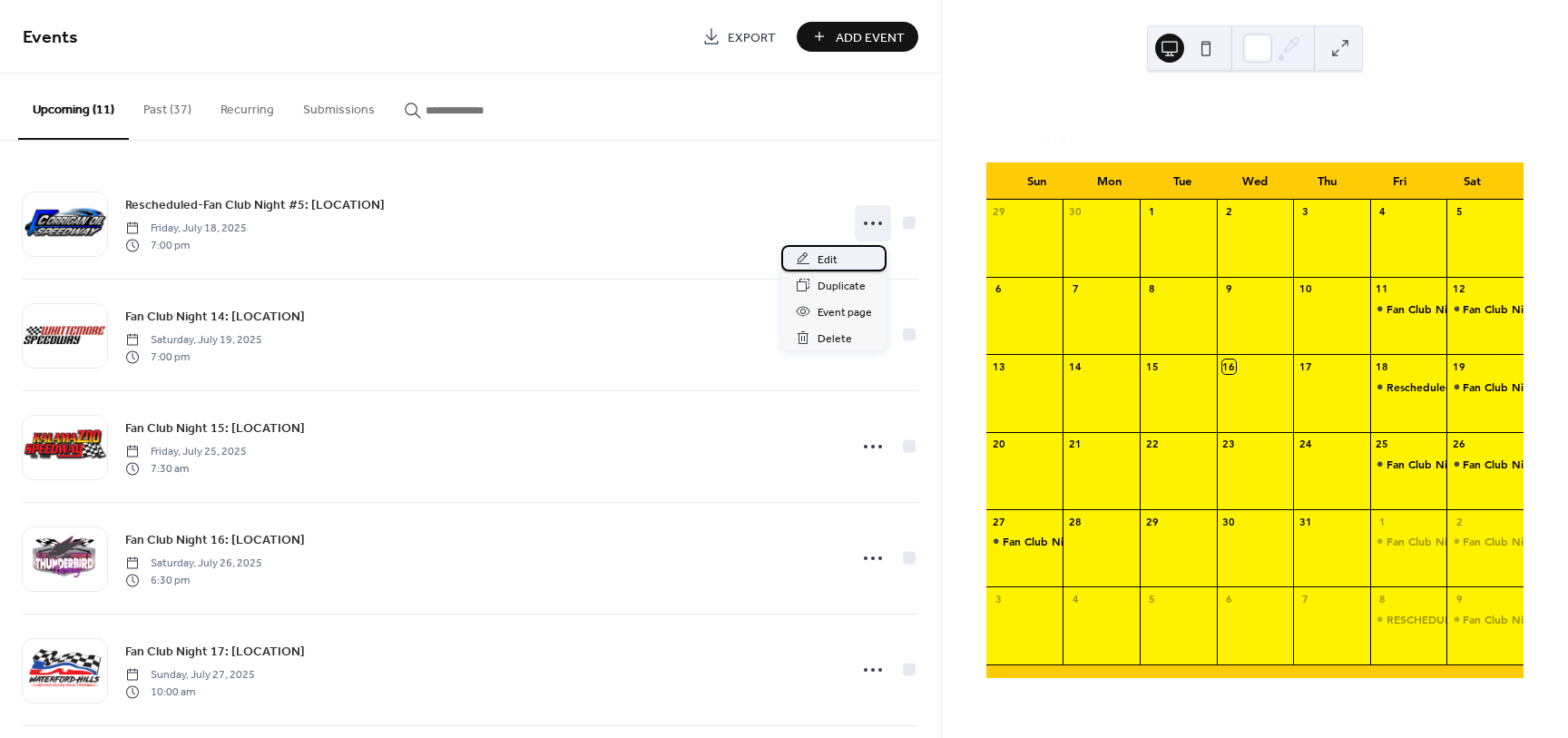 click on "Edit" at bounding box center [834, 258] 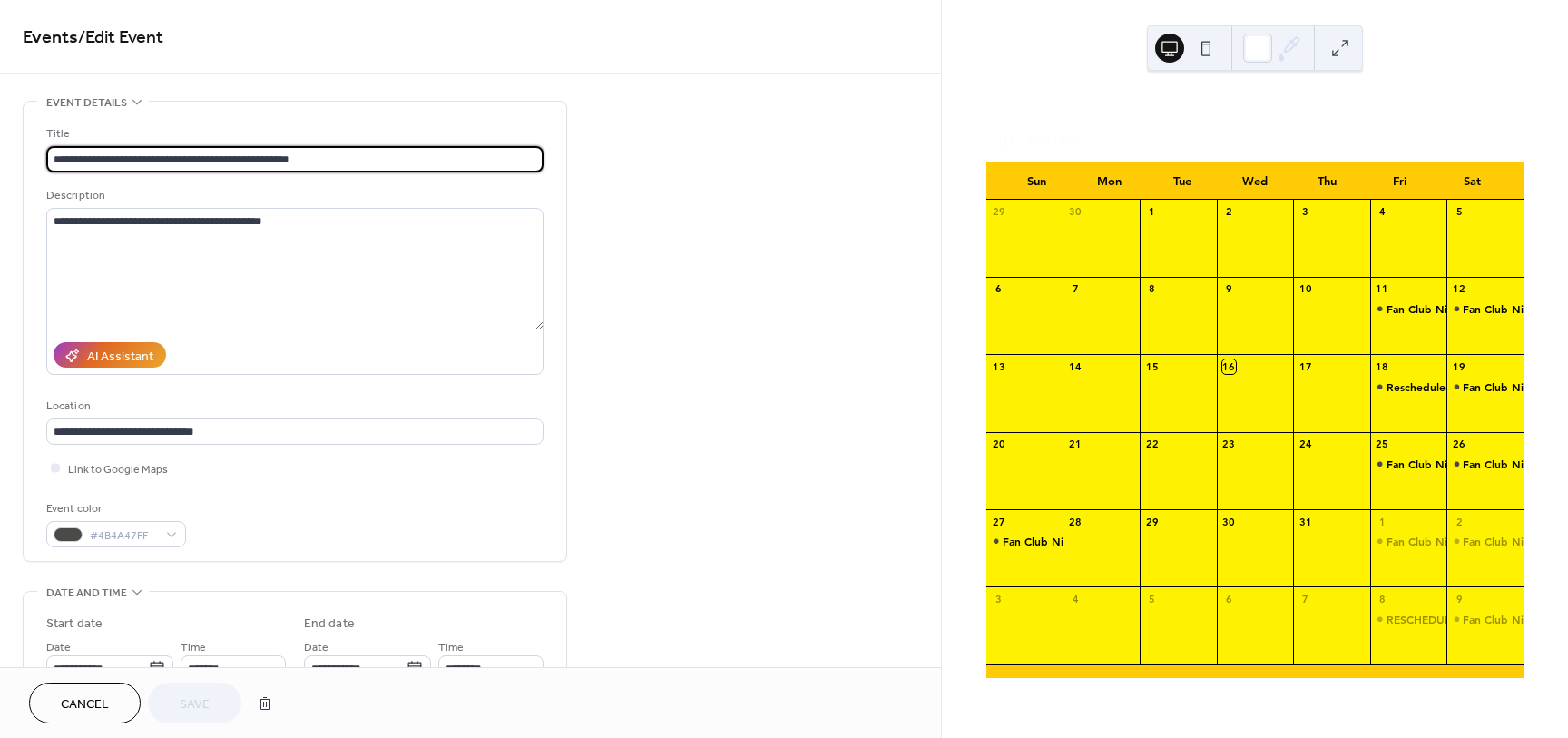 scroll, scrollTop: 1, scrollLeft: 0, axis: vertical 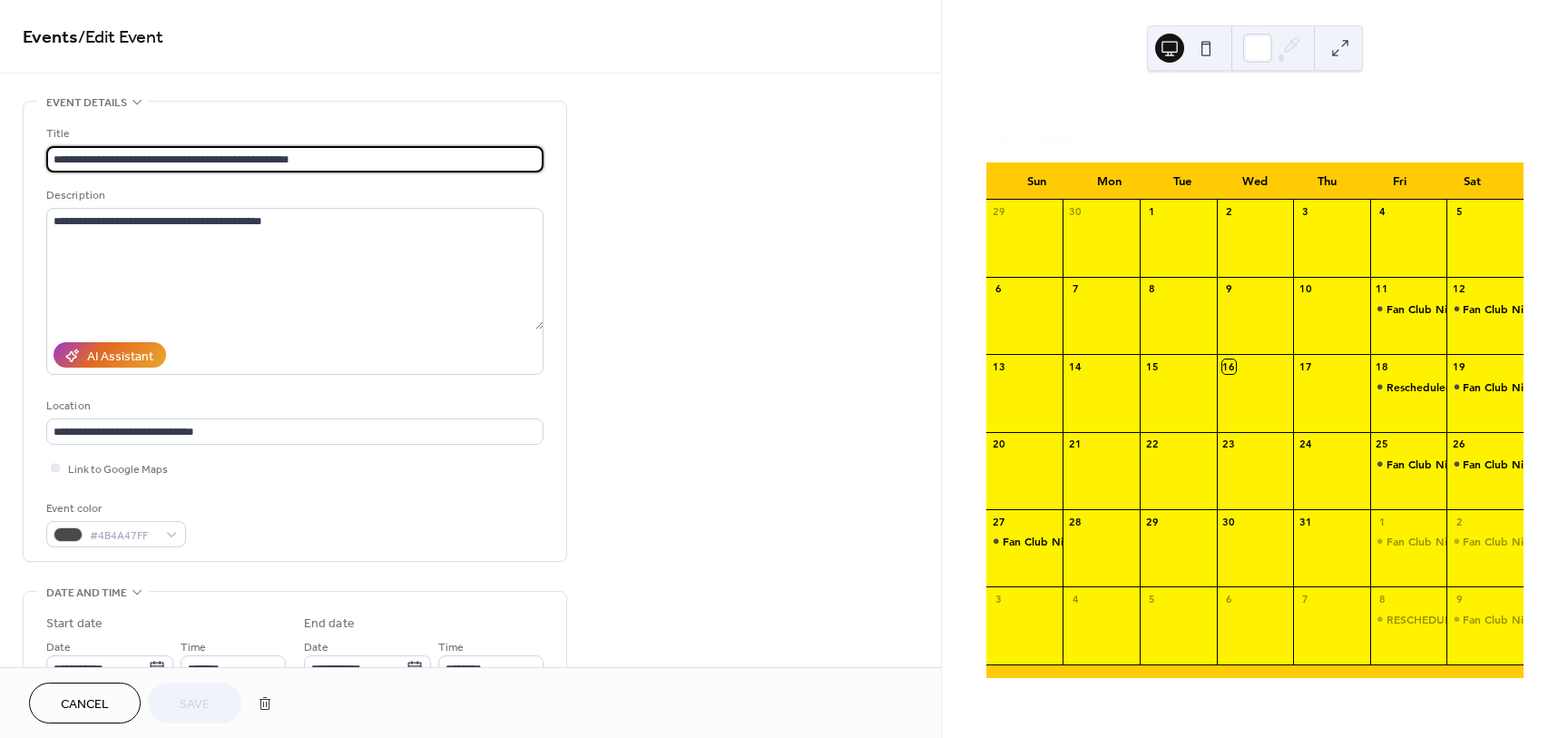 drag, startPoint x: 116, startPoint y: 154, endPoint x: -40, endPoint y: 172, distance: 157.03503 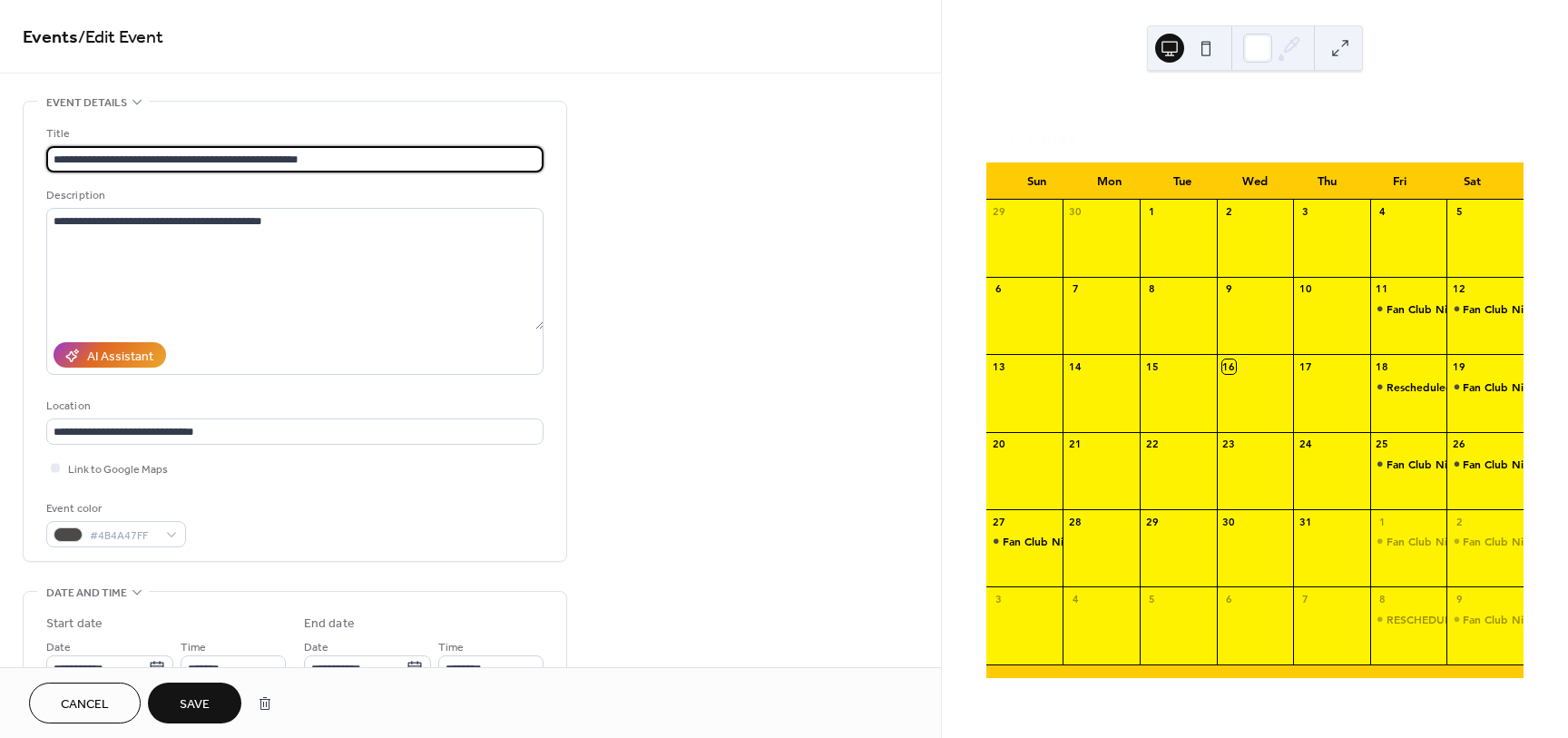 type on "**********" 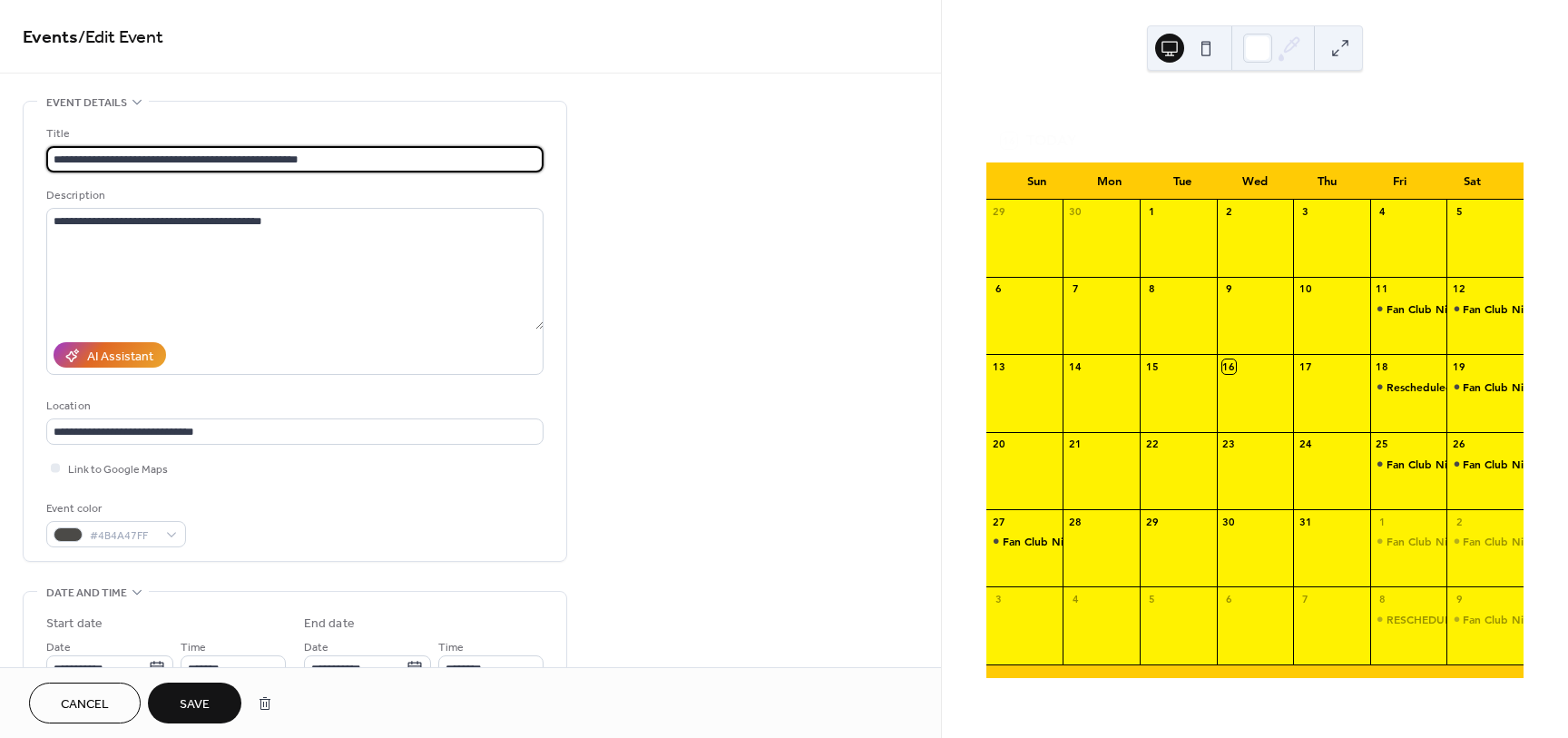 scroll, scrollTop: 0, scrollLeft: 0, axis: both 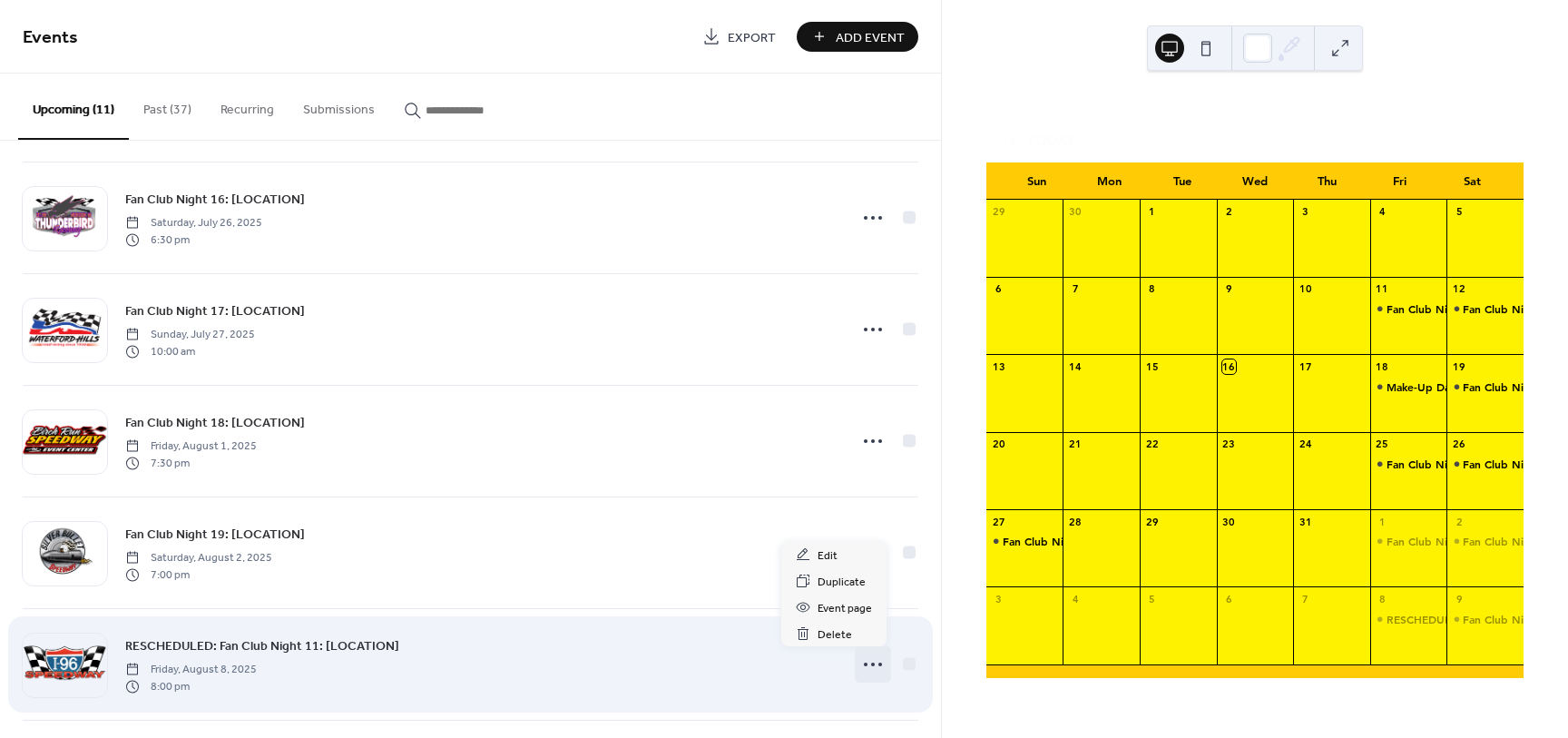 click 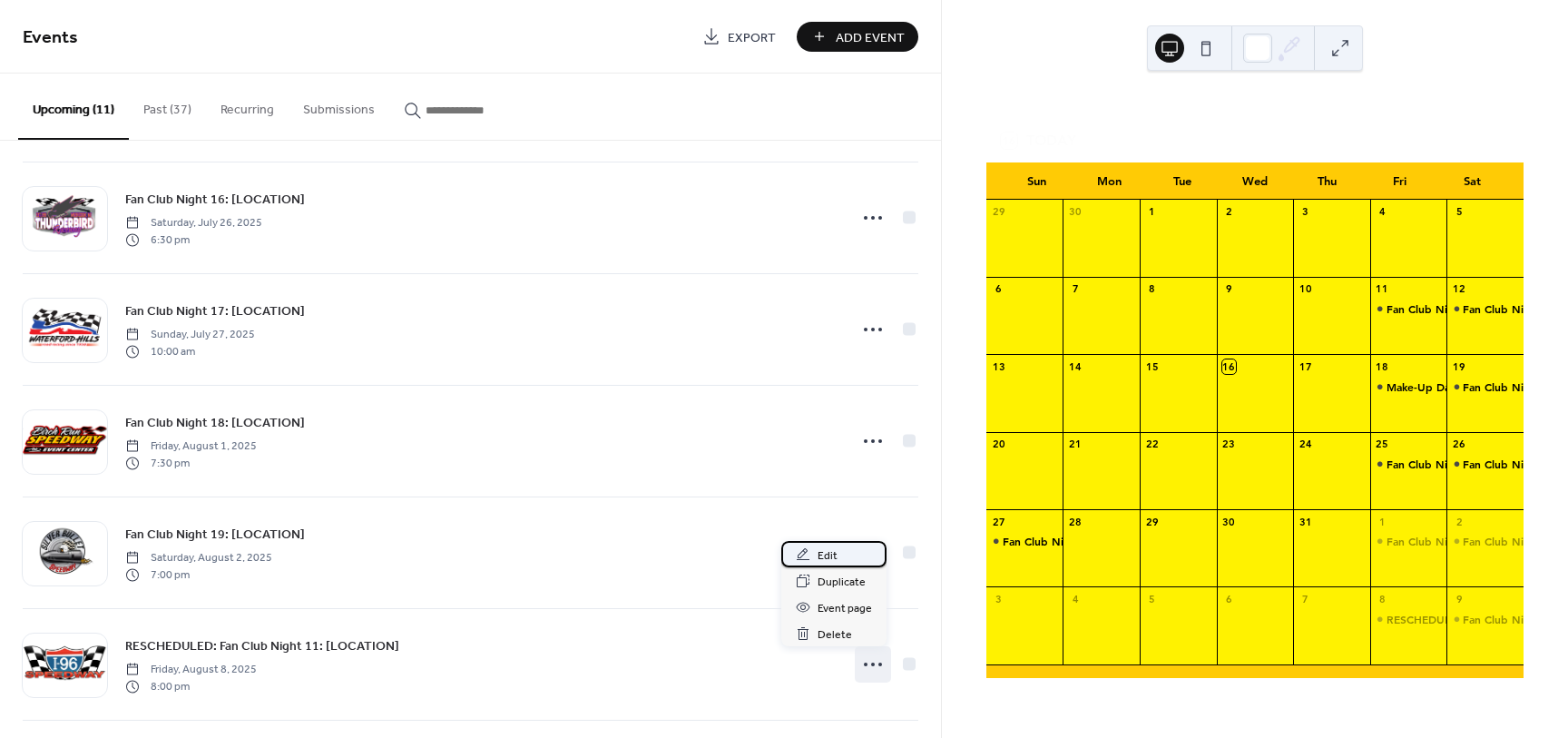click on "Edit" at bounding box center [834, 554] 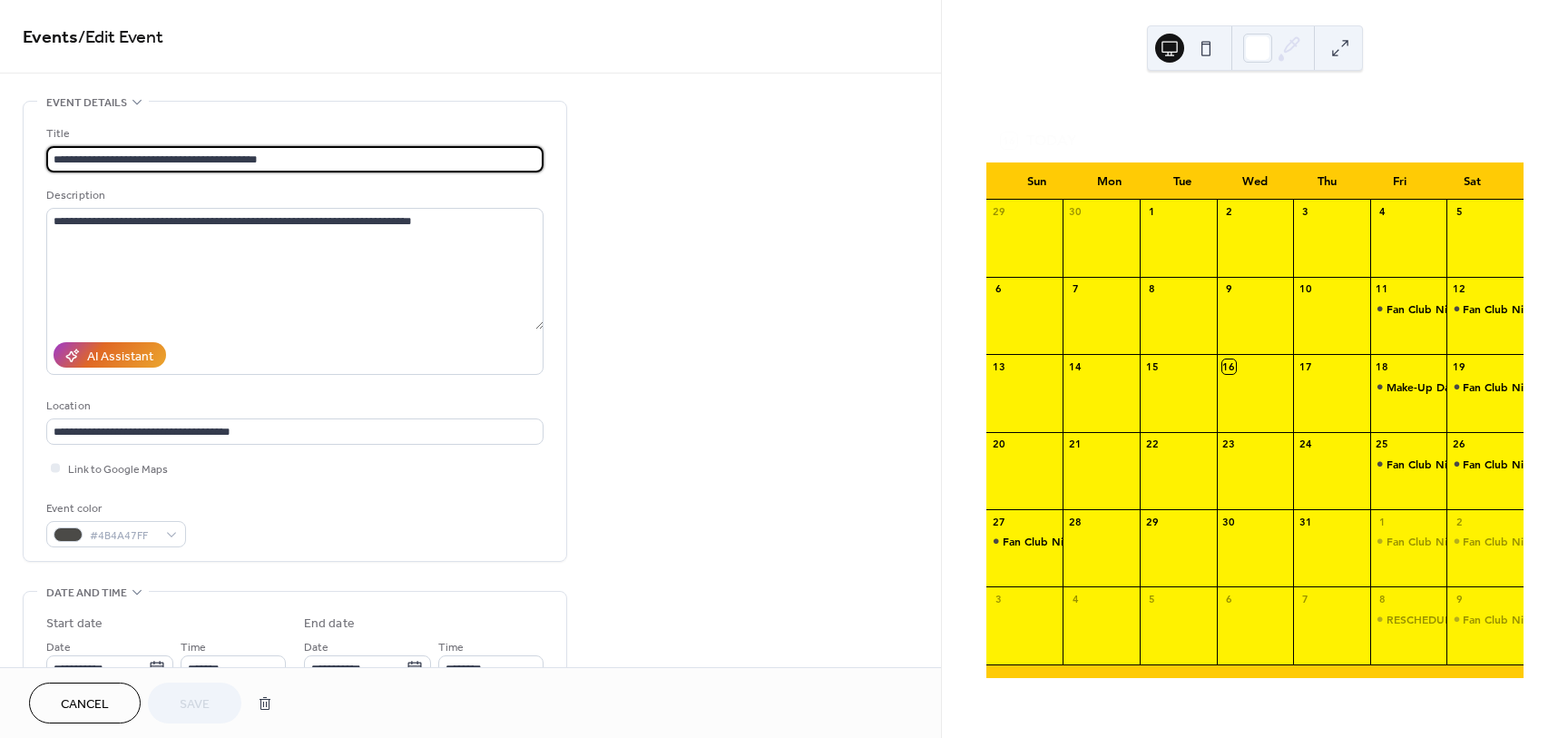 drag, startPoint x: 127, startPoint y: 156, endPoint x: -9, endPoint y: 162, distance: 136.13229 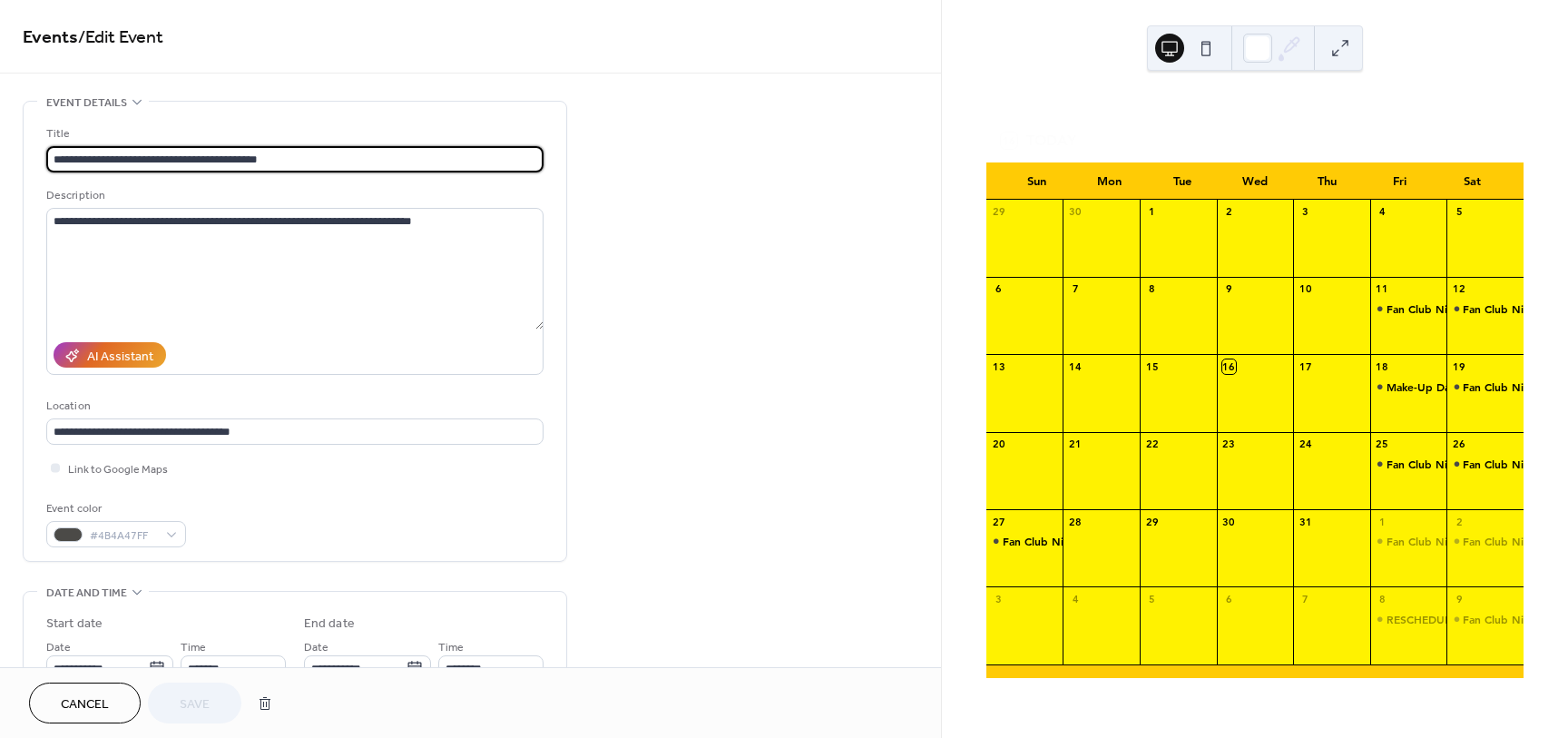 click on "**********" at bounding box center (784, 369) 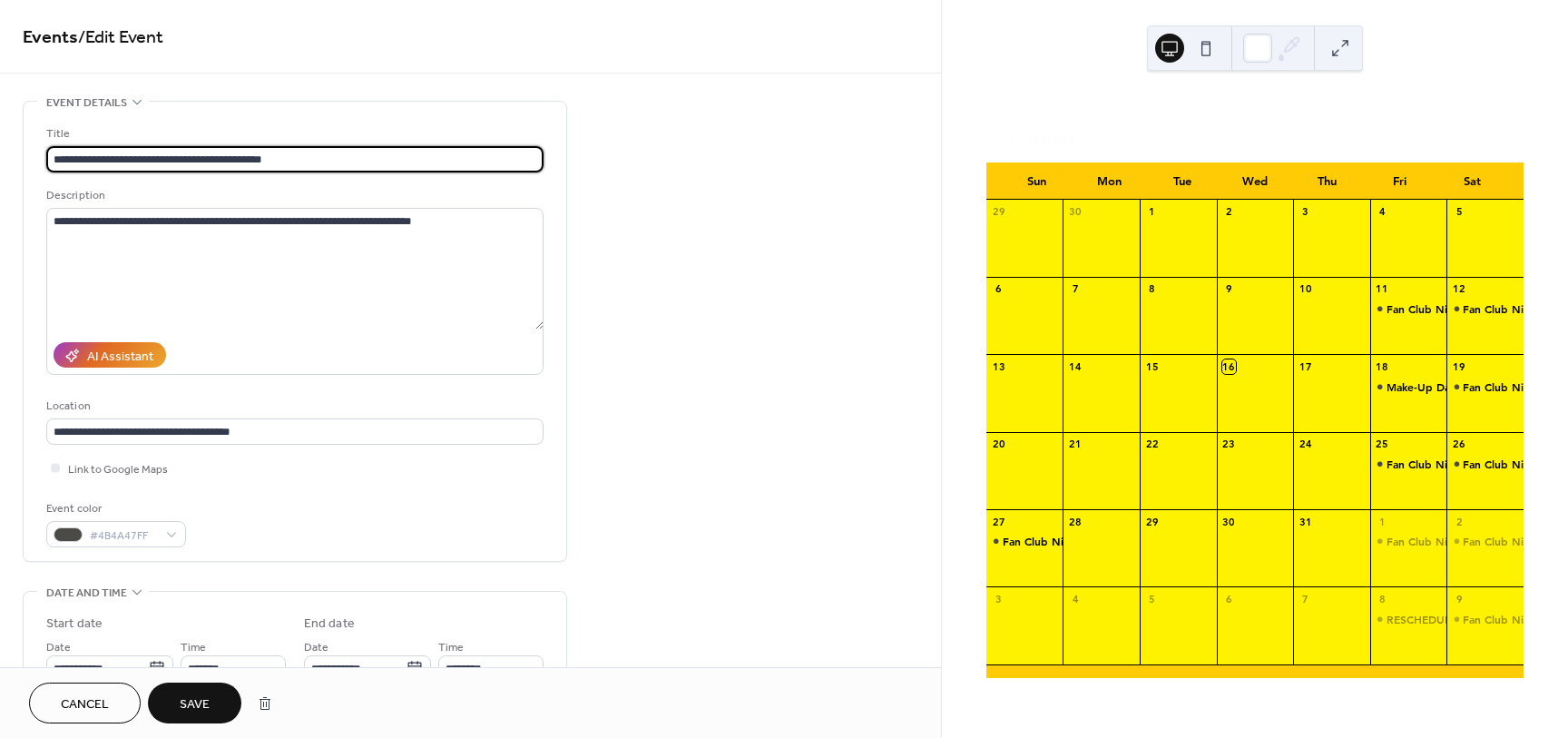 type on "**********" 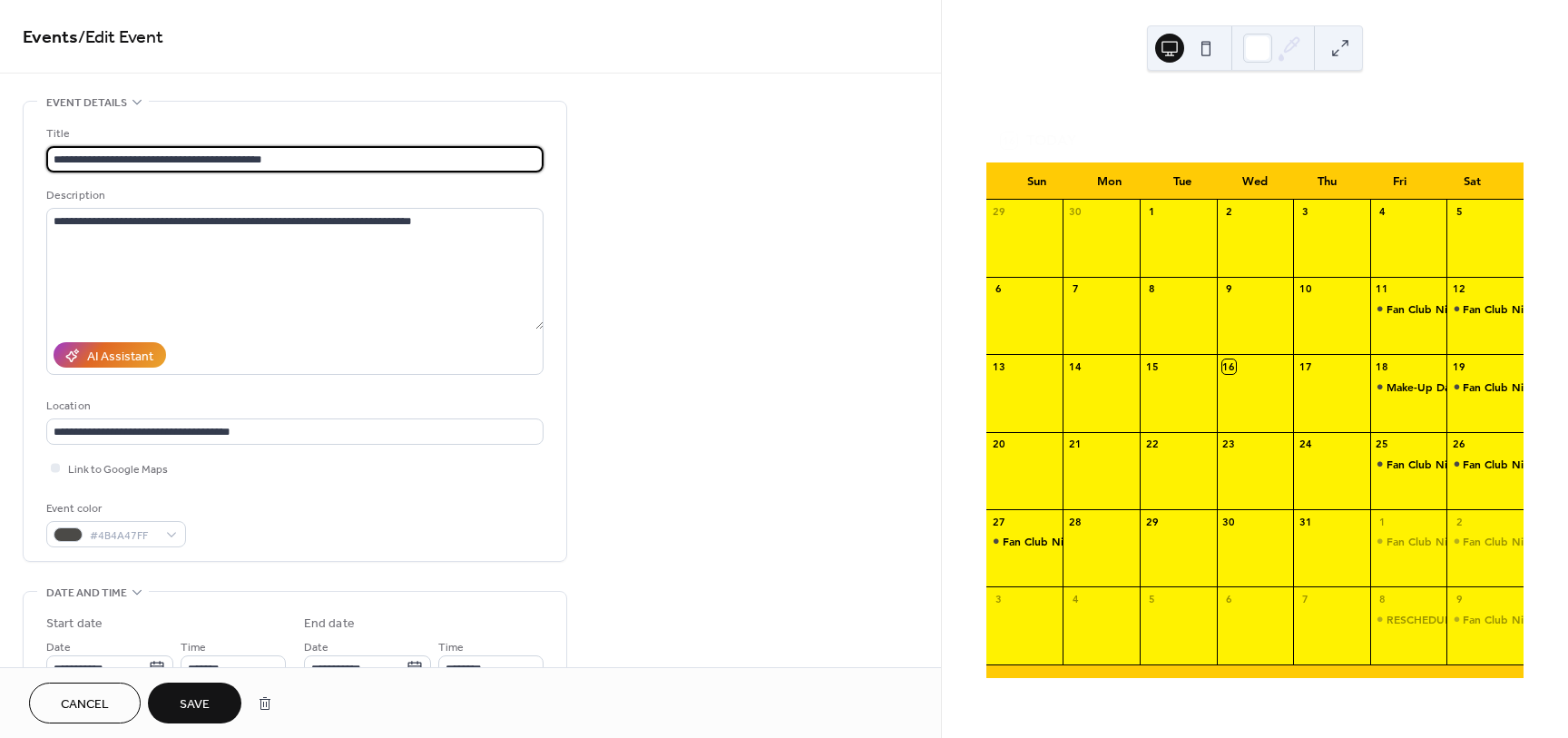 click on "Save" at bounding box center (194, 704) 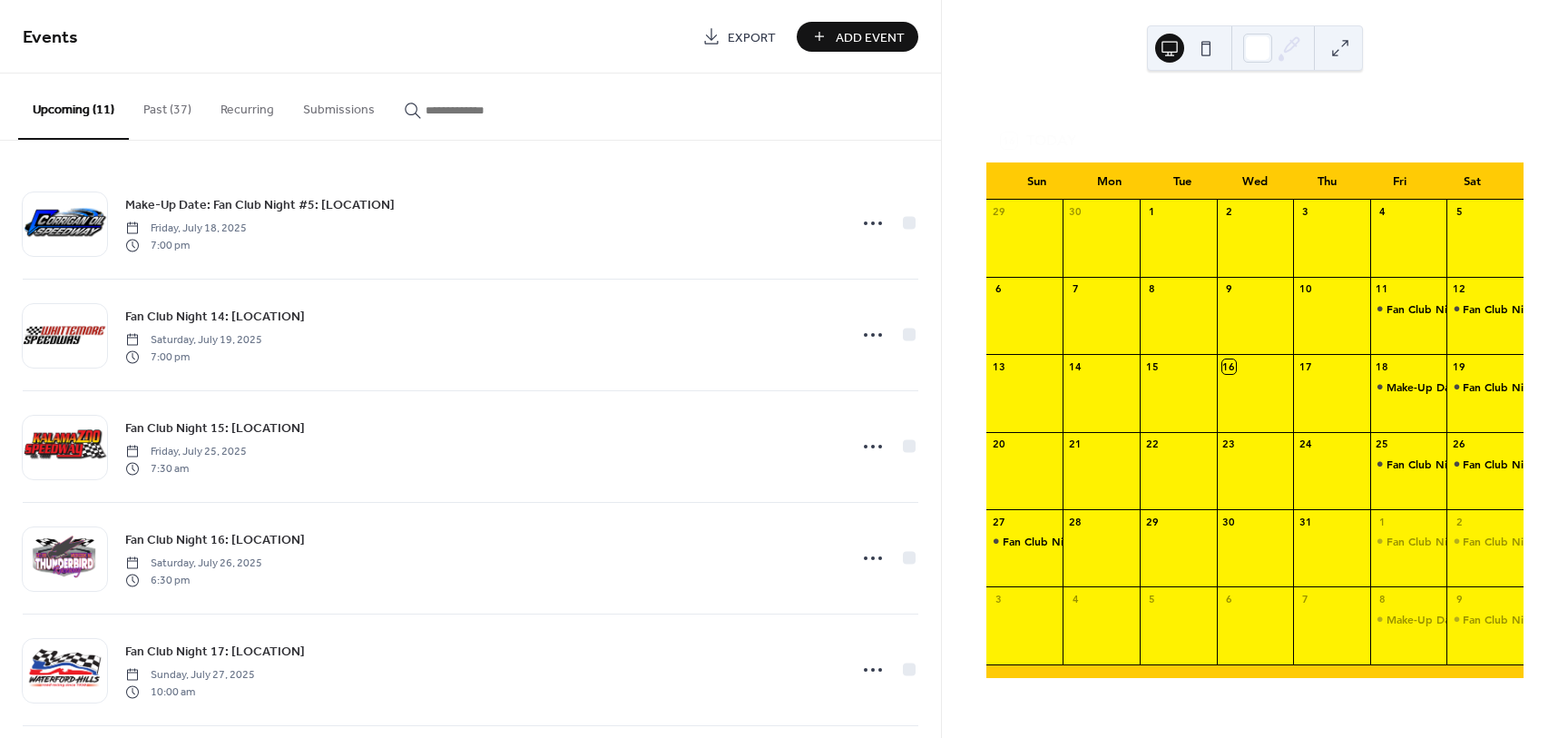 click on "Past (37)" at bounding box center [167, 105] 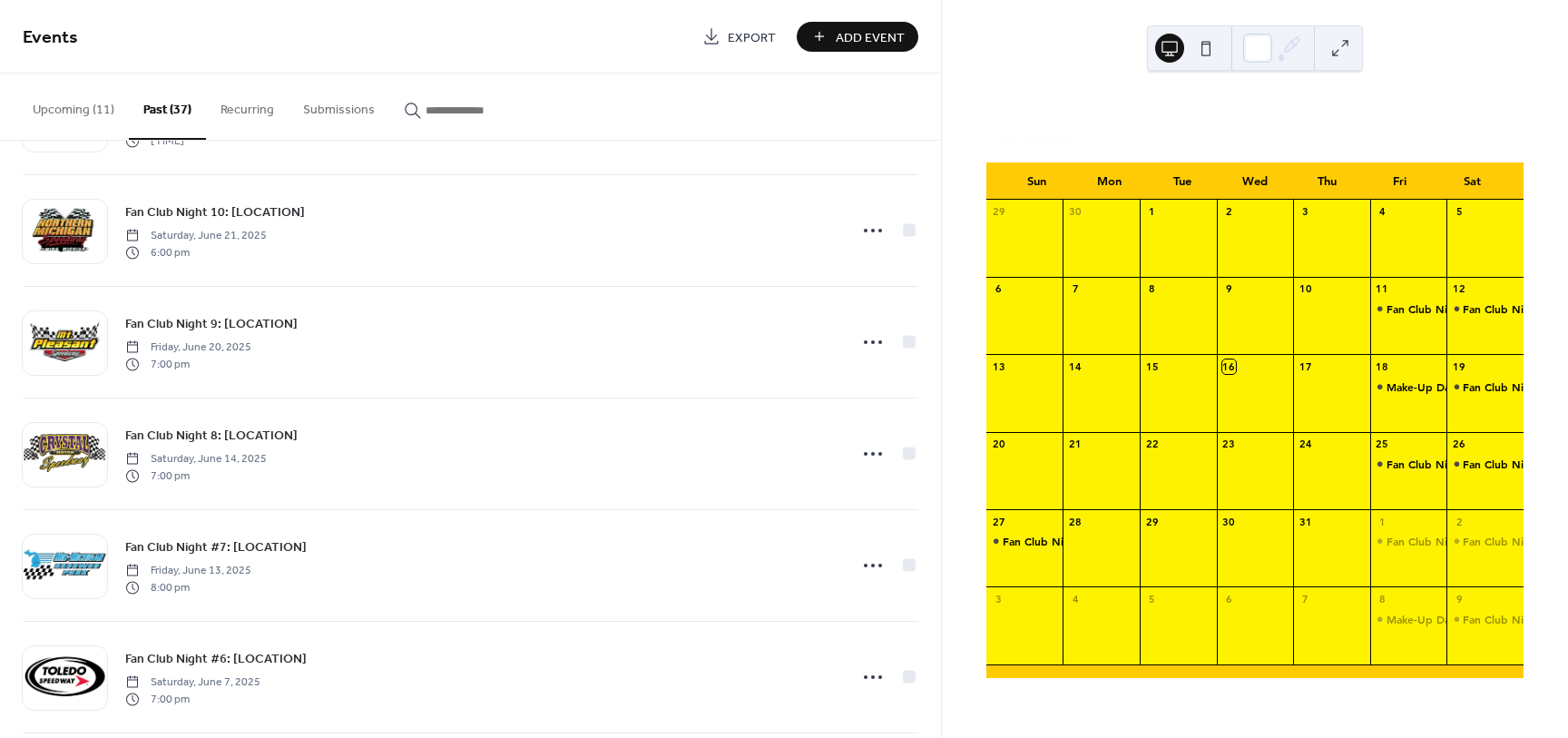 scroll, scrollTop: 227, scrollLeft: 0, axis: vertical 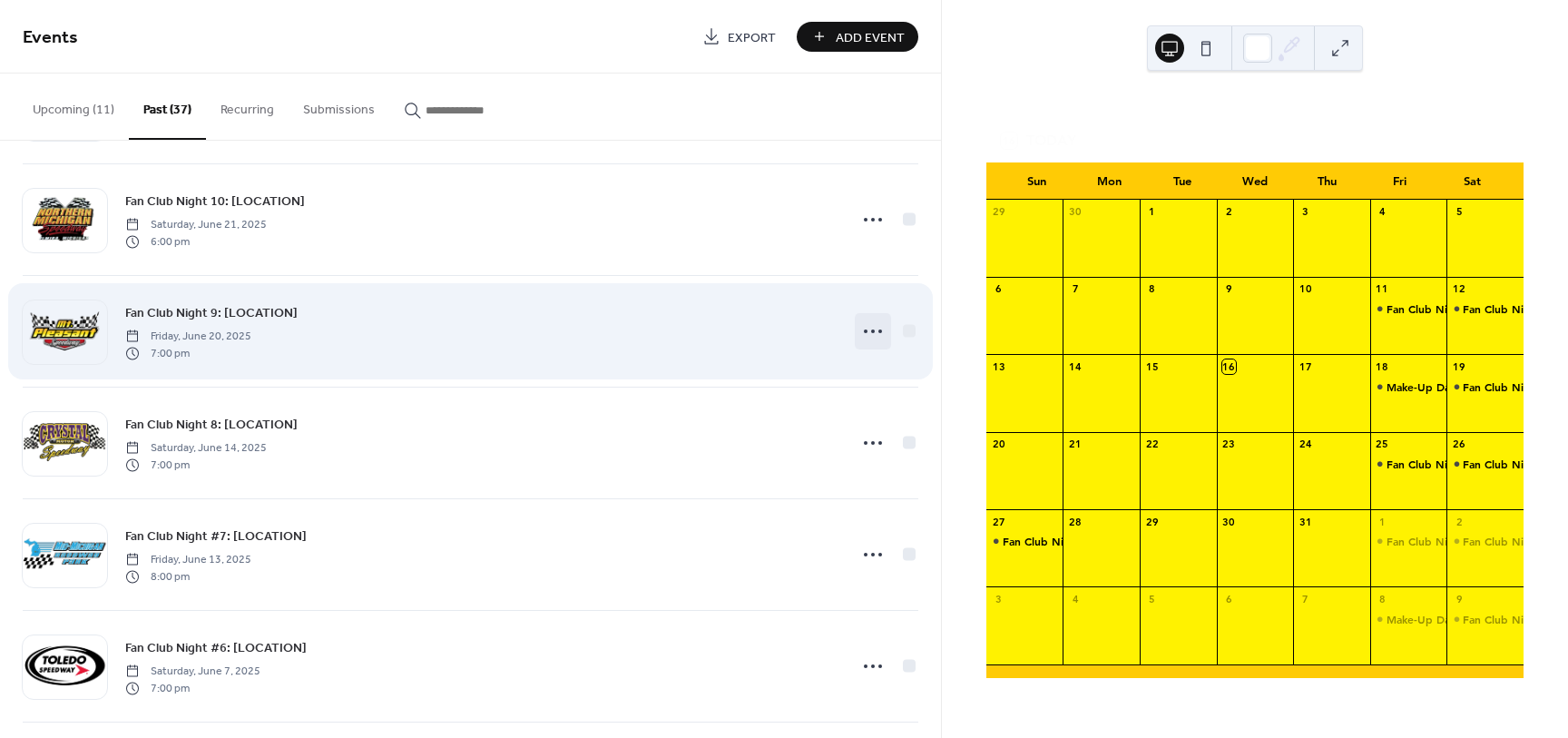 click 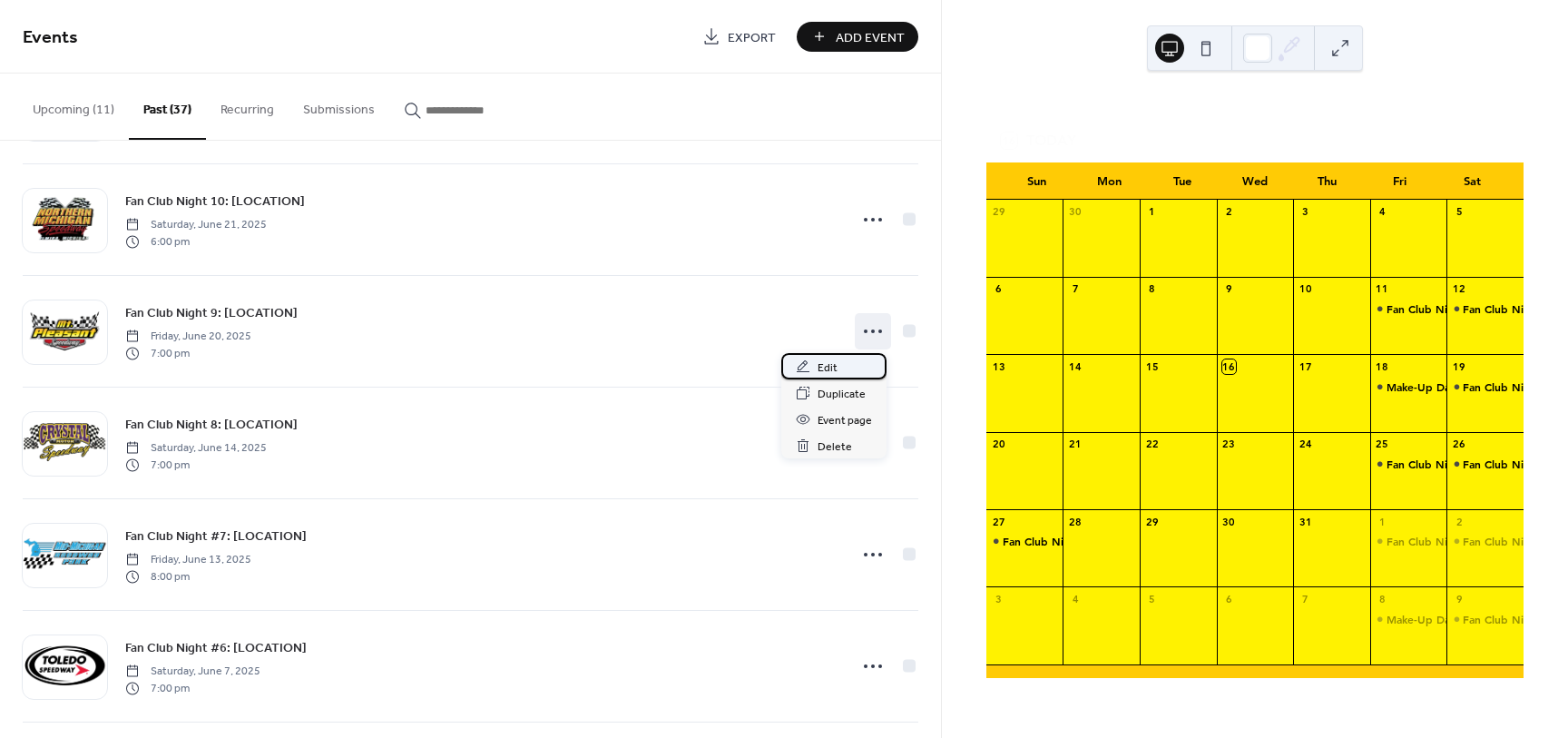 click on "Edit" at bounding box center [828, 368] 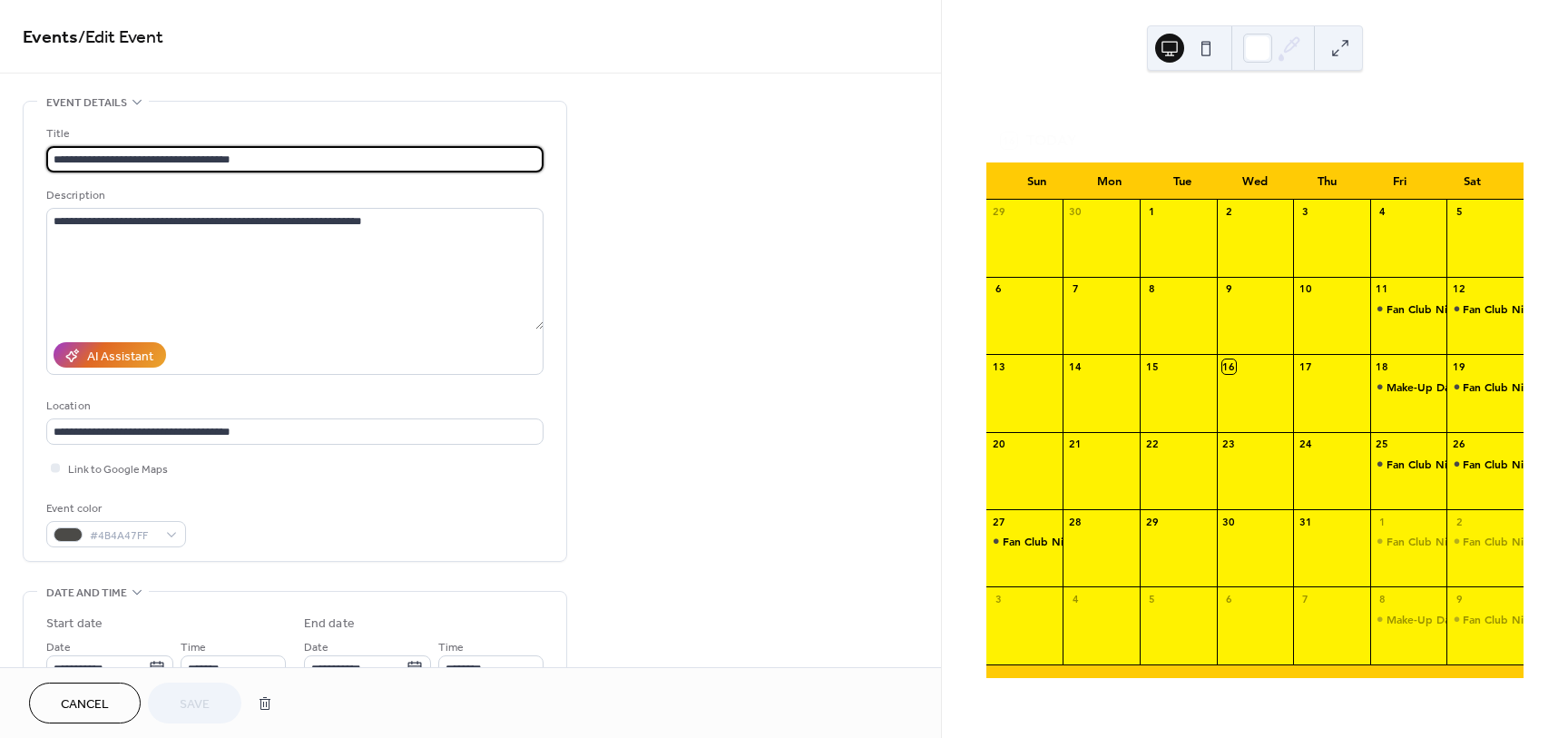 click on "**********" at bounding box center (295, 331) 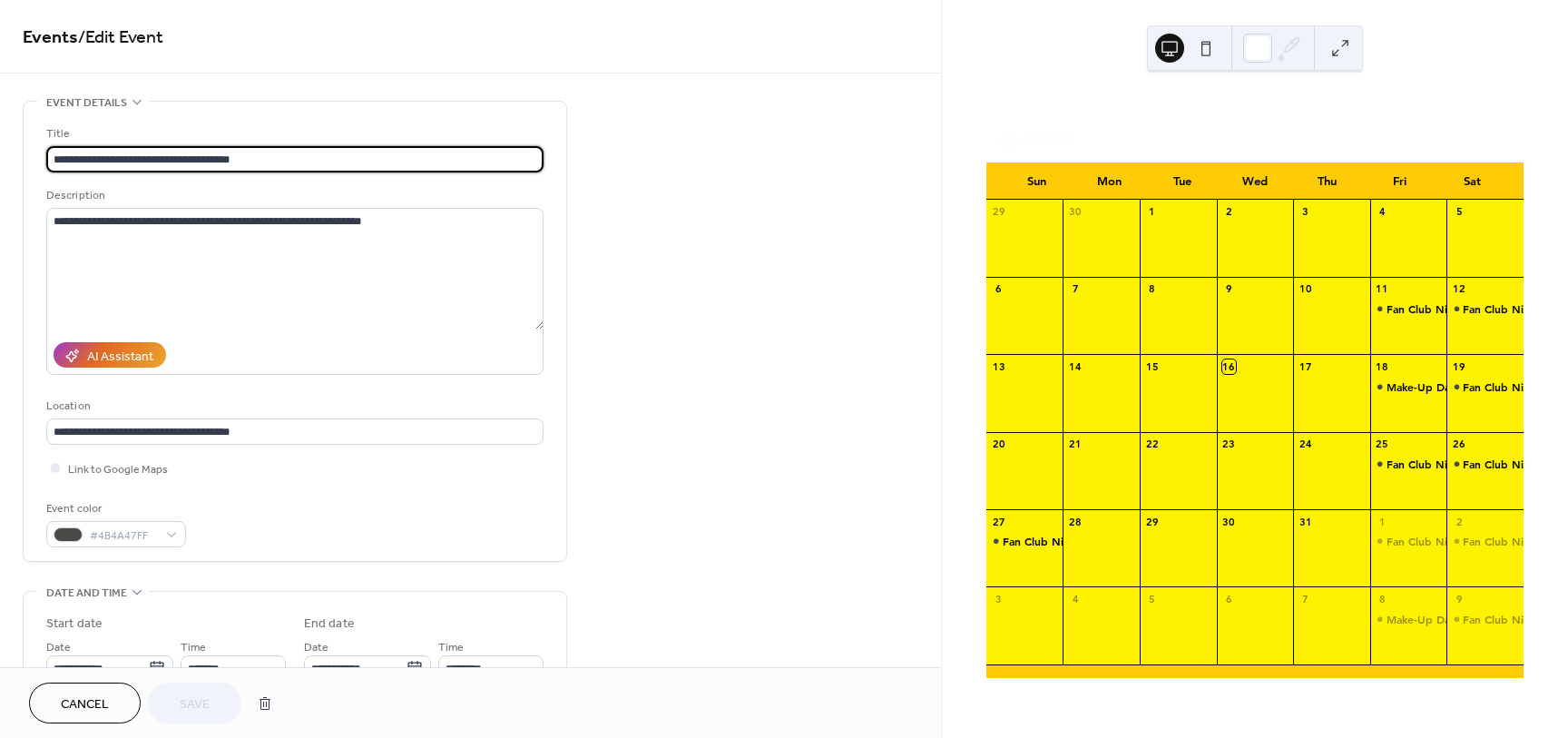 click on "**********" at bounding box center (295, 159) 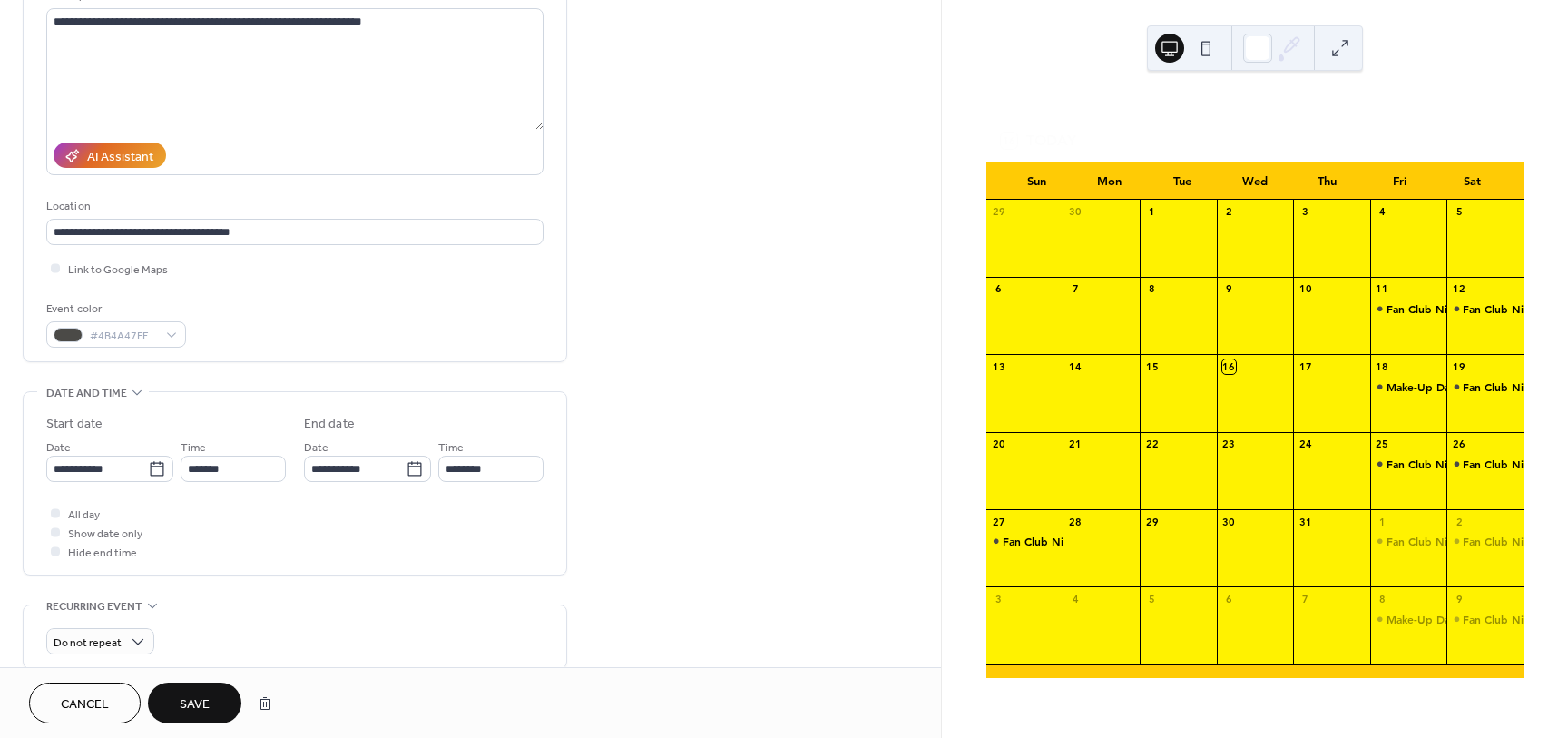 scroll, scrollTop: 227, scrollLeft: 0, axis: vertical 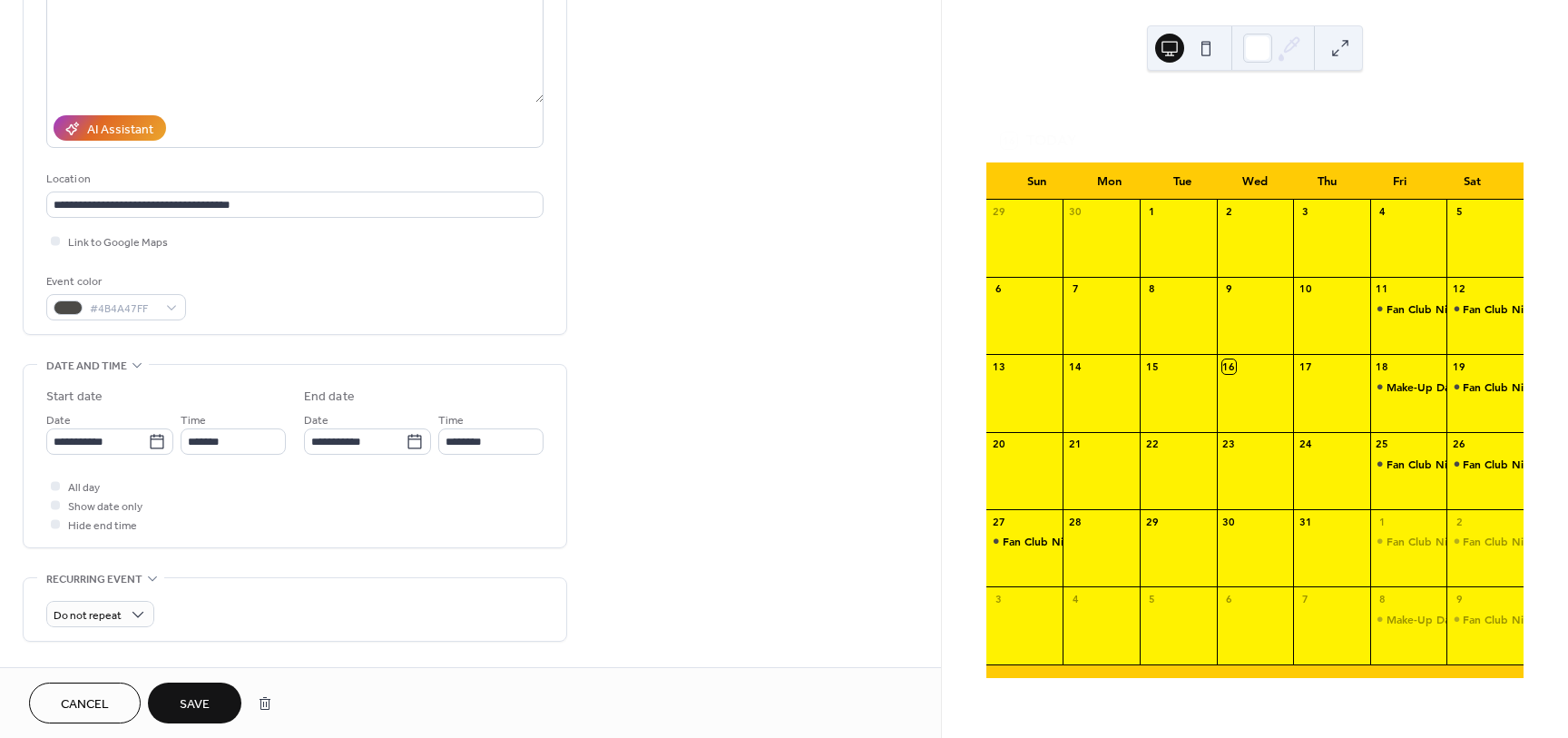 type on "**********" 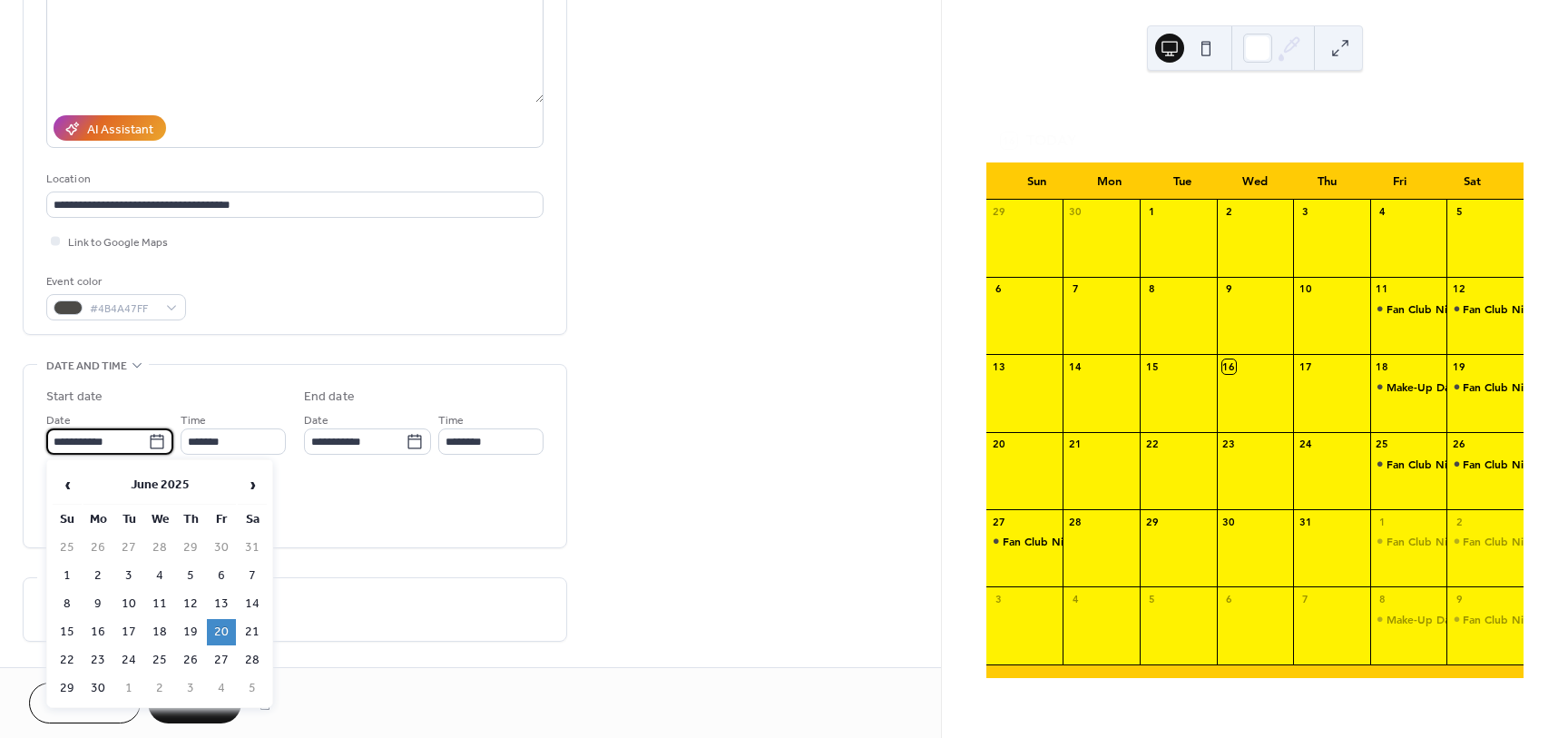click on "**********" at bounding box center [97, 441] 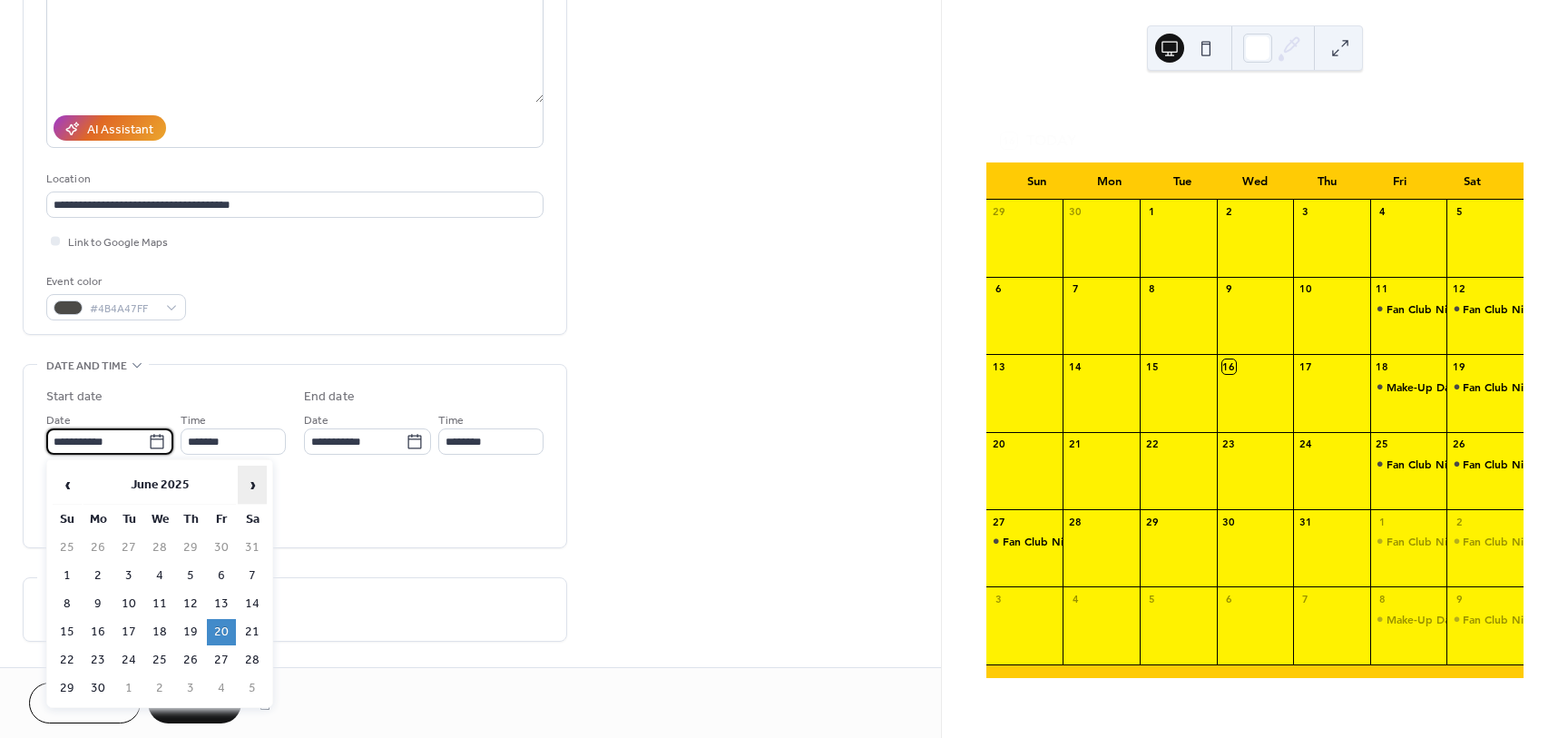 click on "›" at bounding box center [252, 485] 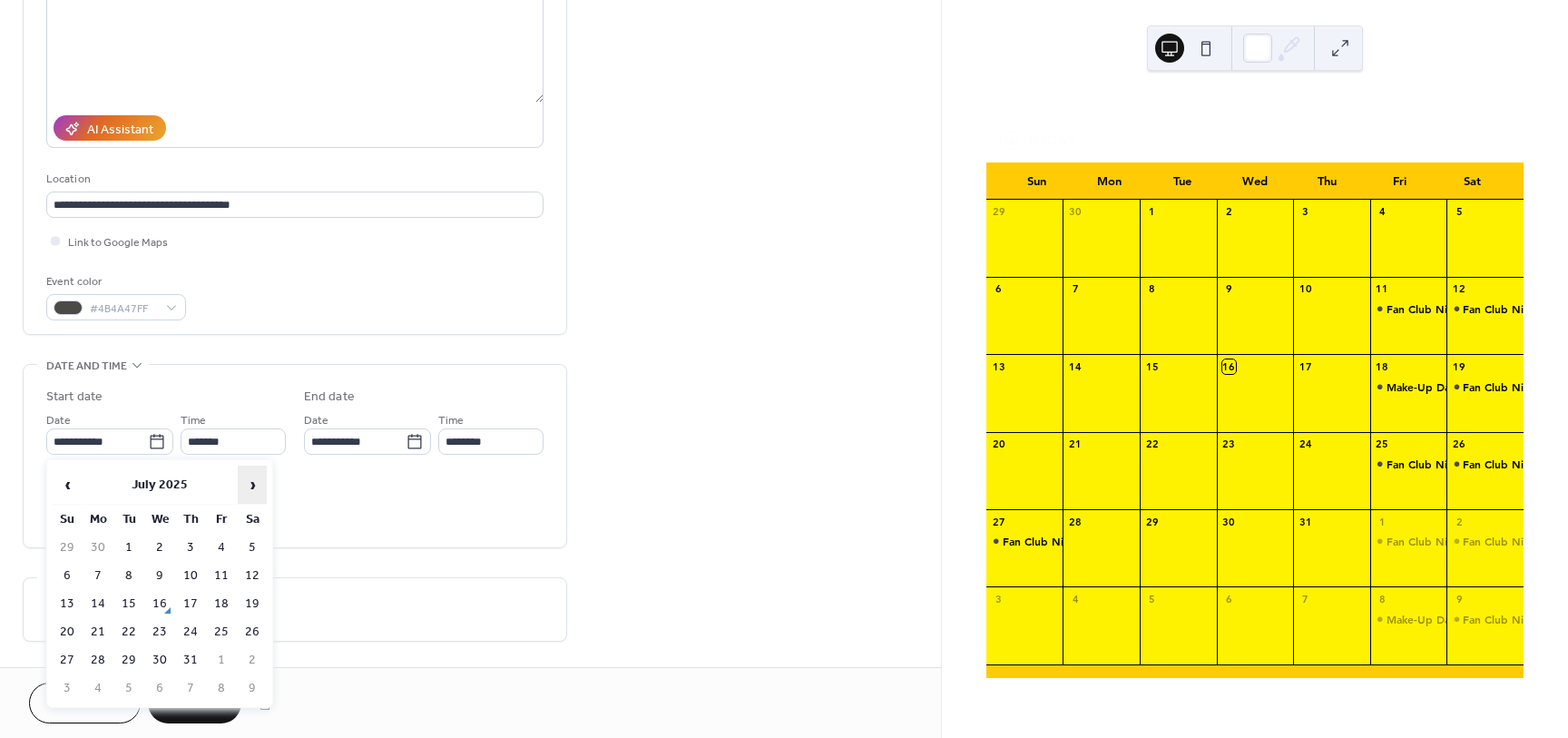 click on "›" at bounding box center (252, 485) 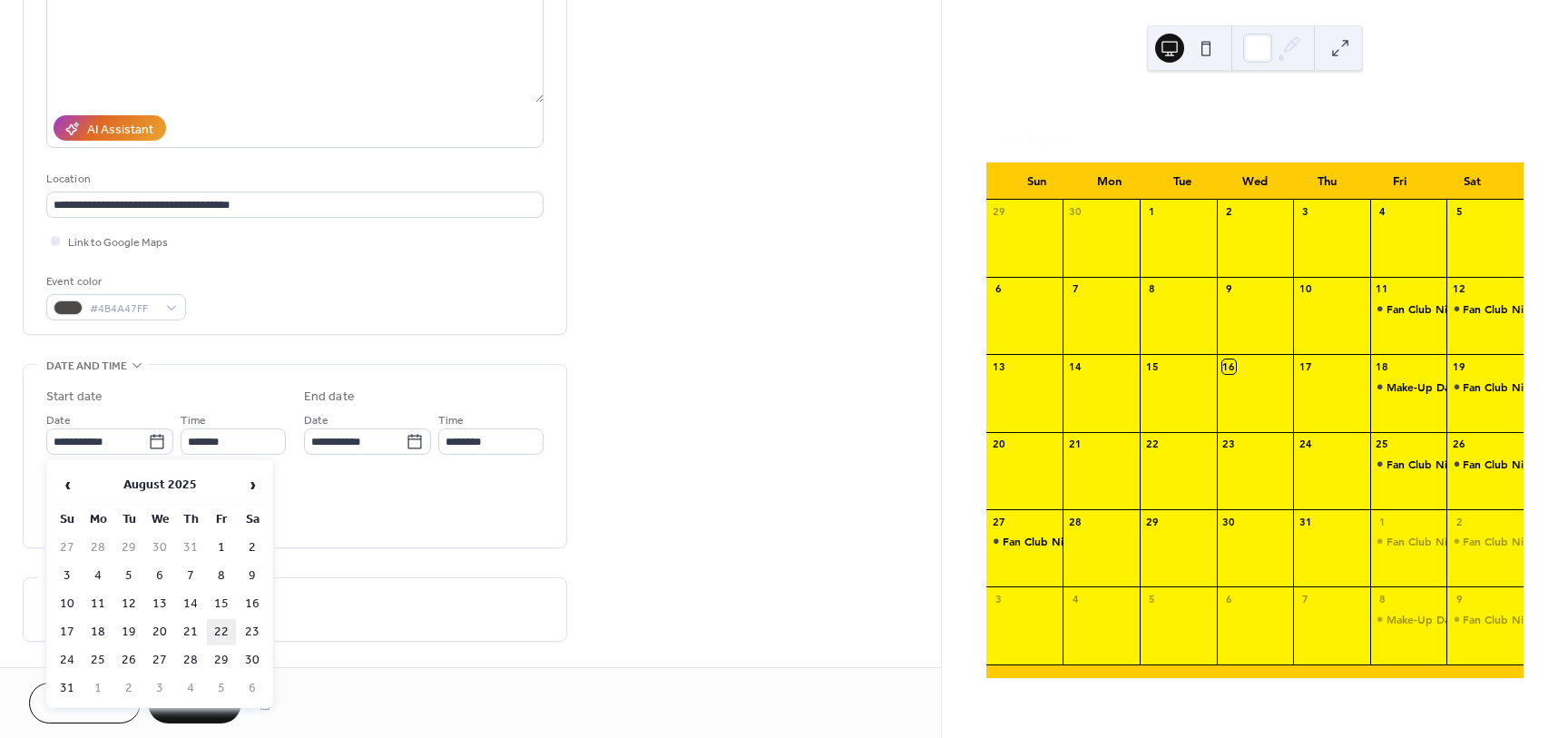 click on "22" at bounding box center (221, 632) 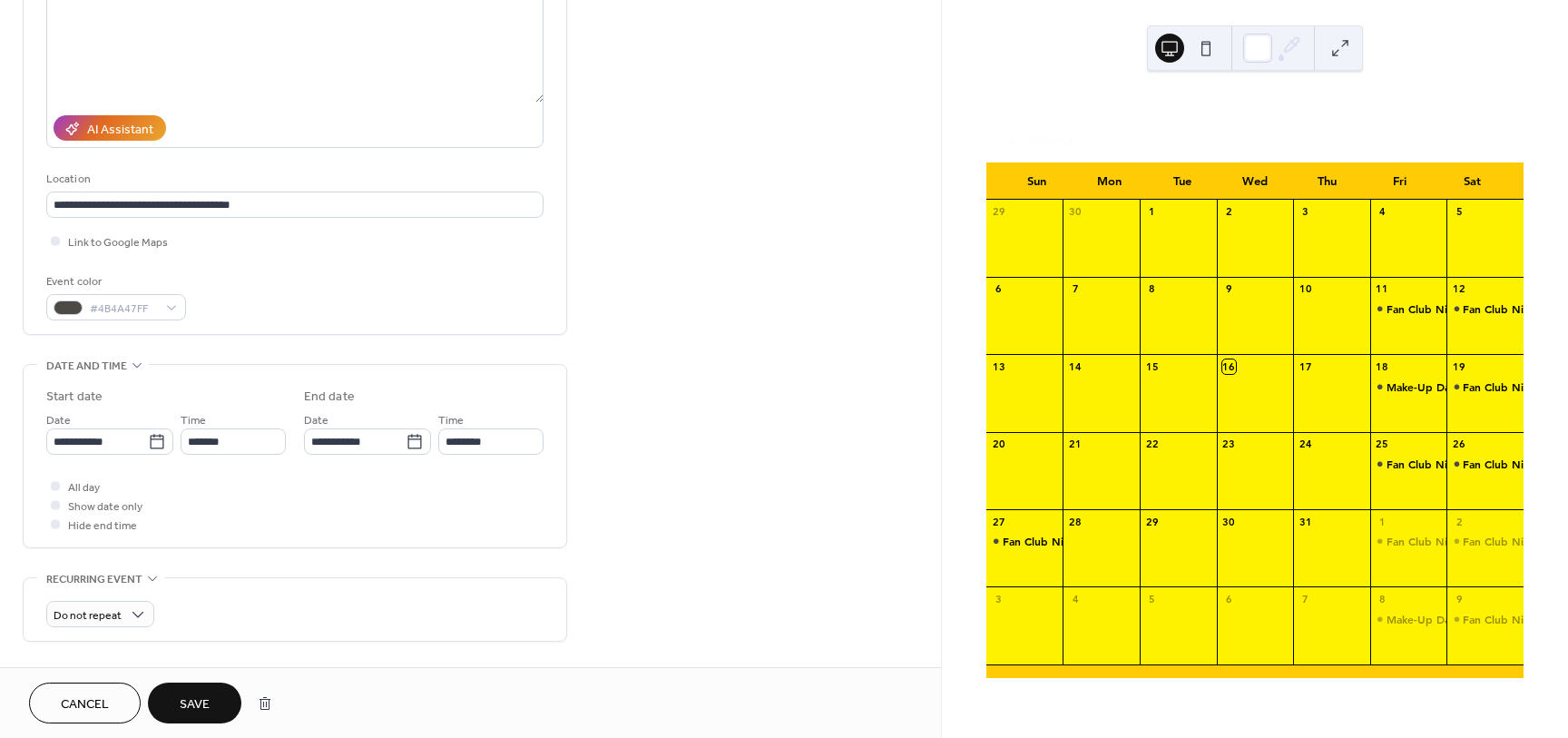 click on "Save" at bounding box center [194, 704] 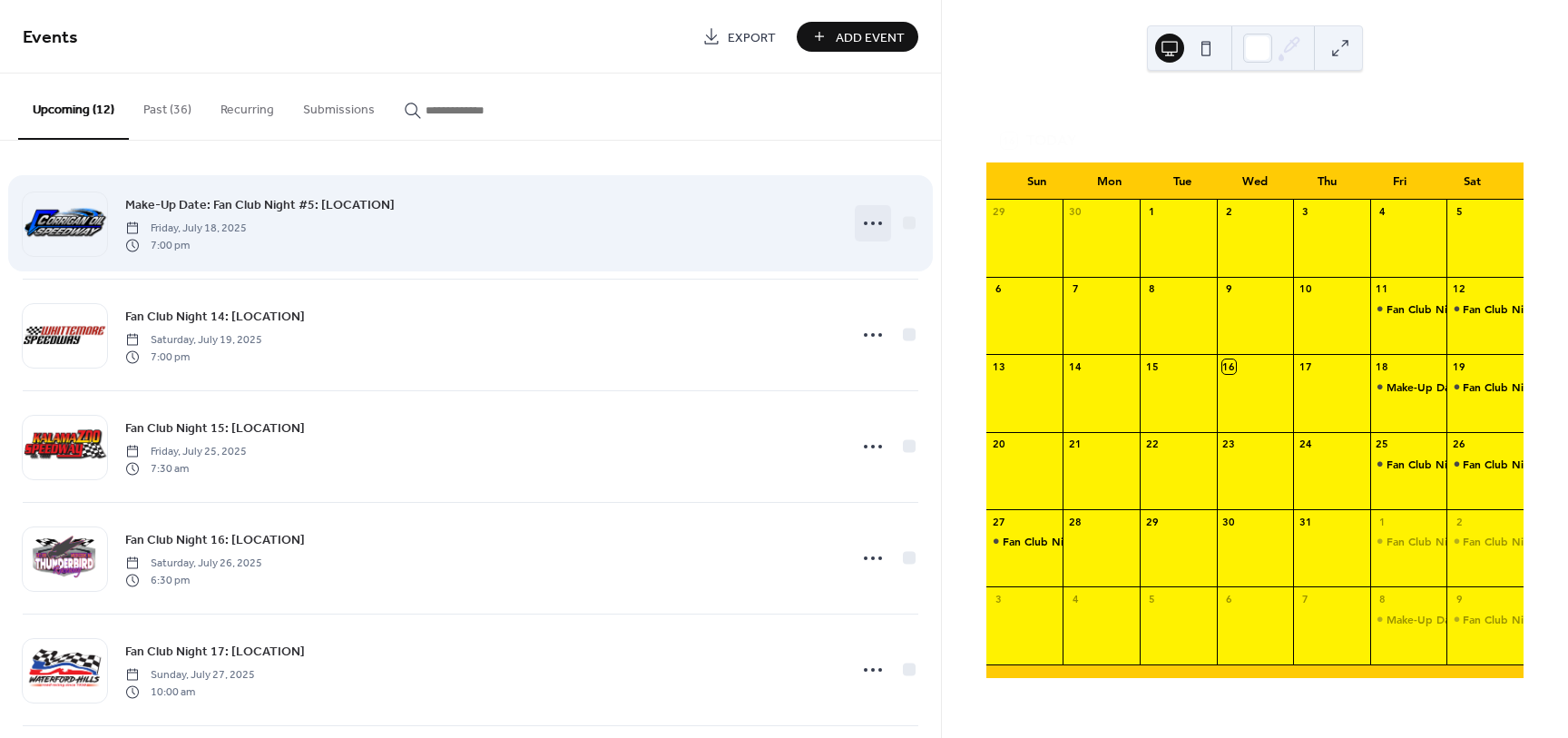 click 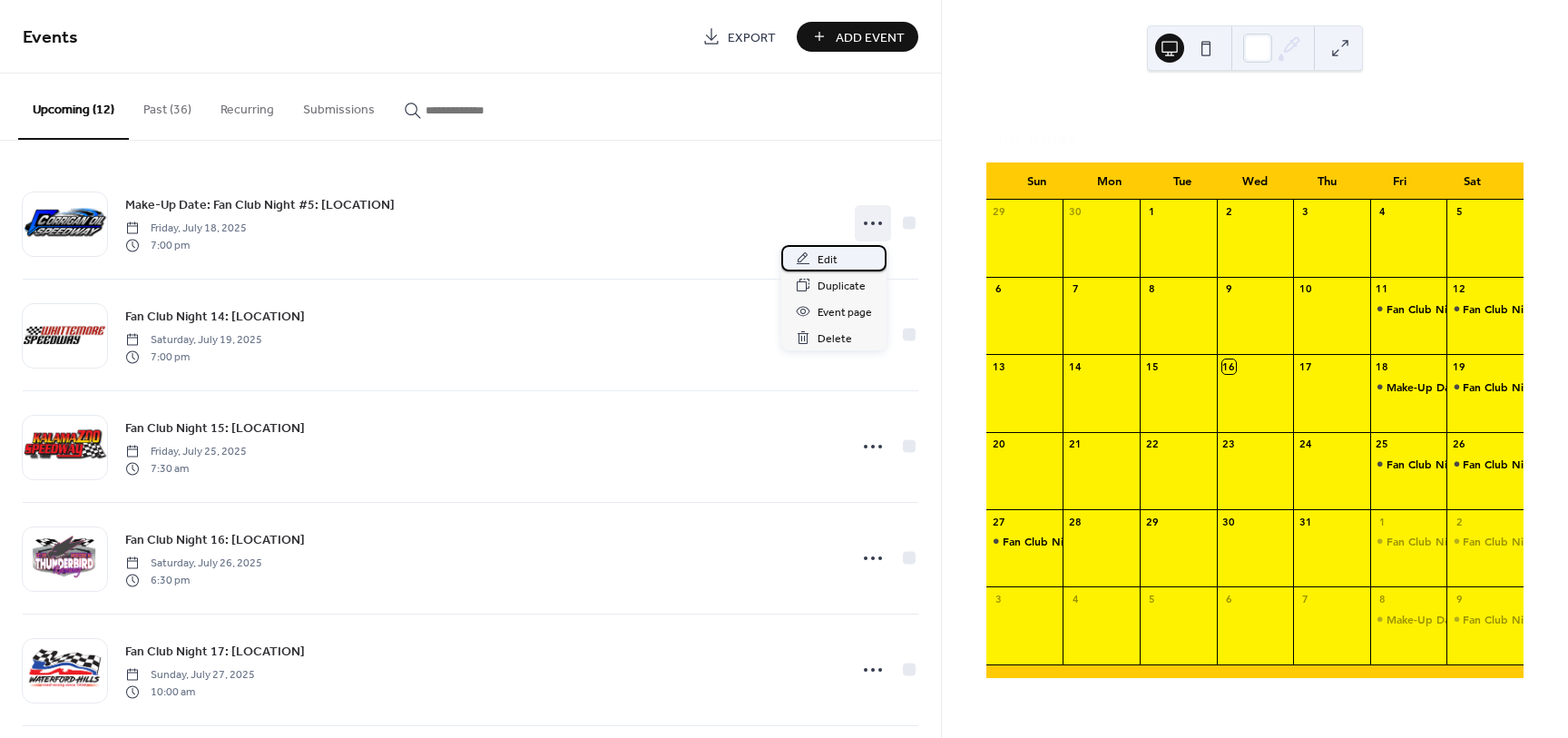 click on "Edit" at bounding box center [834, 258] 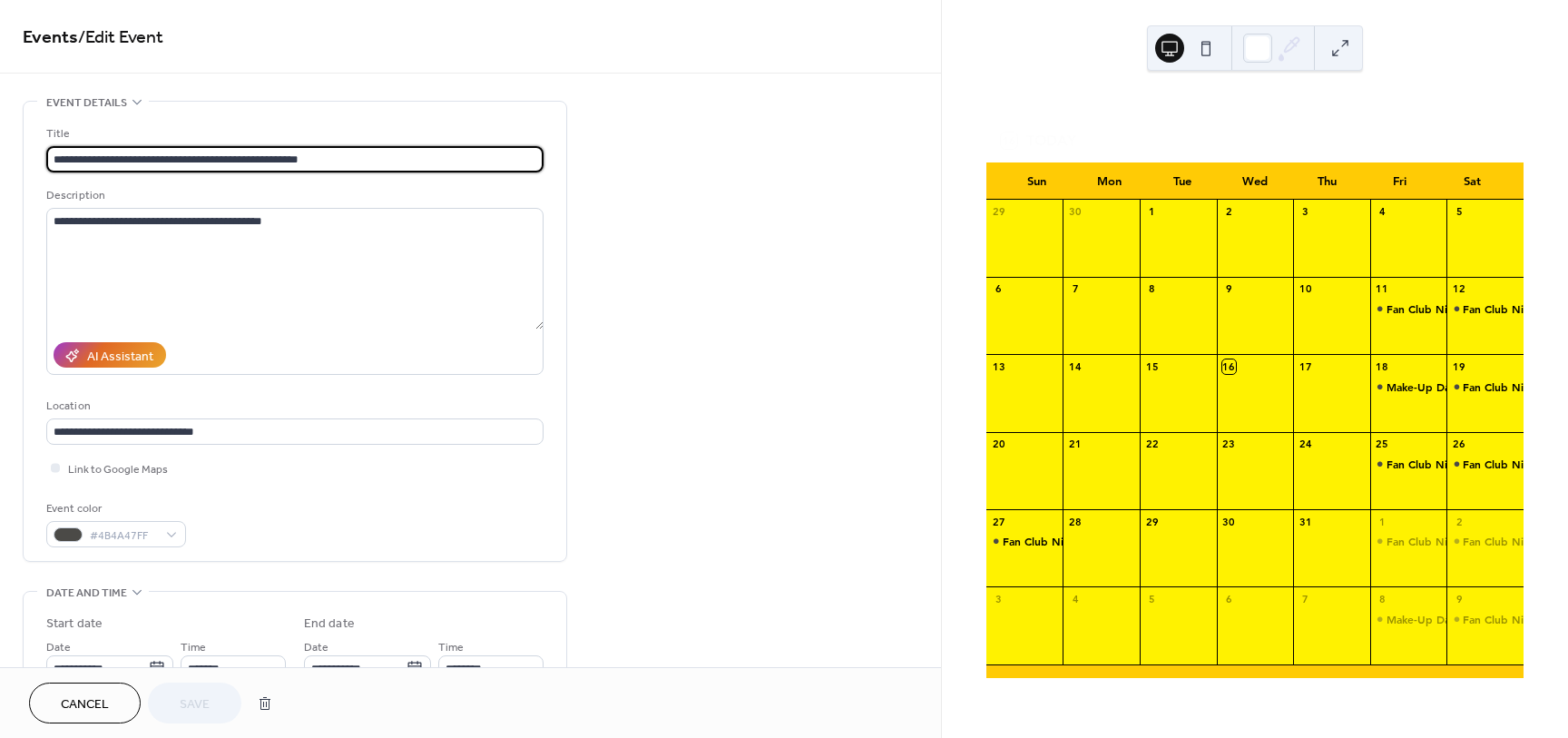 click on "**********" at bounding box center (295, 159) 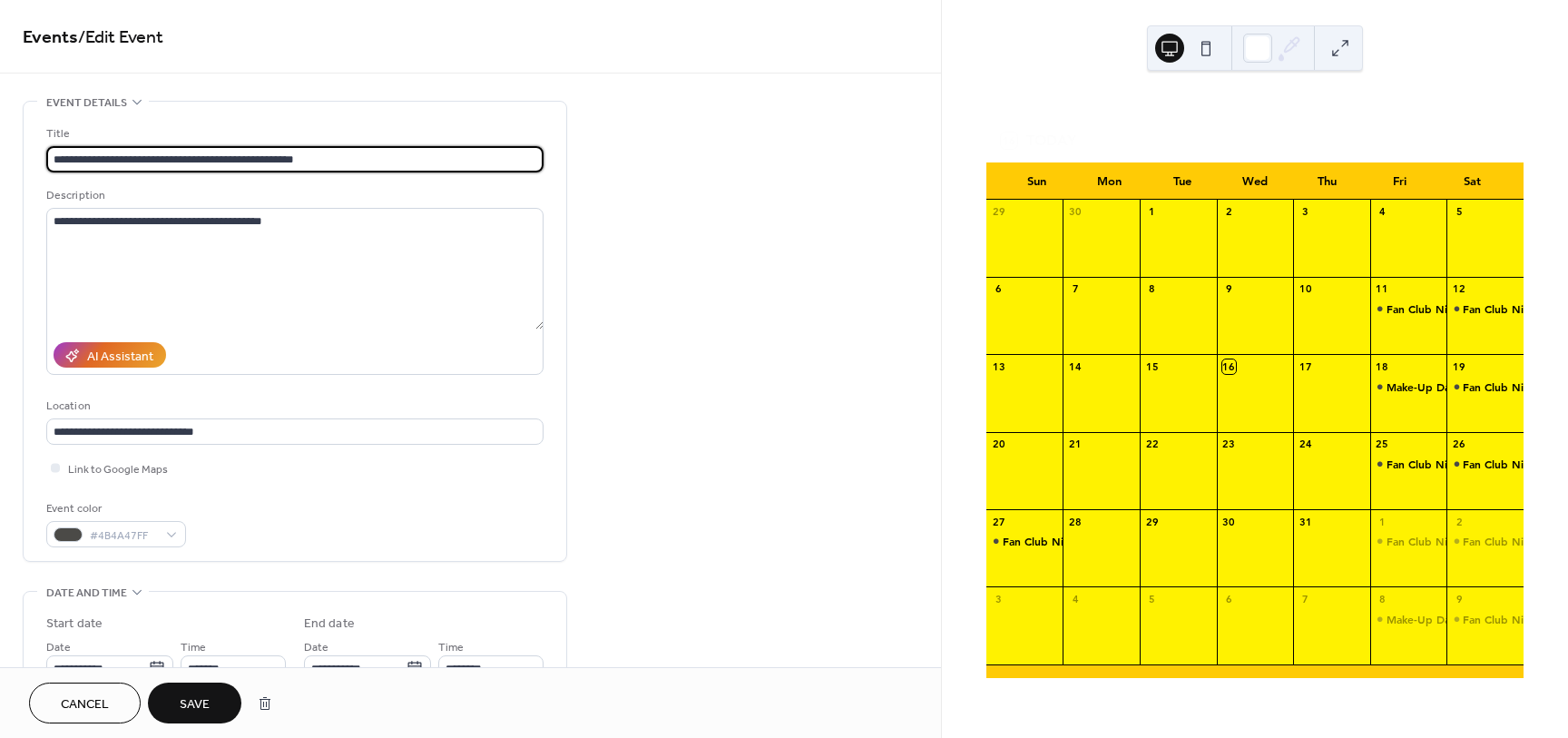 type on "**********" 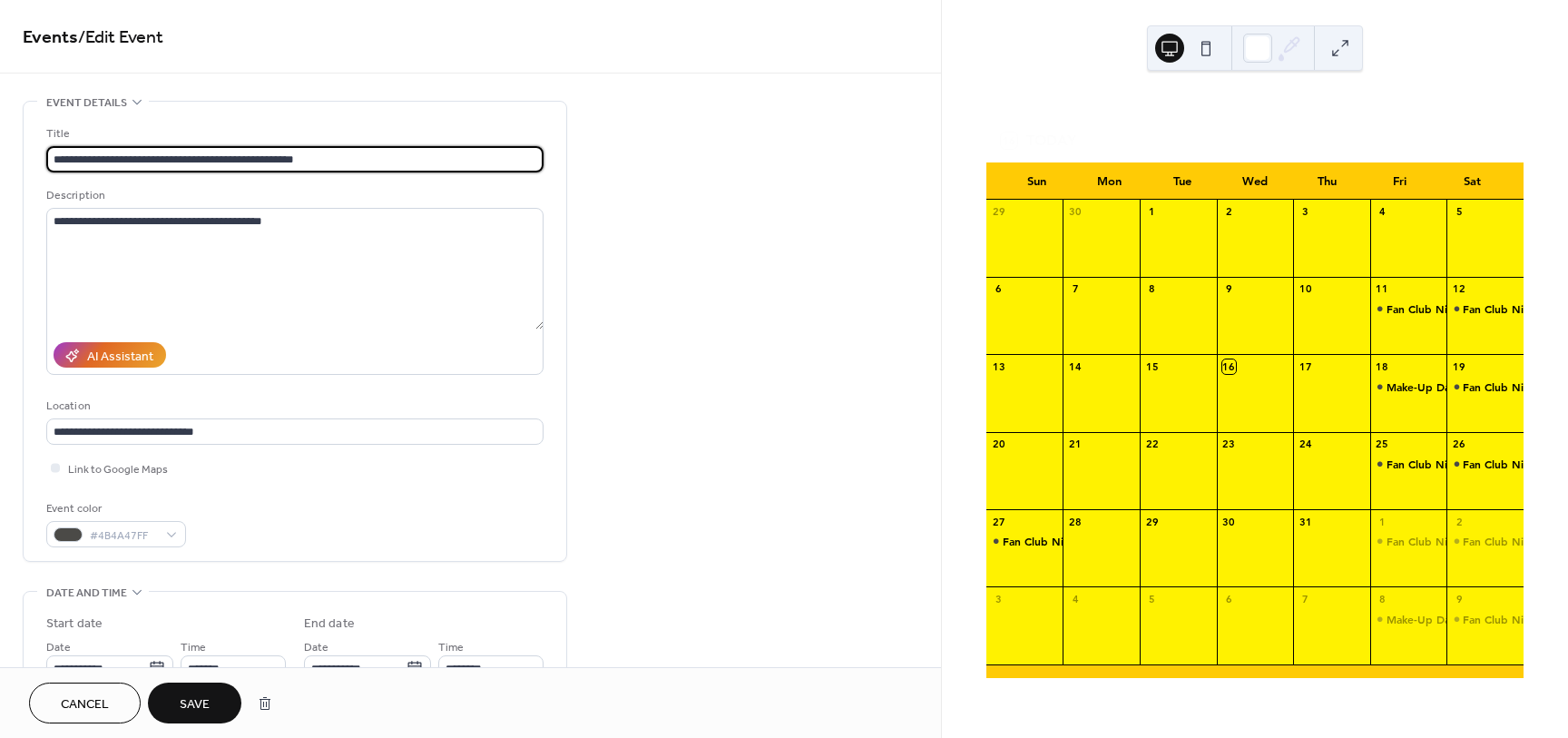 click on "Save" at bounding box center [194, 703] 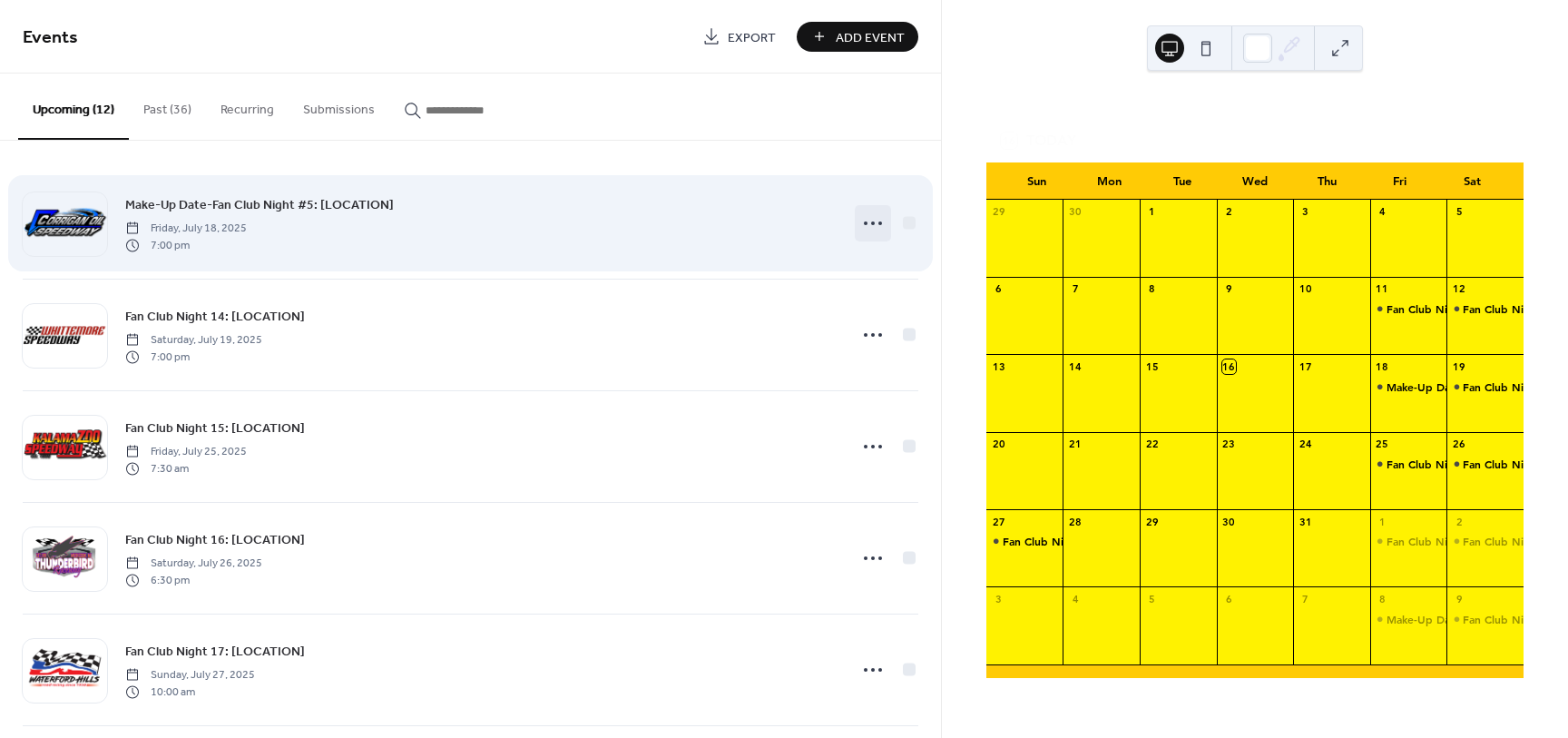click 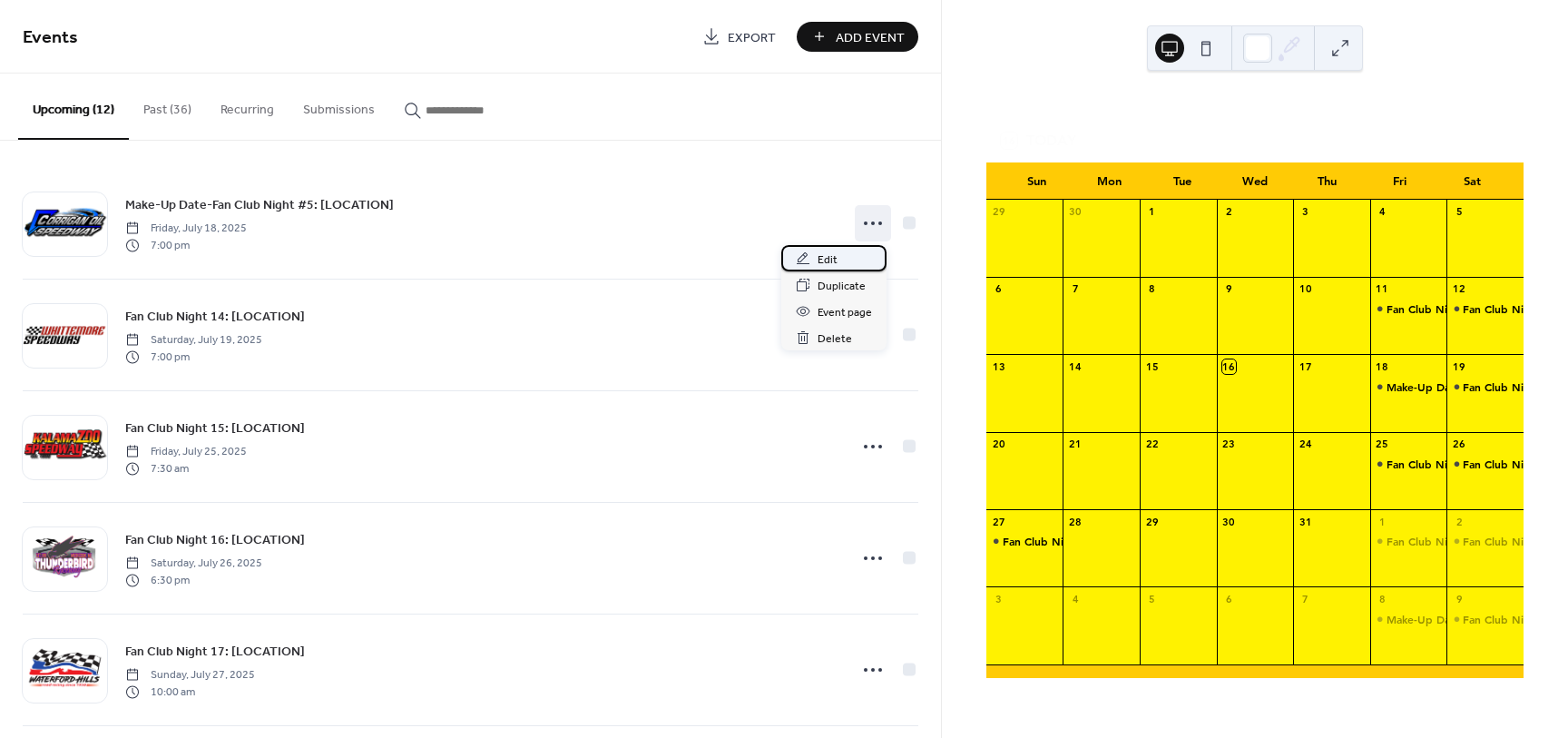 click on "Edit" at bounding box center (828, 260) 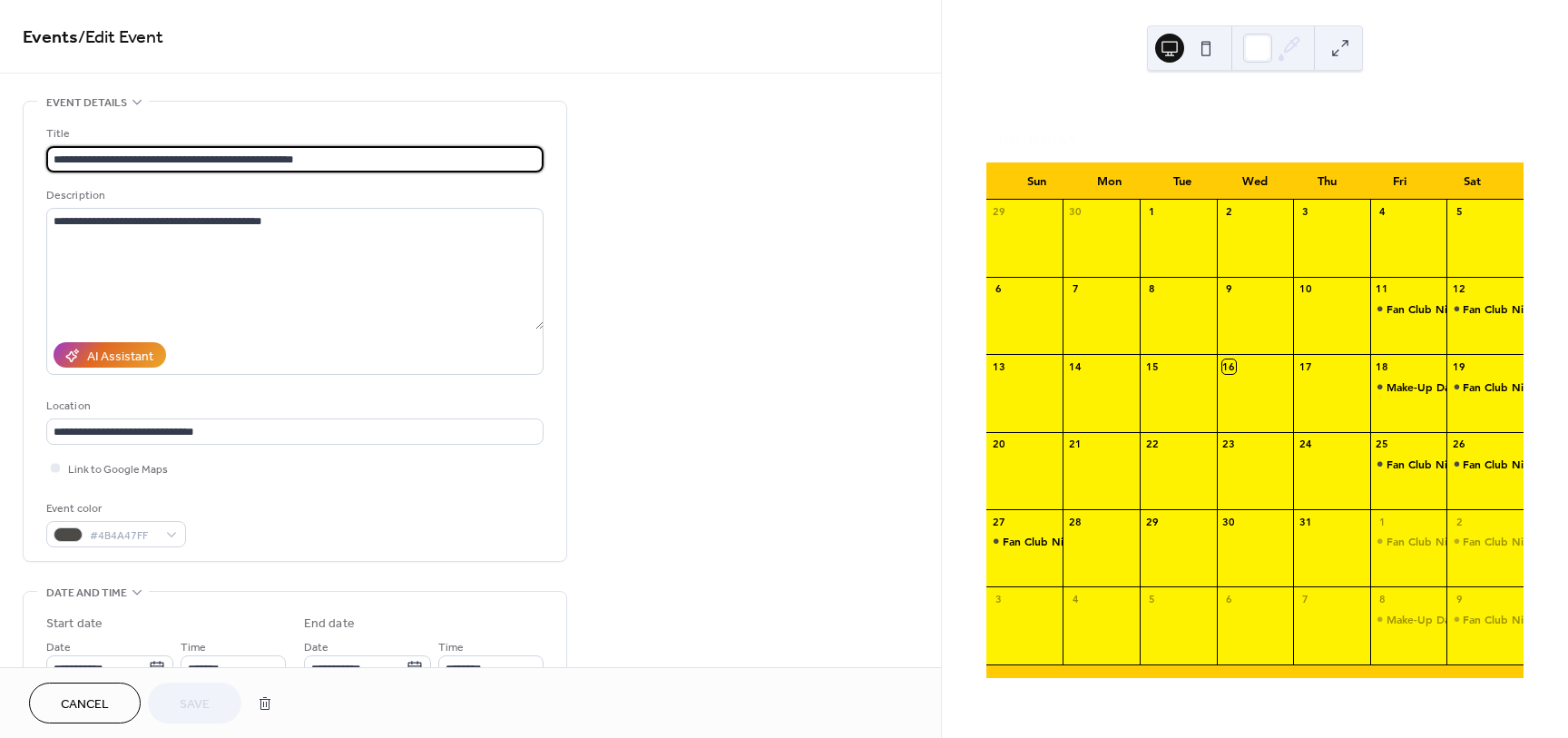click on "**********" at bounding box center [295, 159] 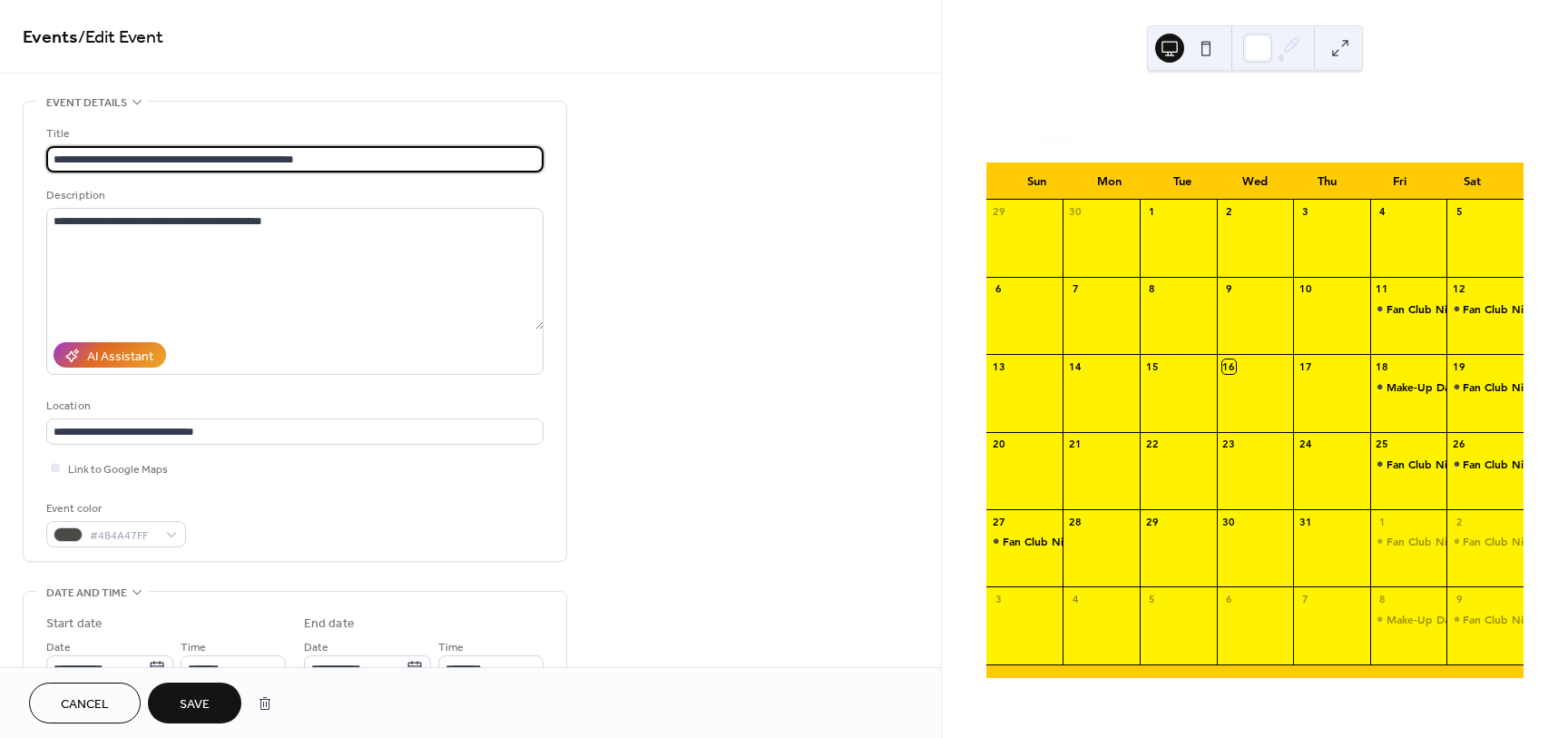 type on "**********" 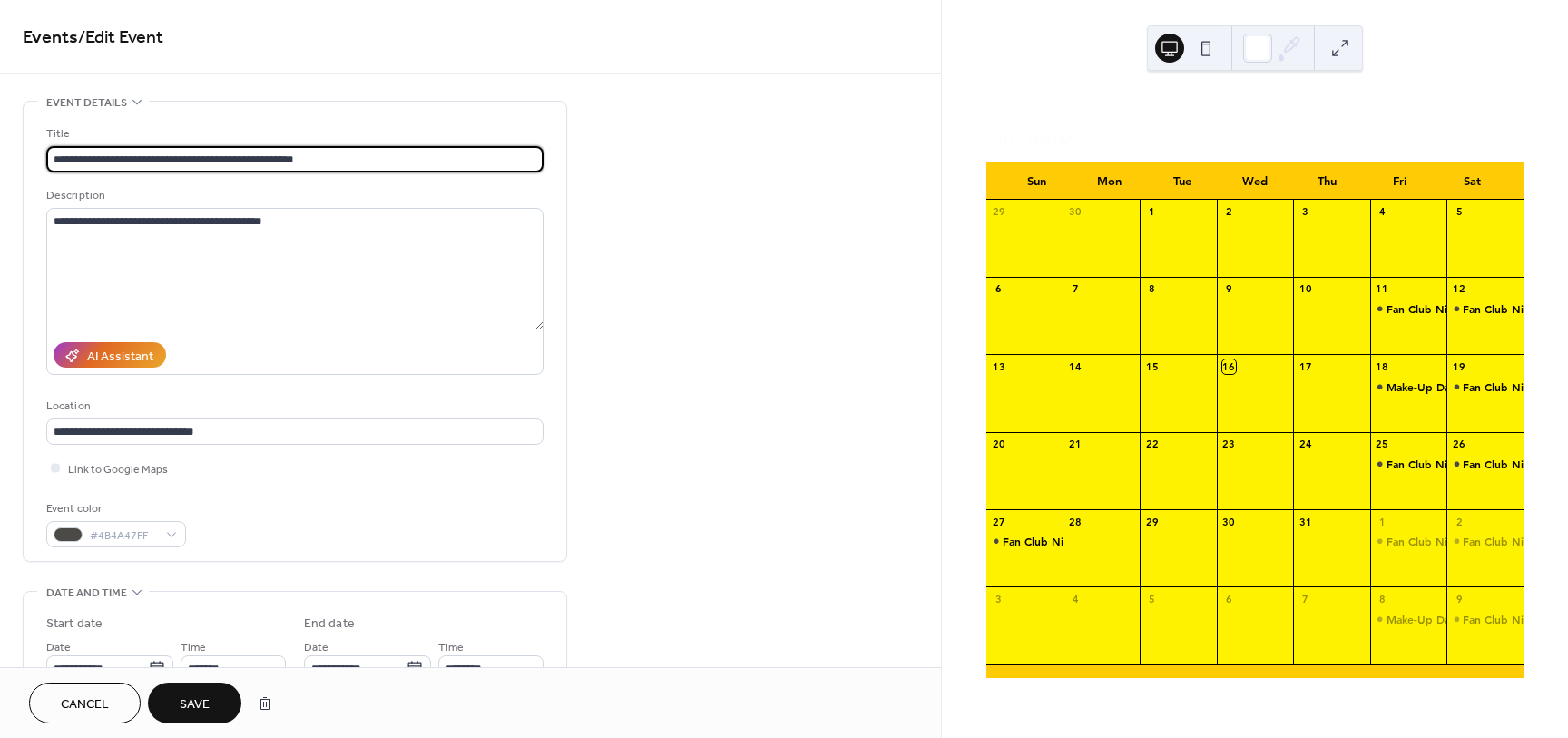 click on "Save" at bounding box center [194, 703] 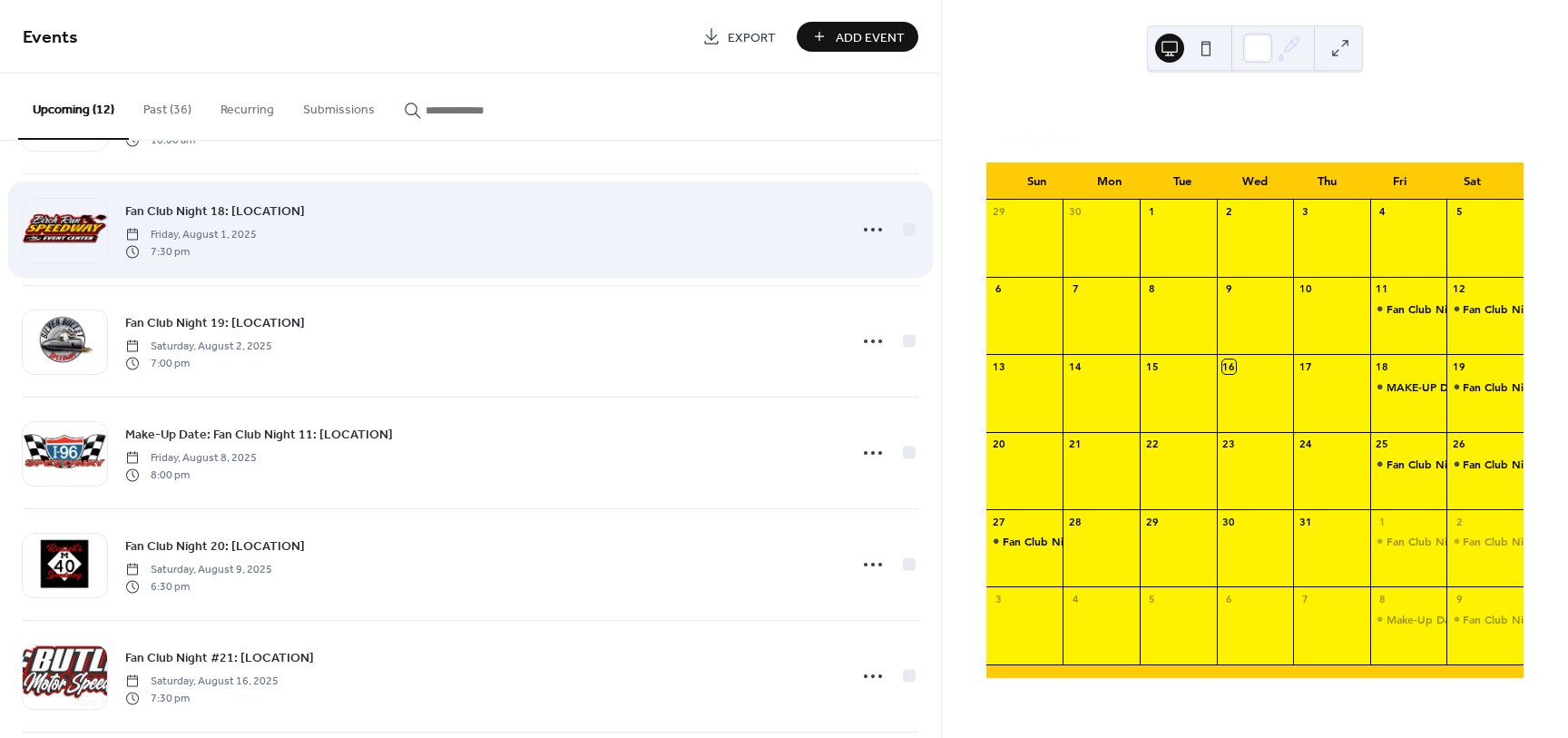 scroll, scrollTop: 567, scrollLeft: 0, axis: vertical 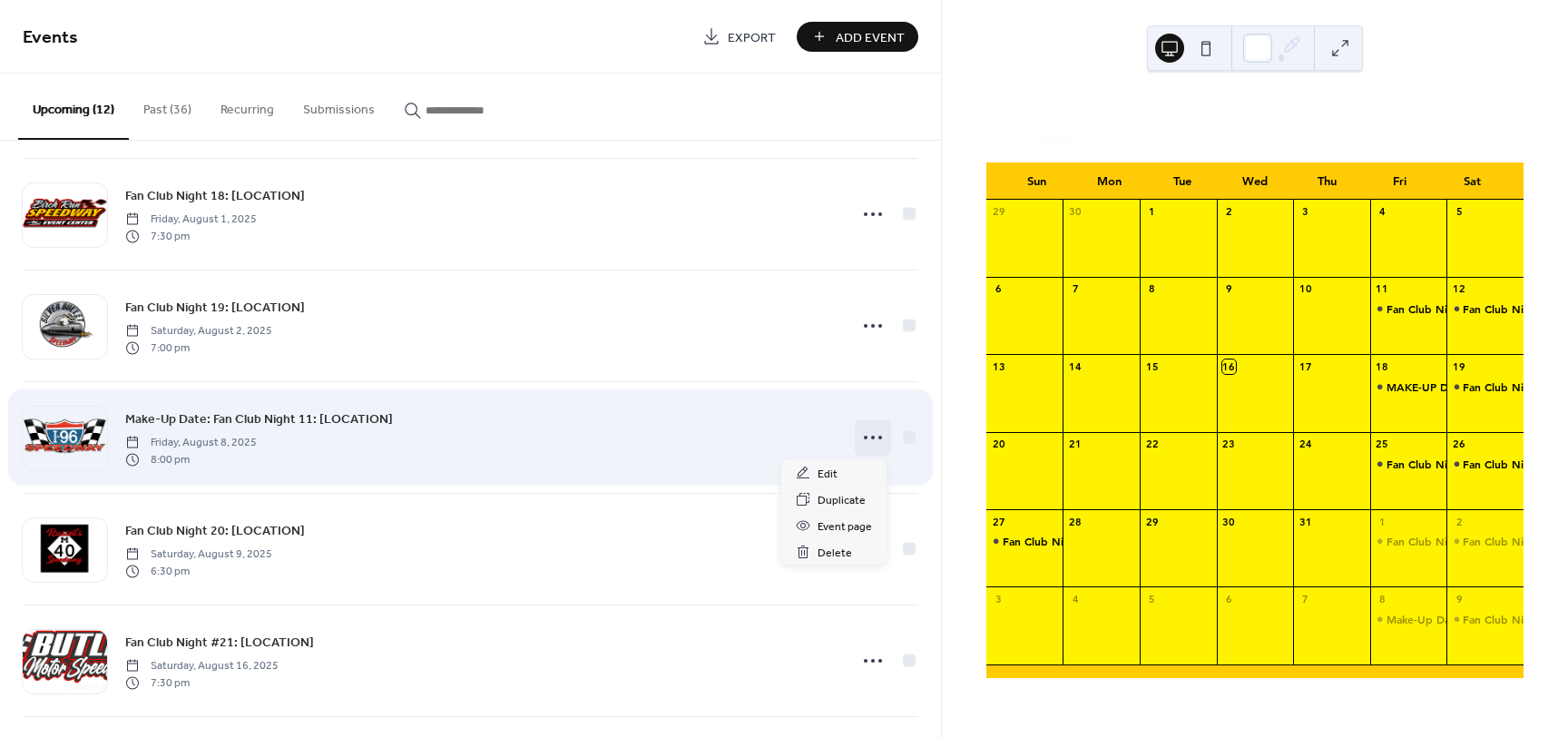 click 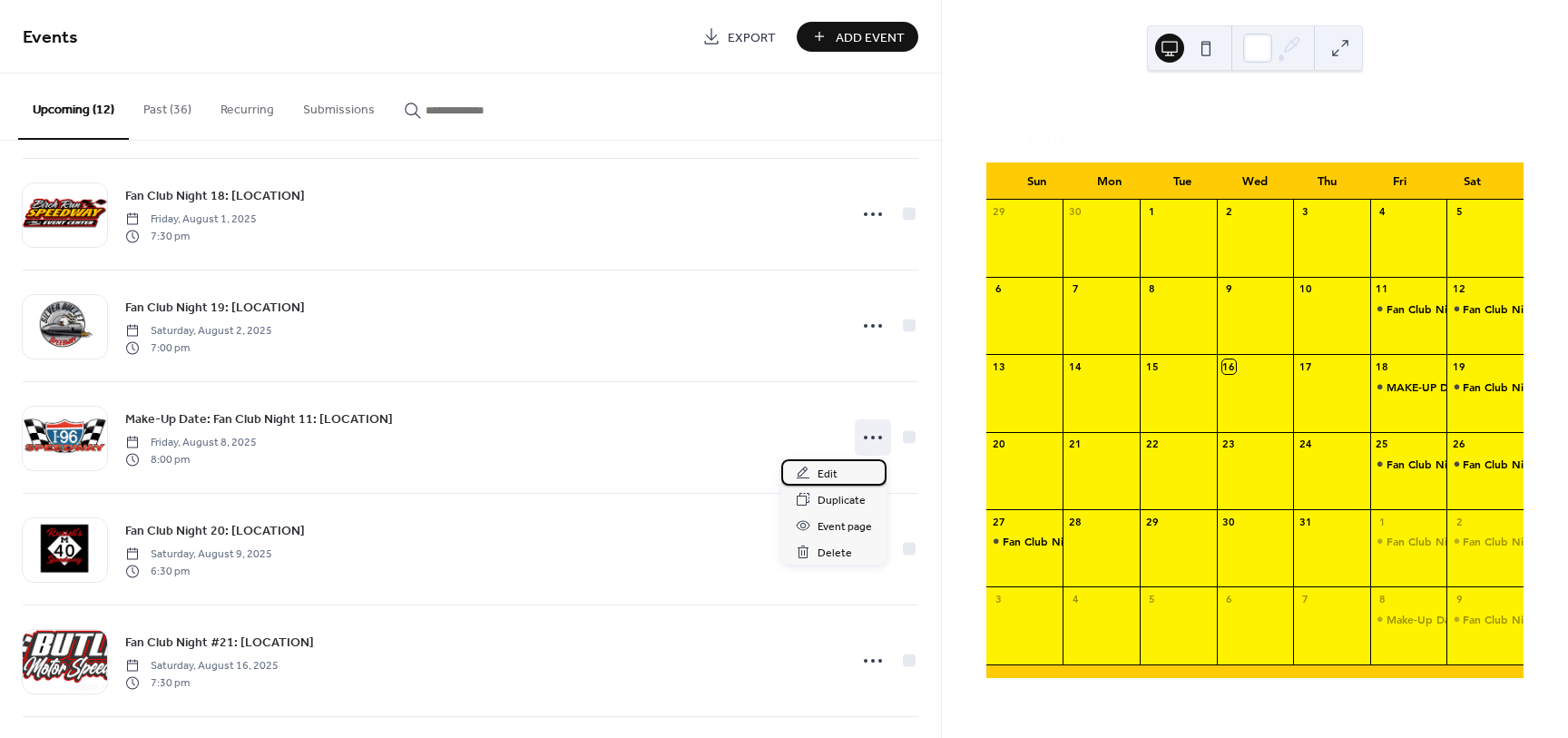 click on "Edit" at bounding box center (834, 472) 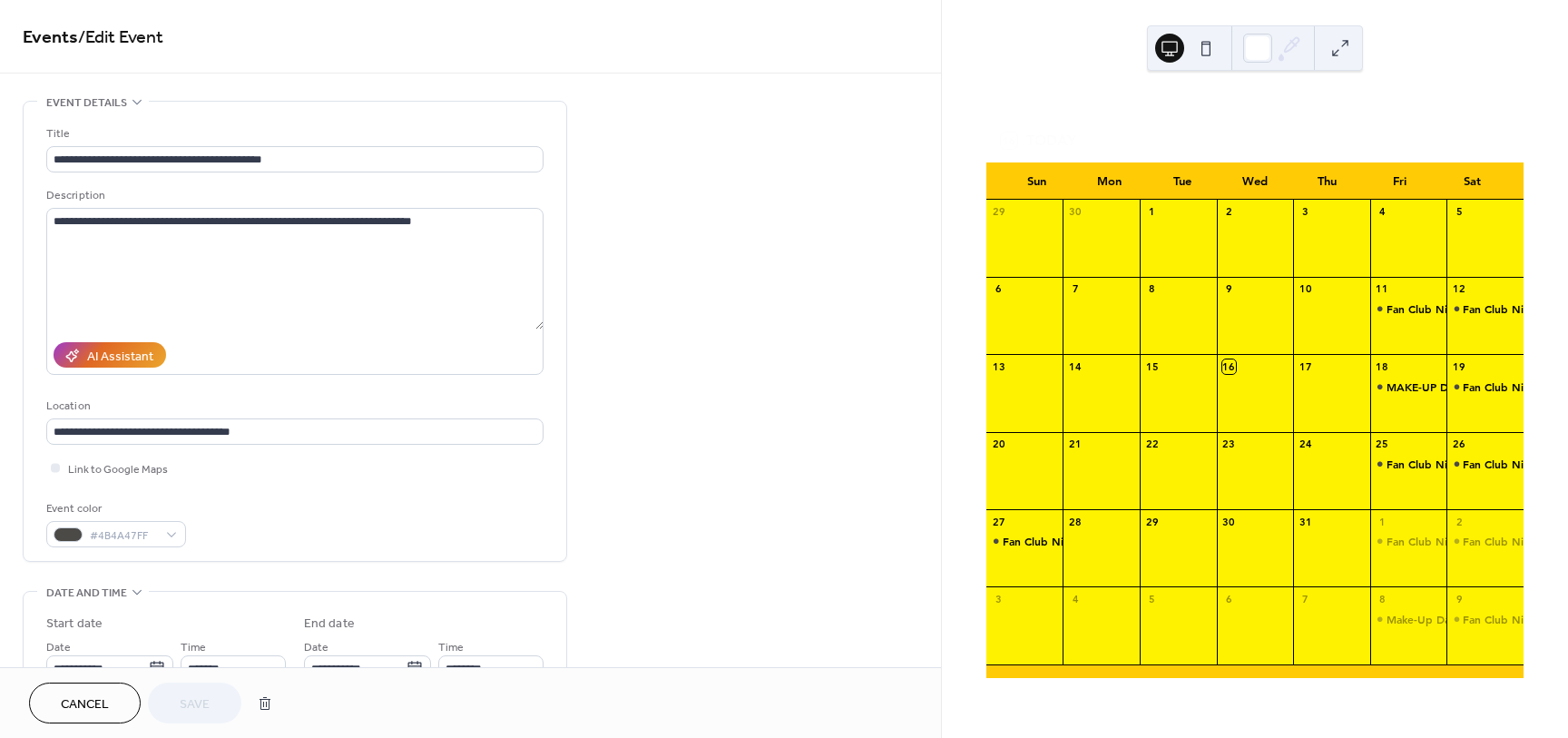 click on "Cancel" at bounding box center [84, 704] 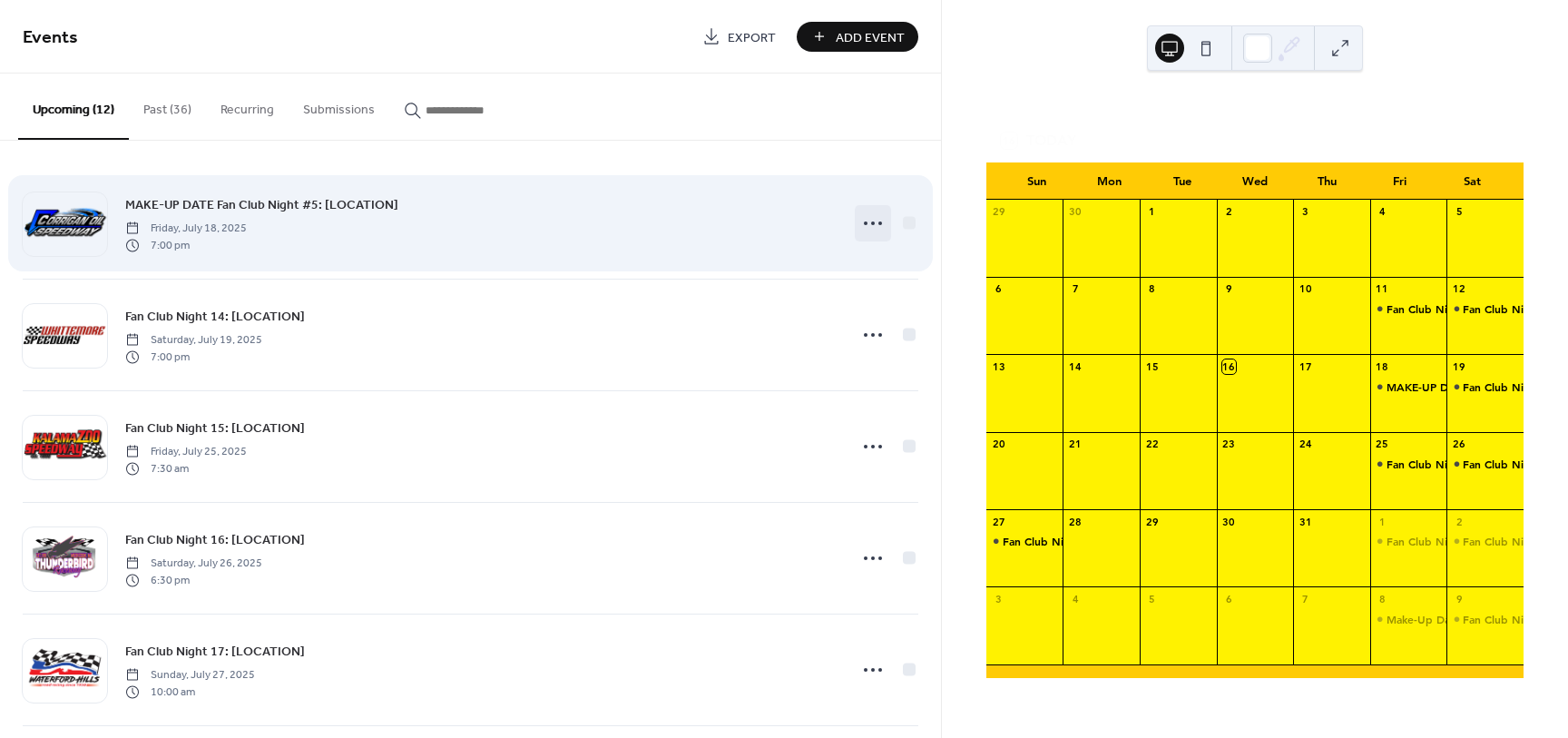 click 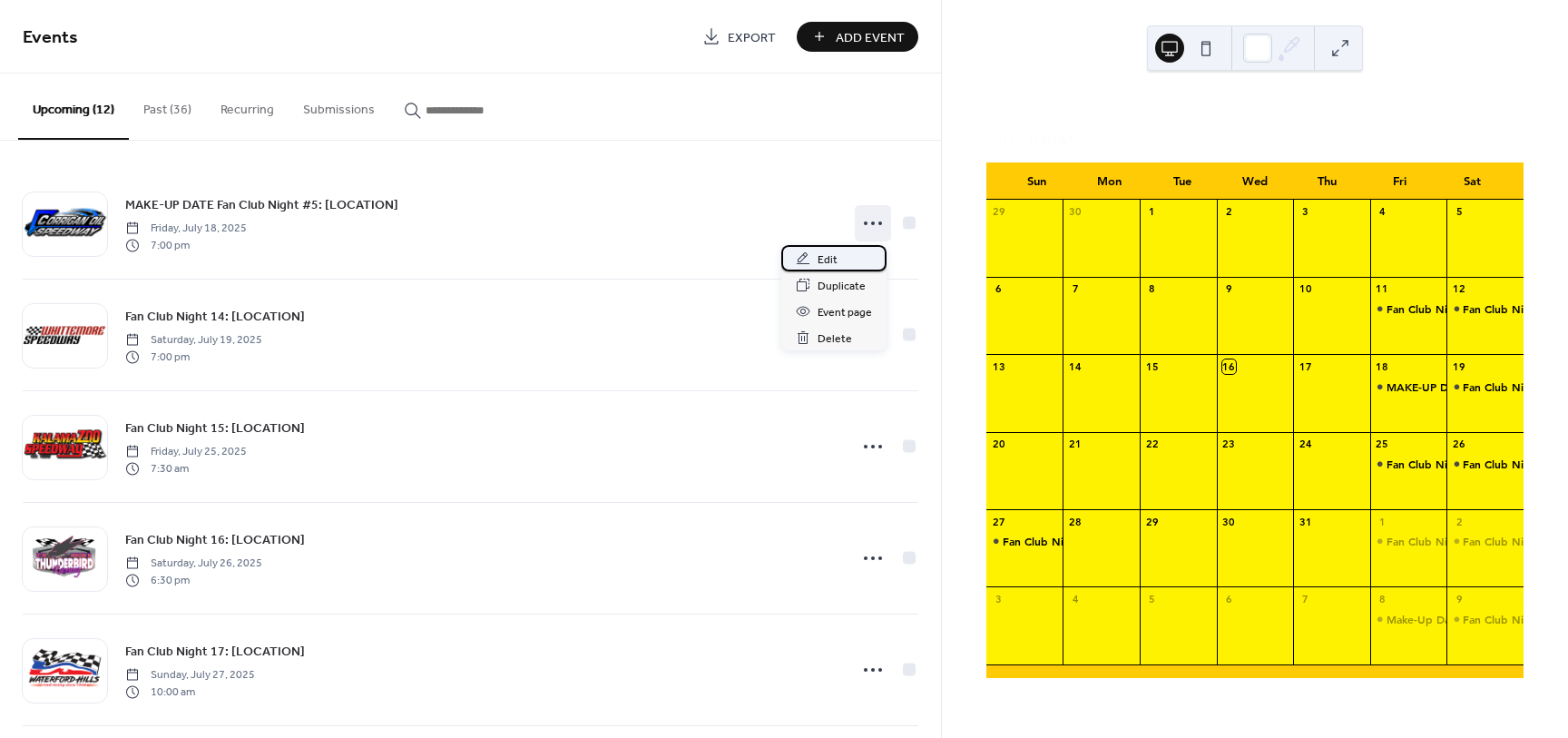 click on "Edit" at bounding box center [828, 260] 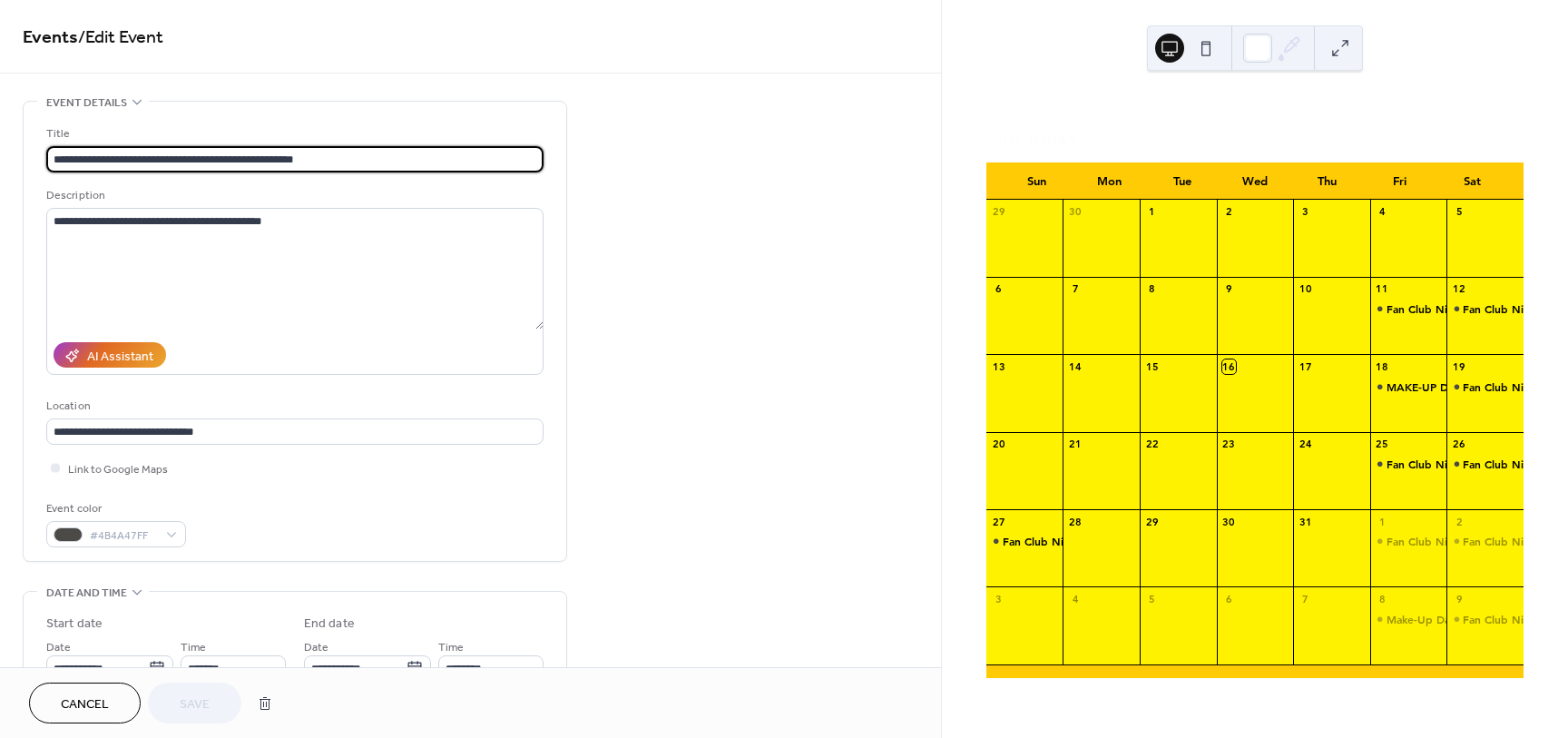 scroll, scrollTop: 1, scrollLeft: 0, axis: vertical 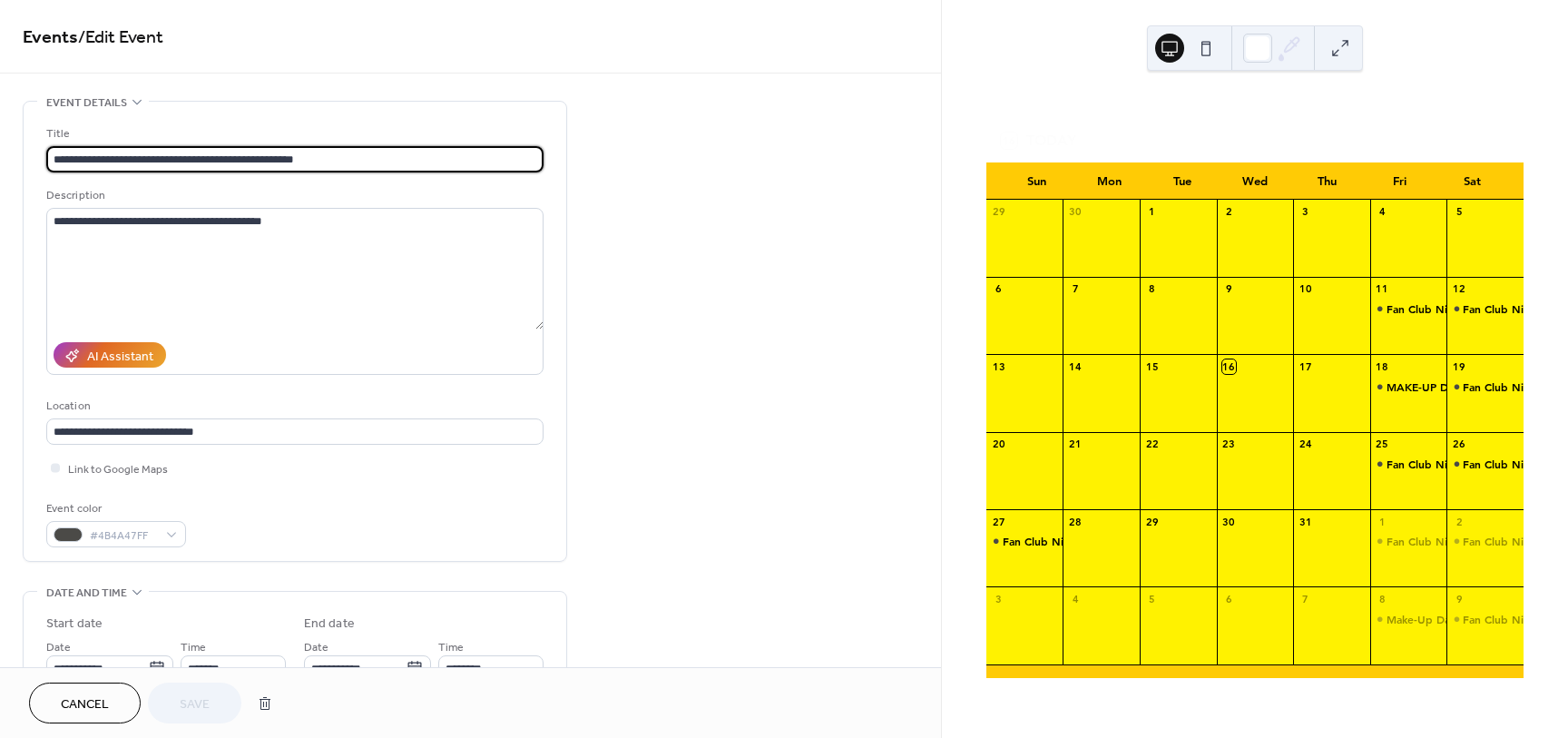 drag, startPoint x: 125, startPoint y: 159, endPoint x: 6, endPoint y: 175, distance: 120.07081 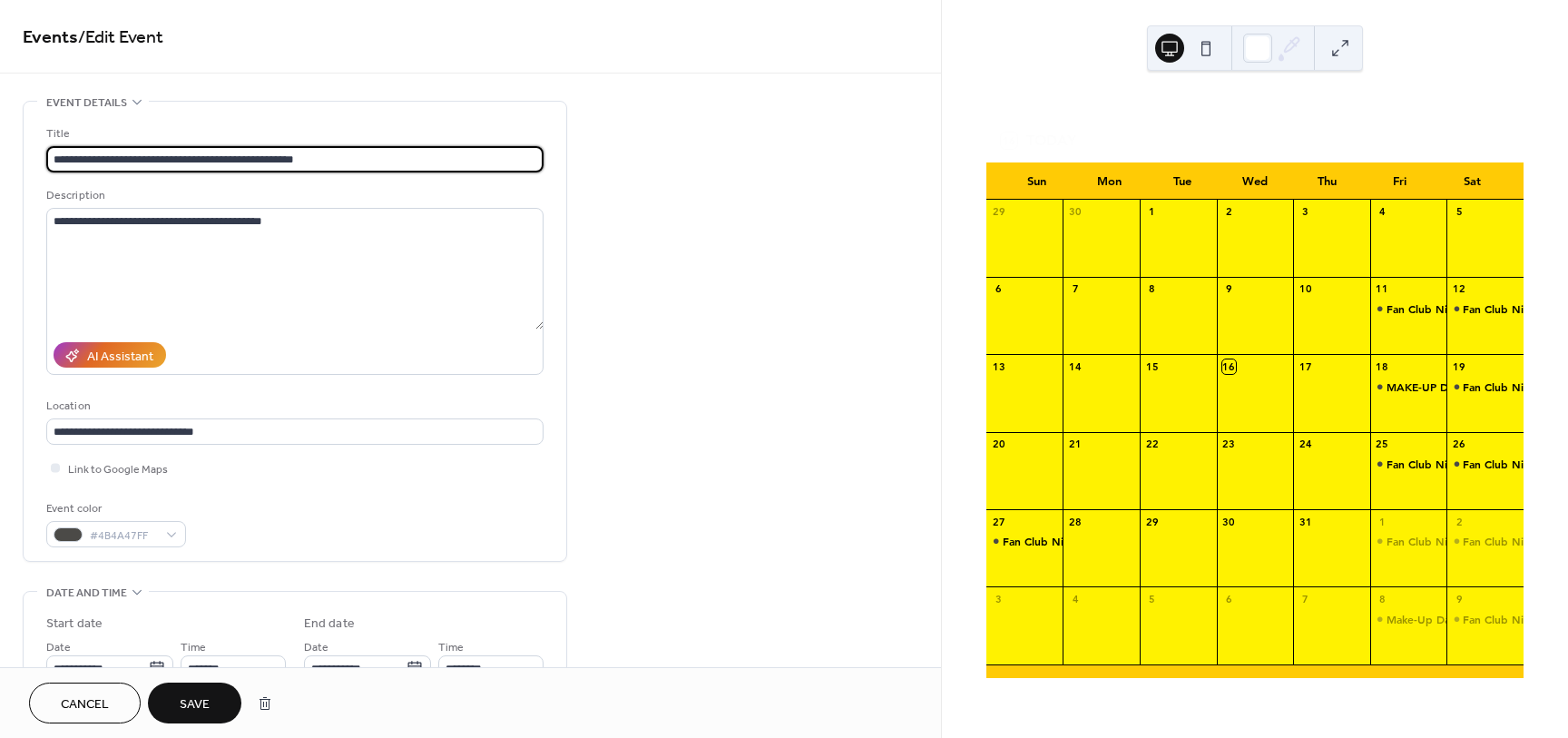 type on "**********" 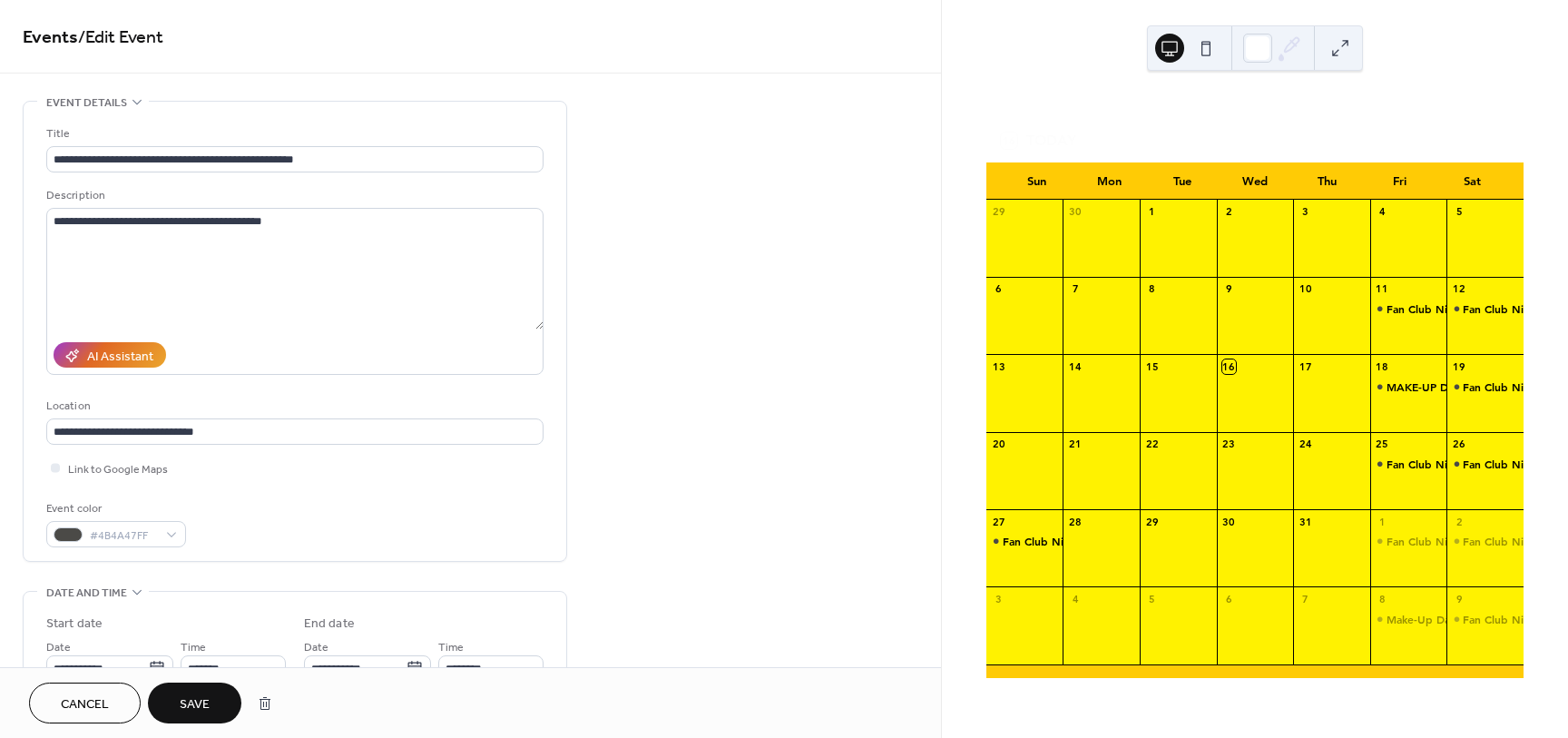 scroll, scrollTop: 0, scrollLeft: 0, axis: both 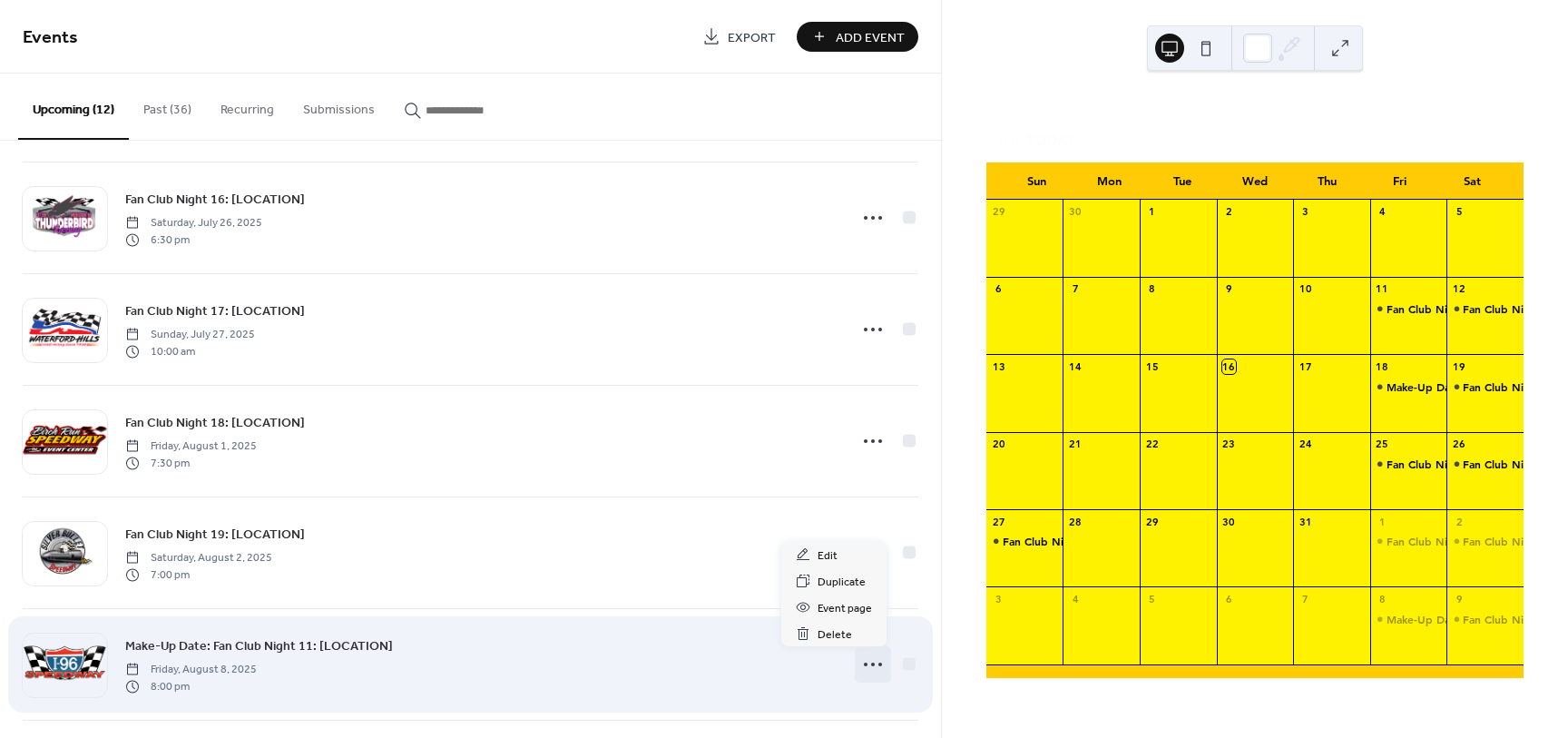 click 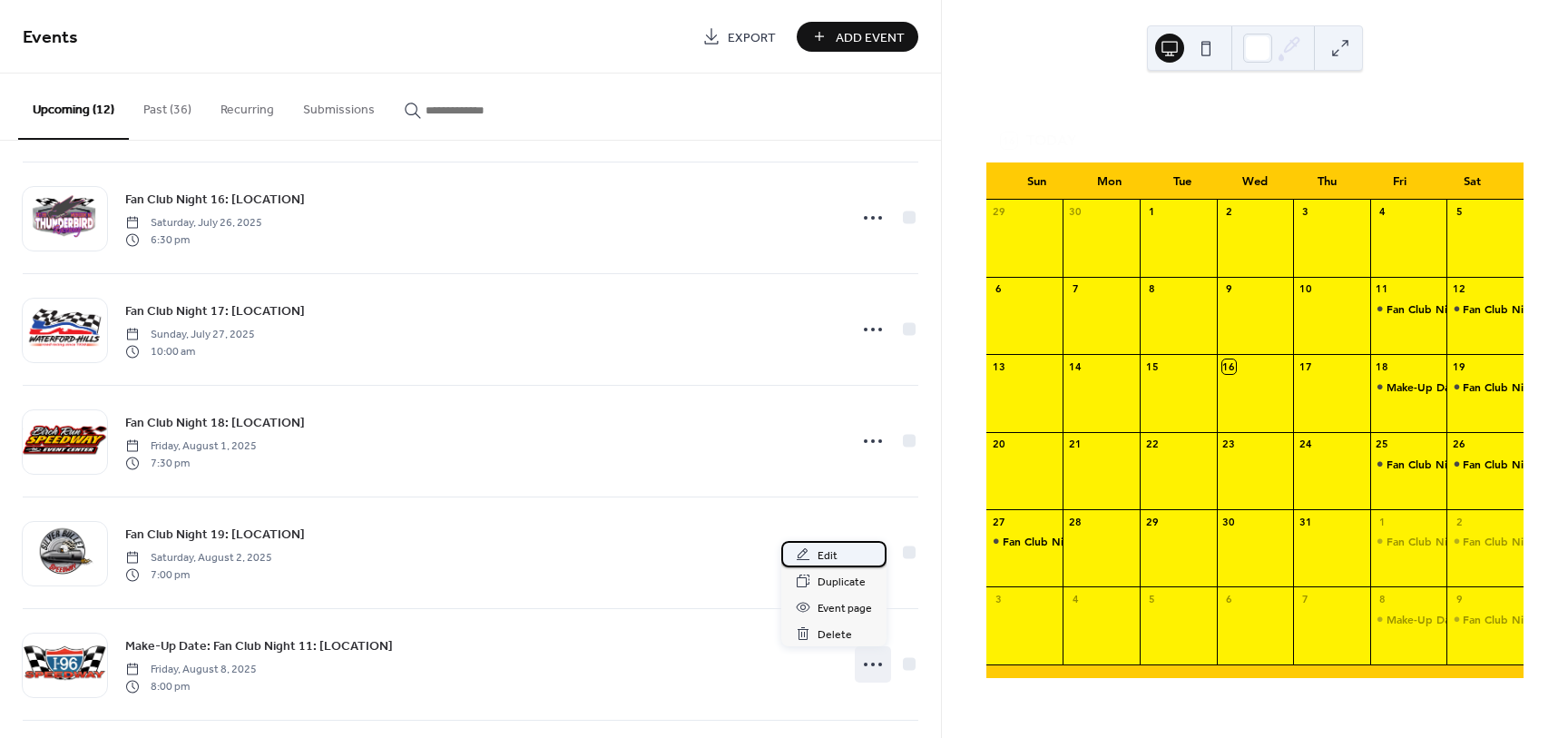 click on "Edit" at bounding box center (828, 556) 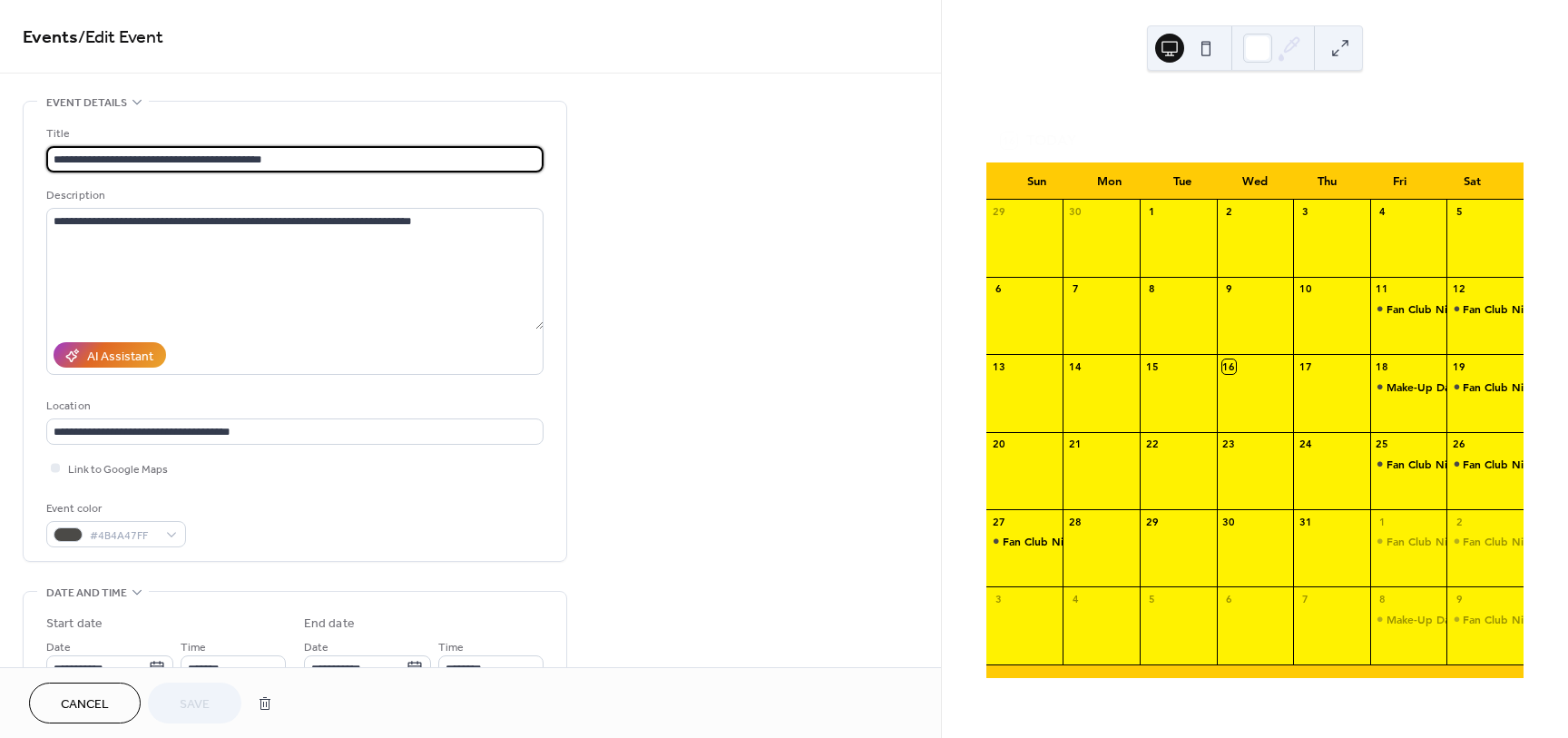 click on "**********" at bounding box center (295, 159) 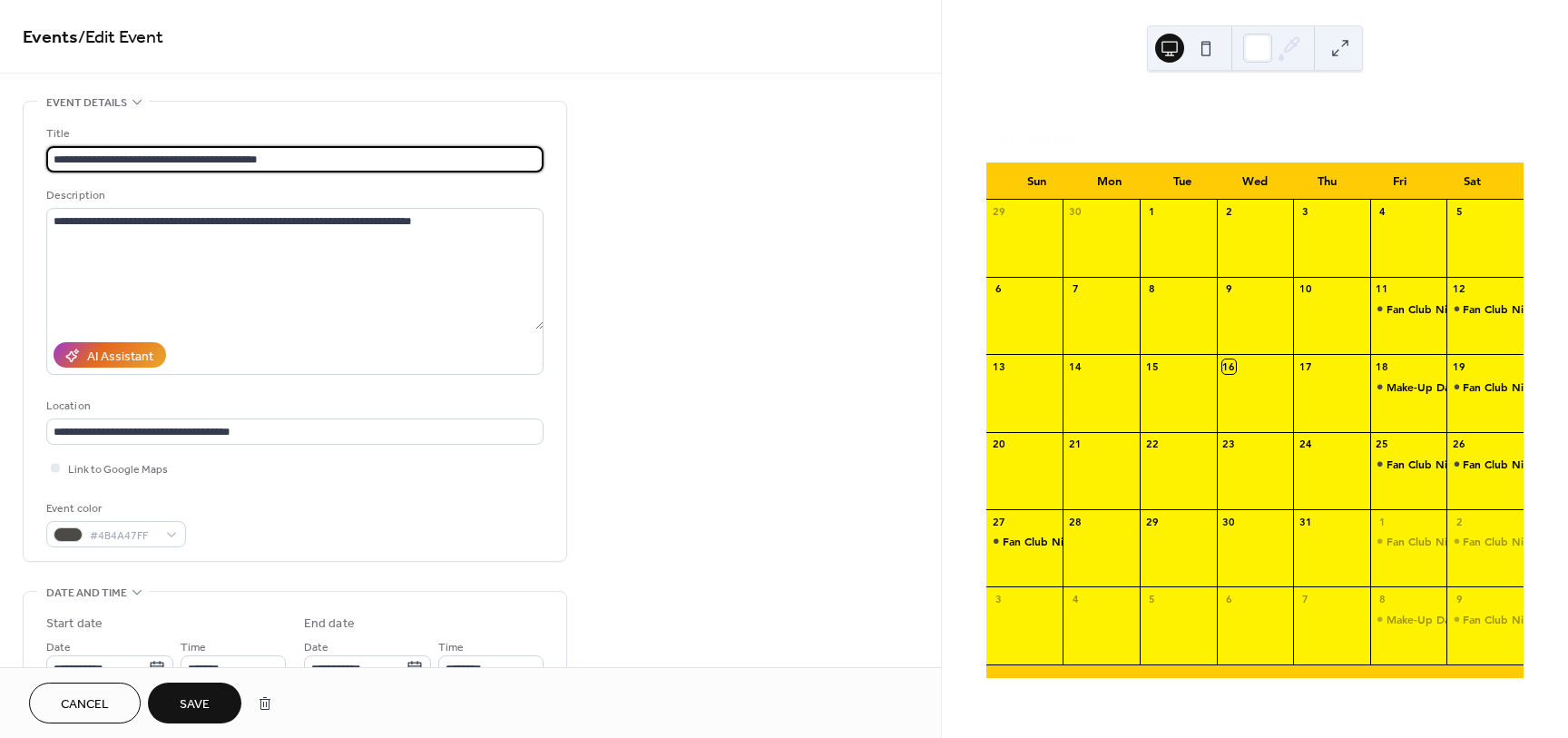 type on "**********" 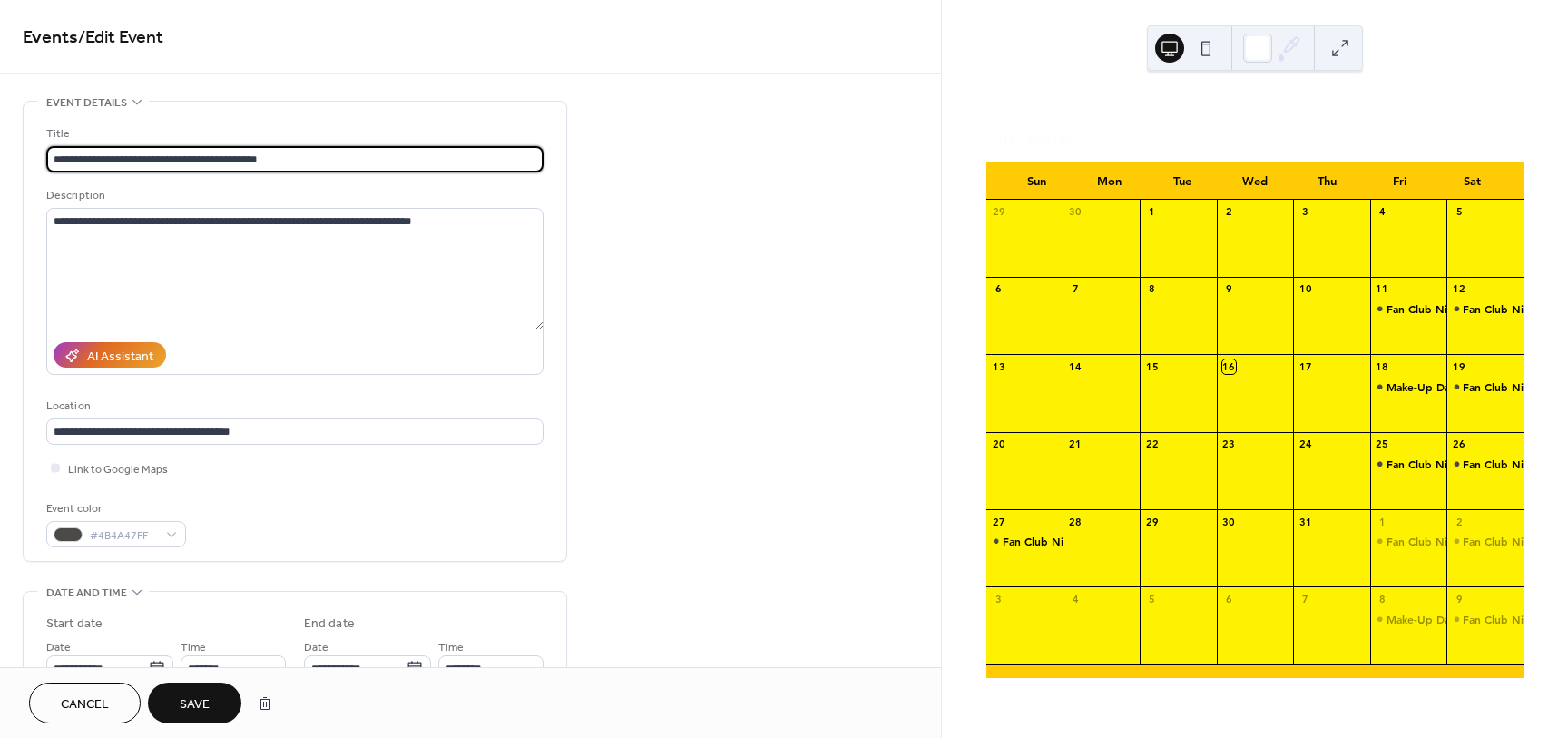click on "Save" at bounding box center (194, 704) 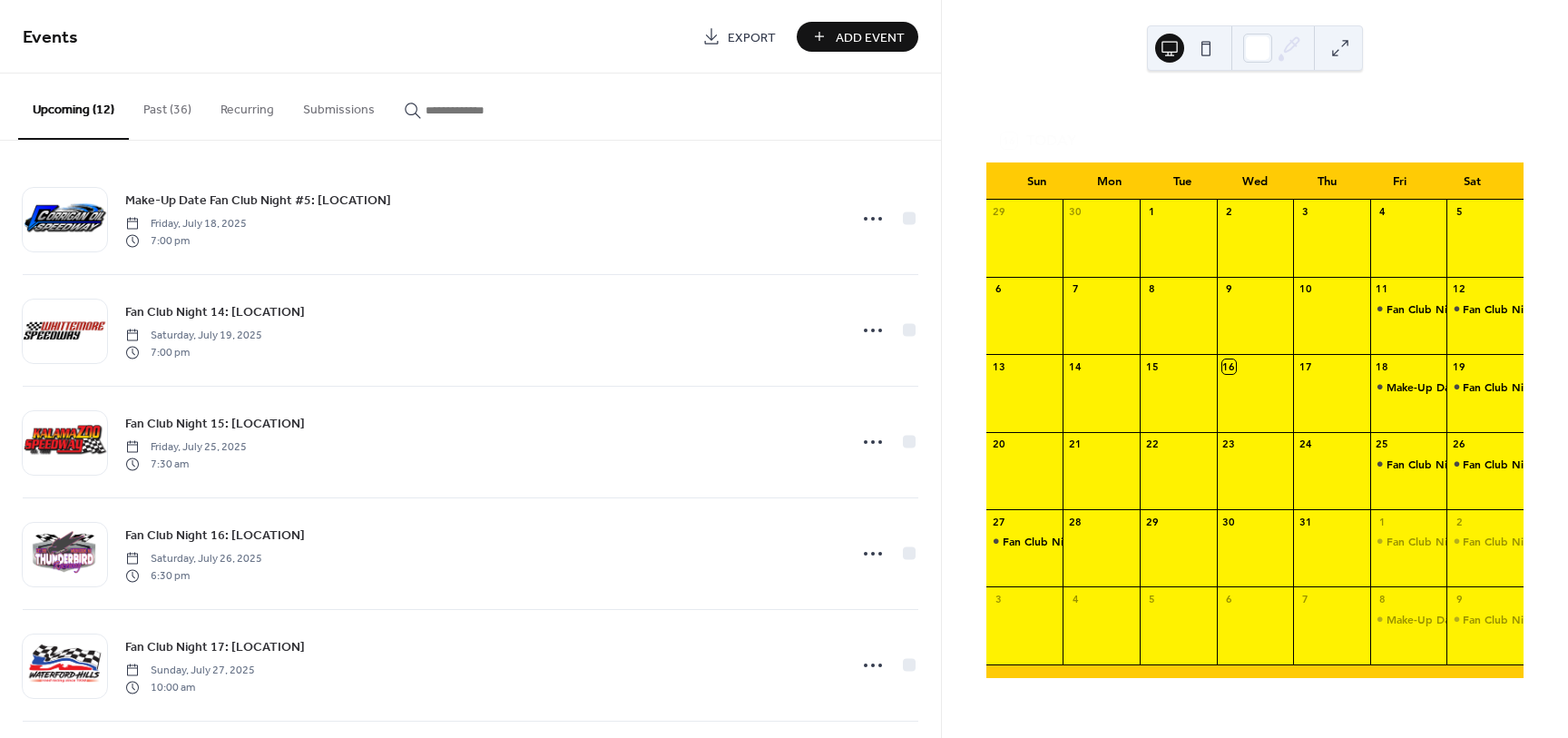 scroll, scrollTop: 0, scrollLeft: 0, axis: both 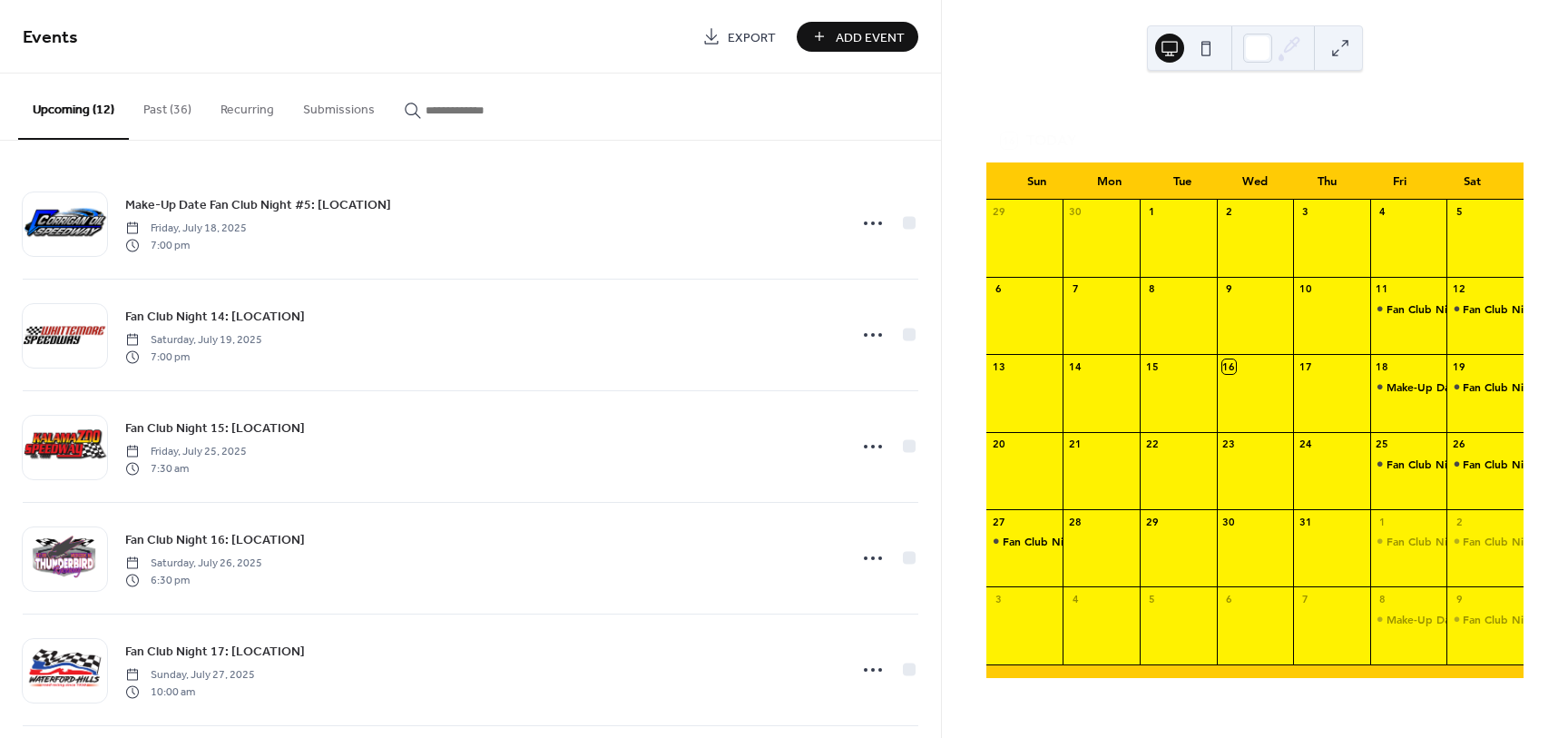 click on "Past (36)" at bounding box center (167, 105) 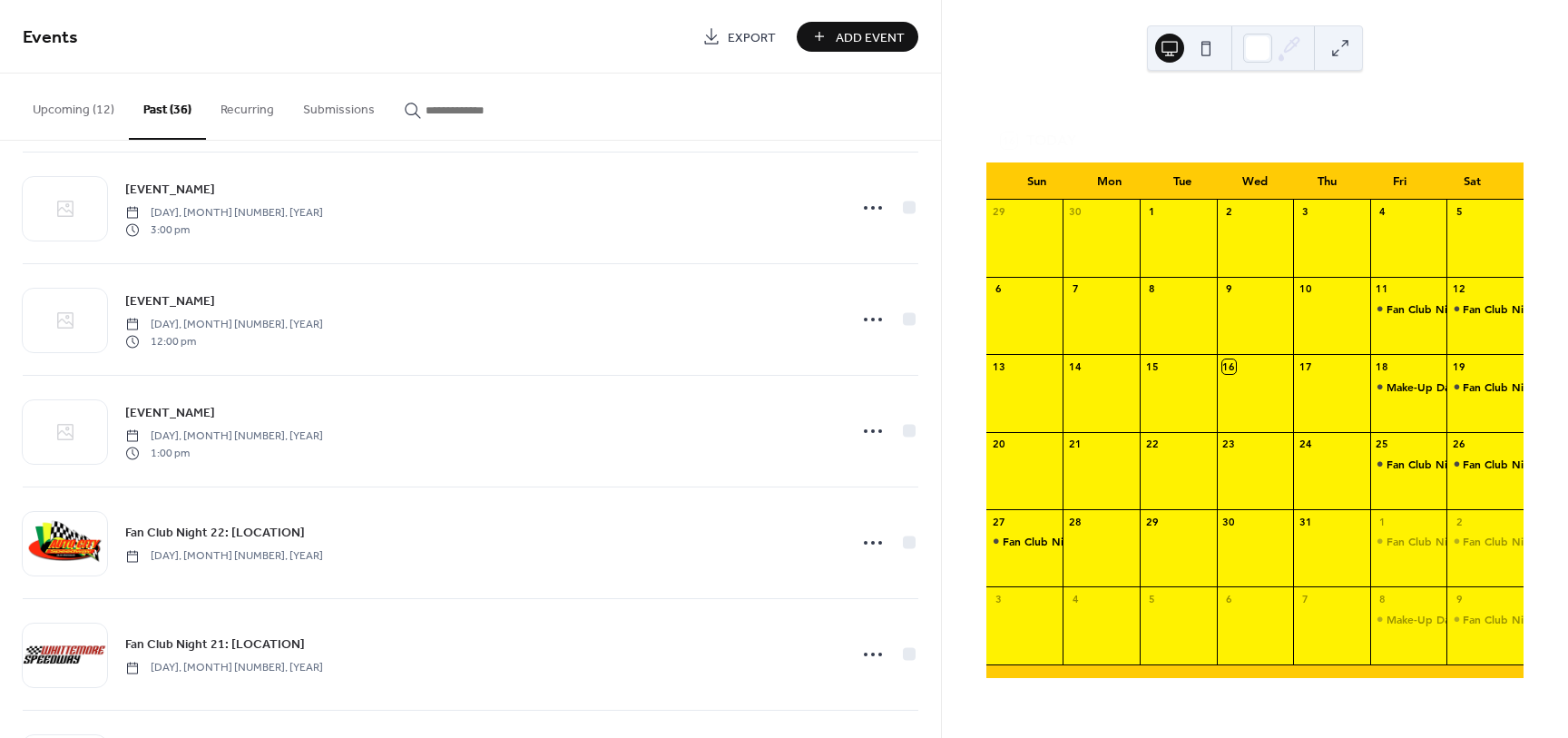 scroll, scrollTop: 1248, scrollLeft: 0, axis: vertical 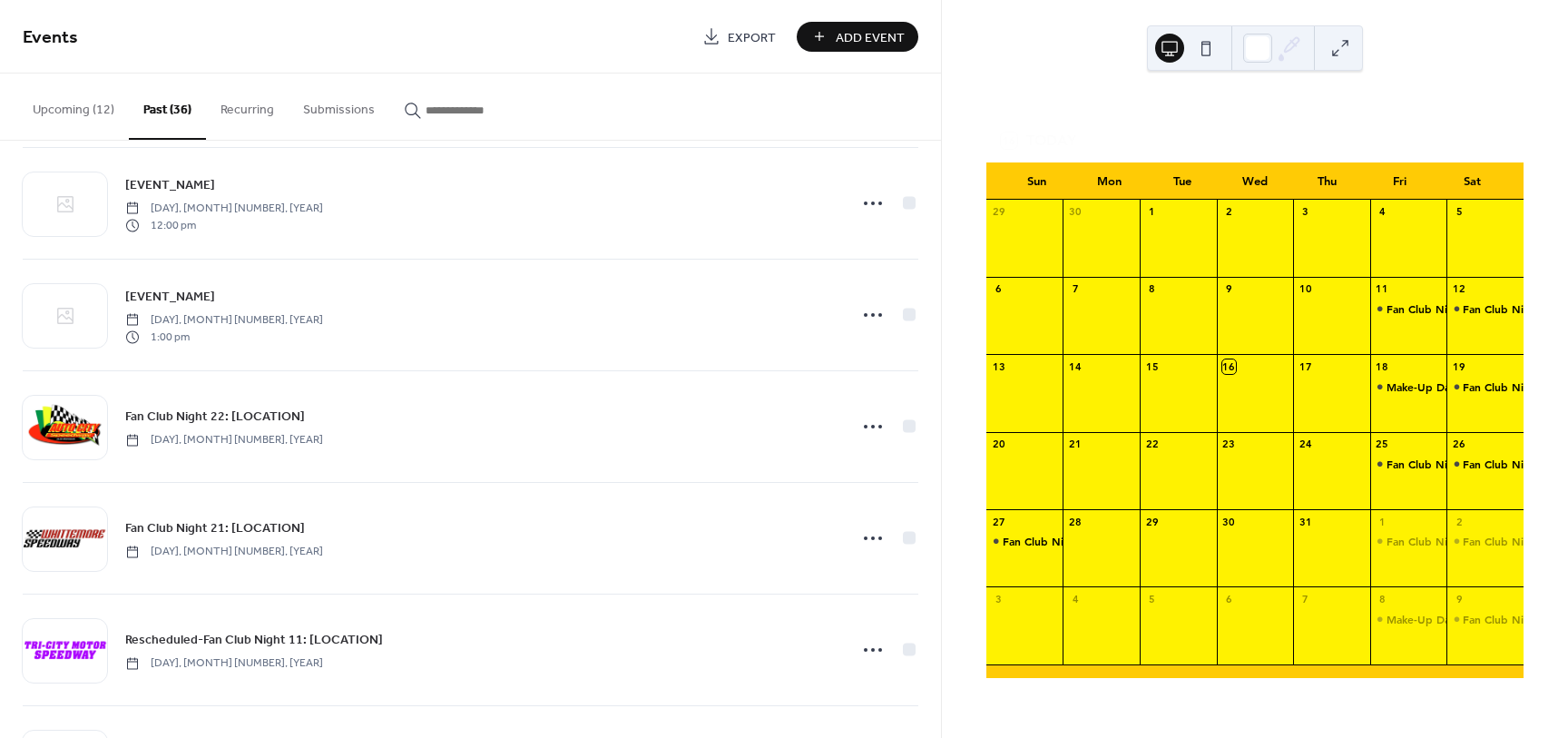 click on "Upcoming (12)" at bounding box center [74, 105] 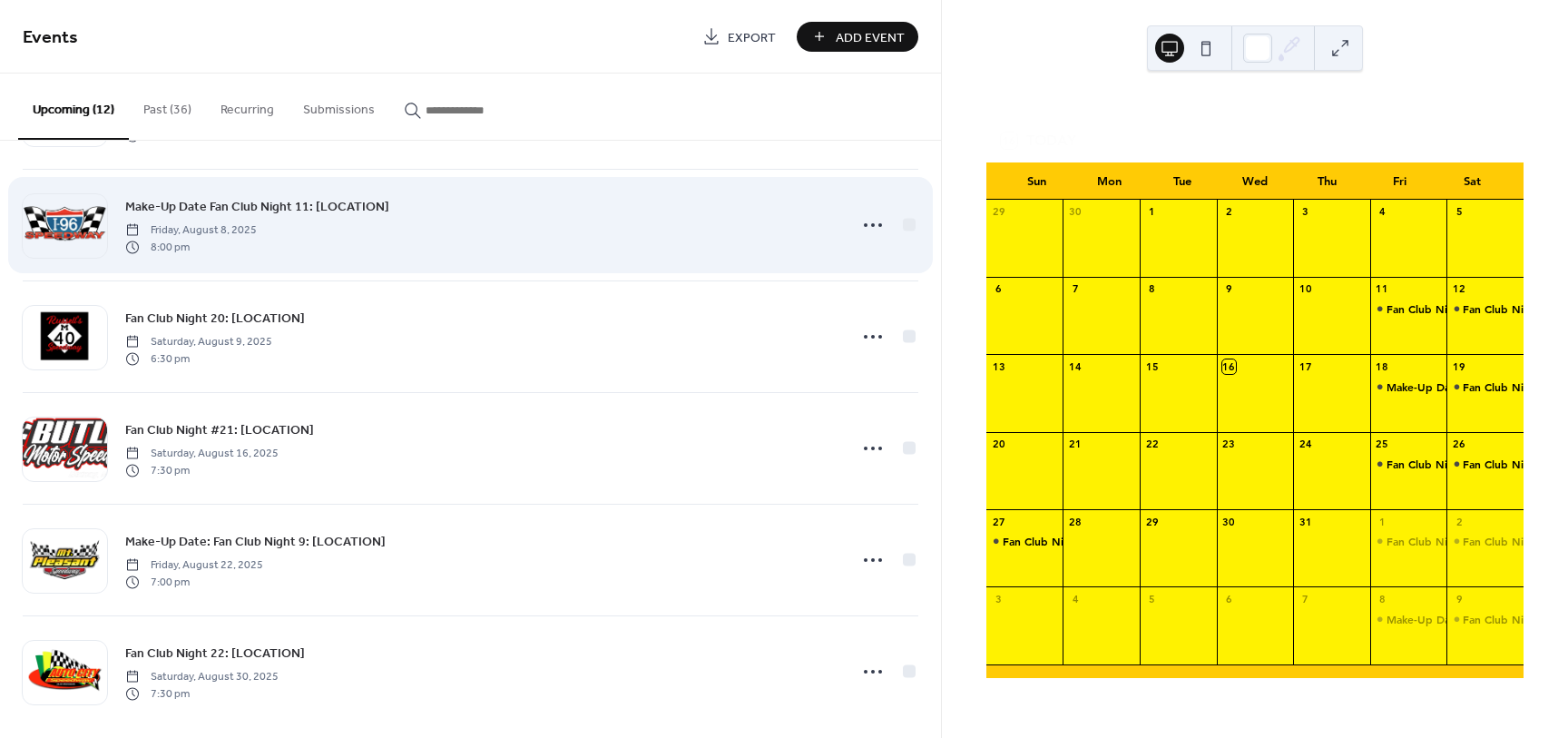 scroll, scrollTop: 796, scrollLeft: 0, axis: vertical 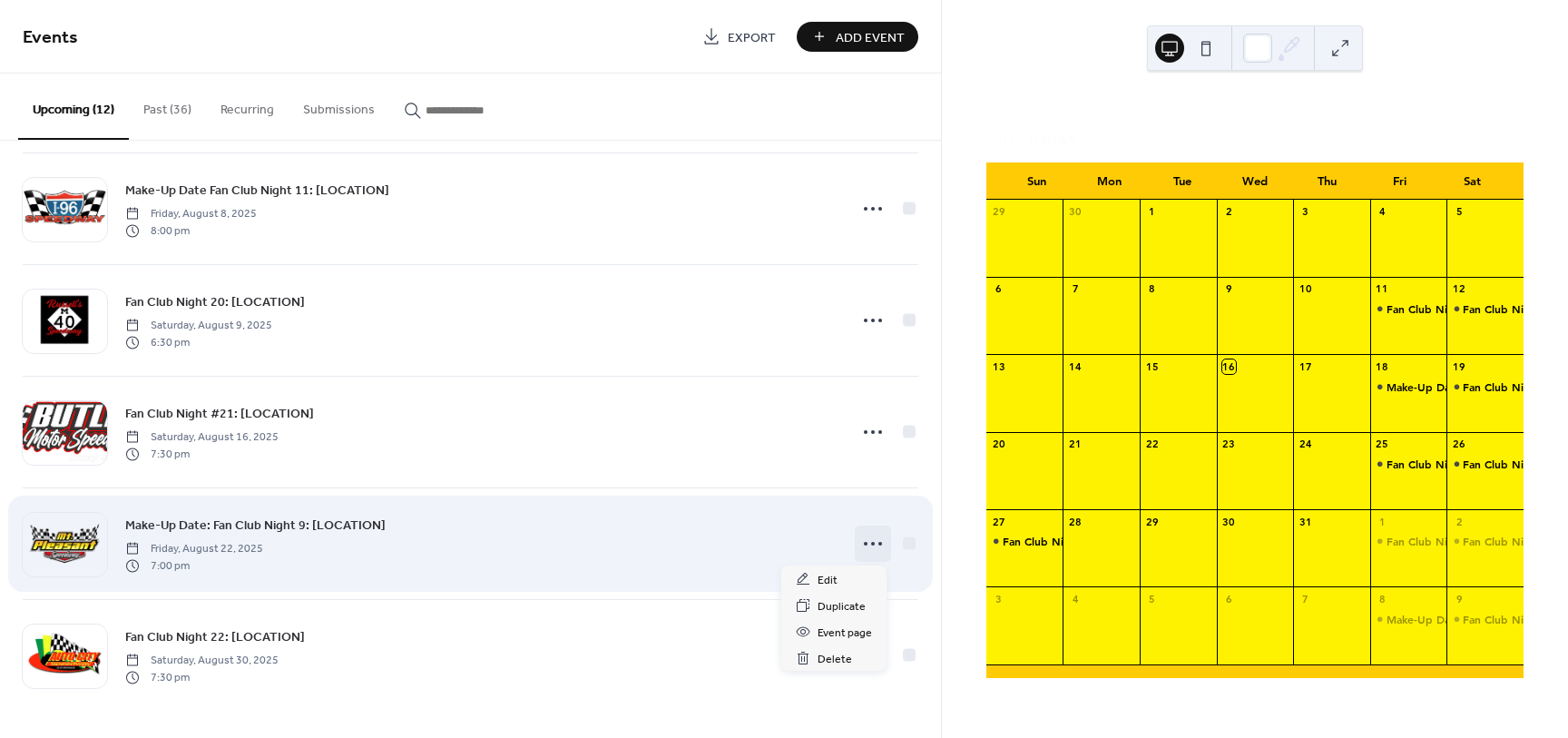 click 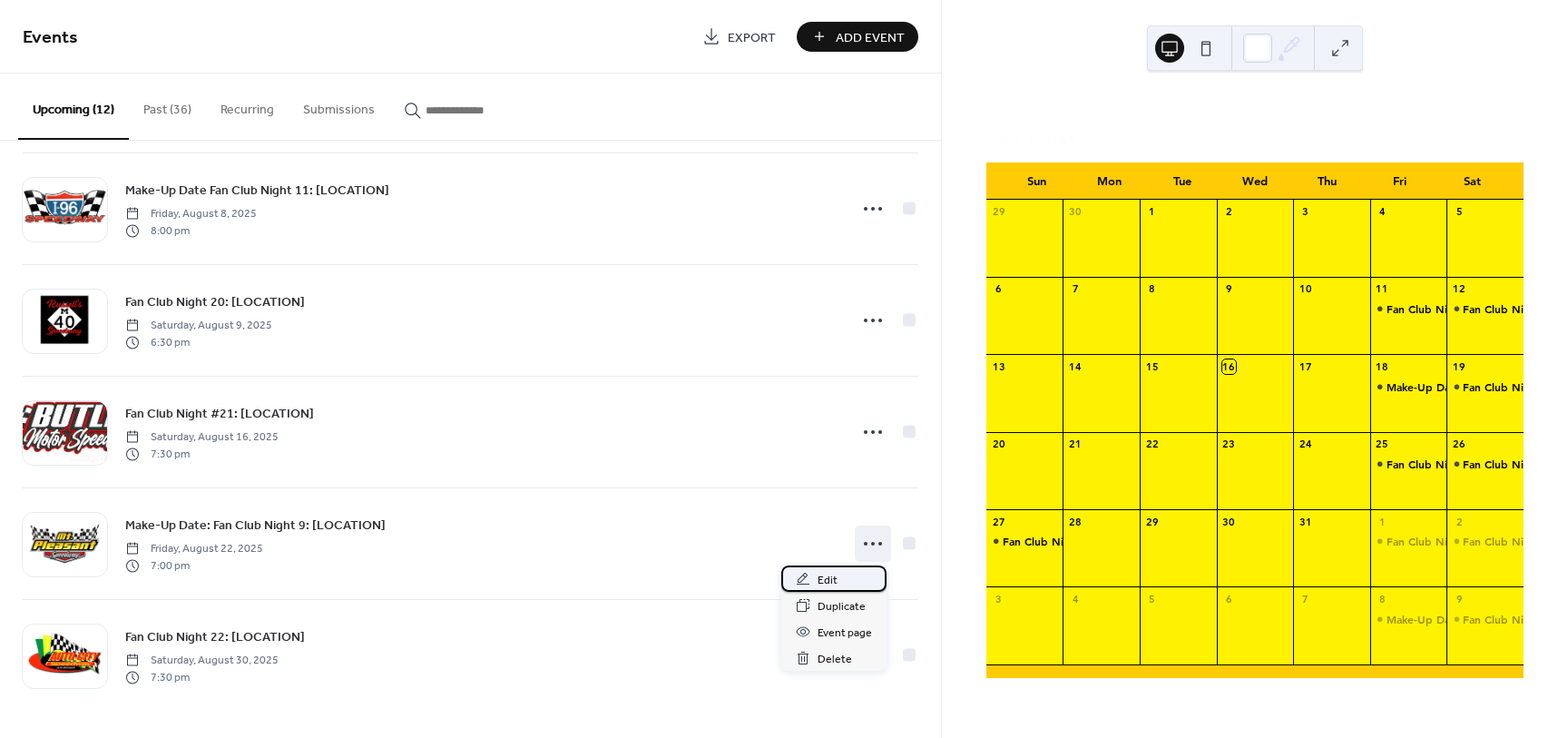 click on "Edit" at bounding box center [828, 580] 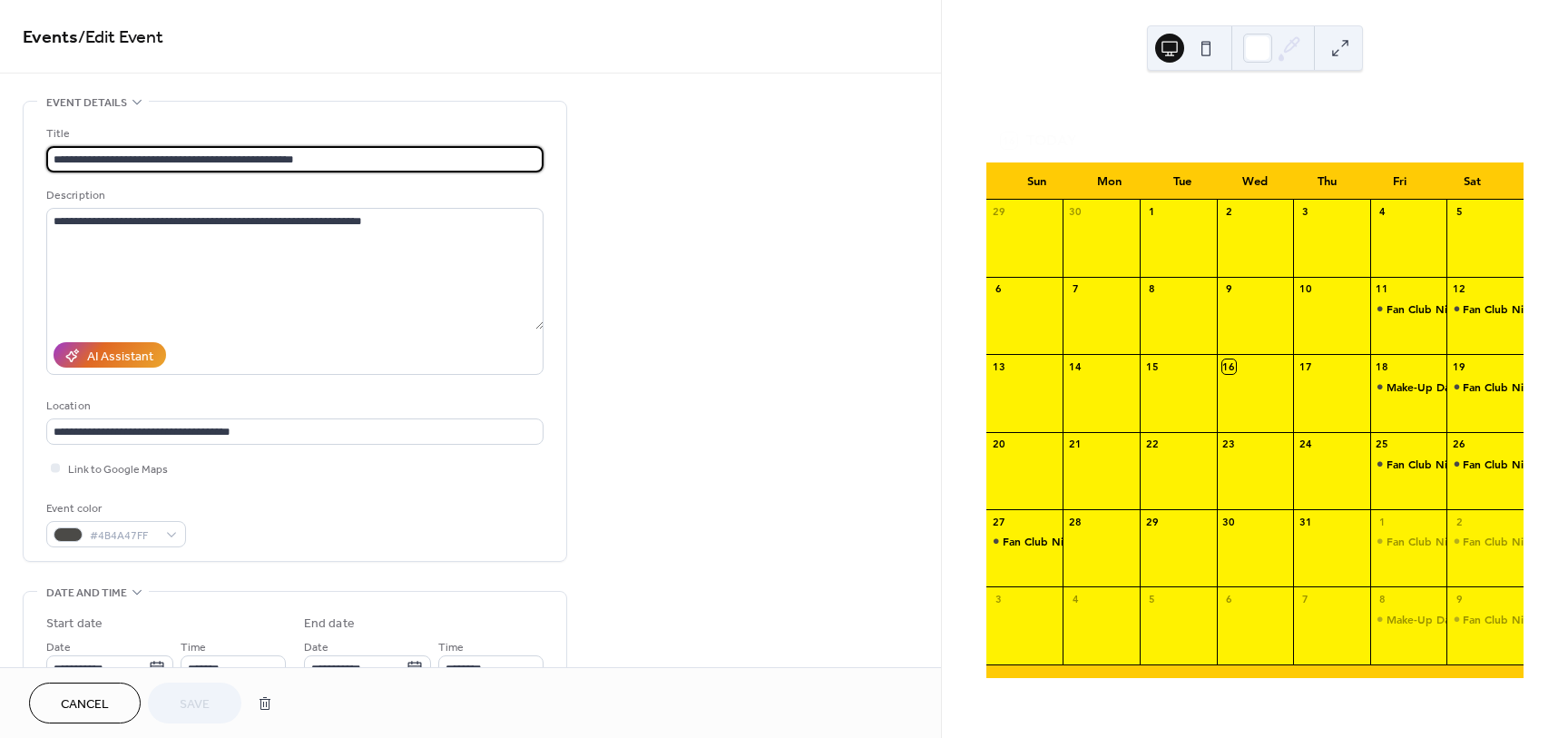 click on "**********" at bounding box center [295, 159] 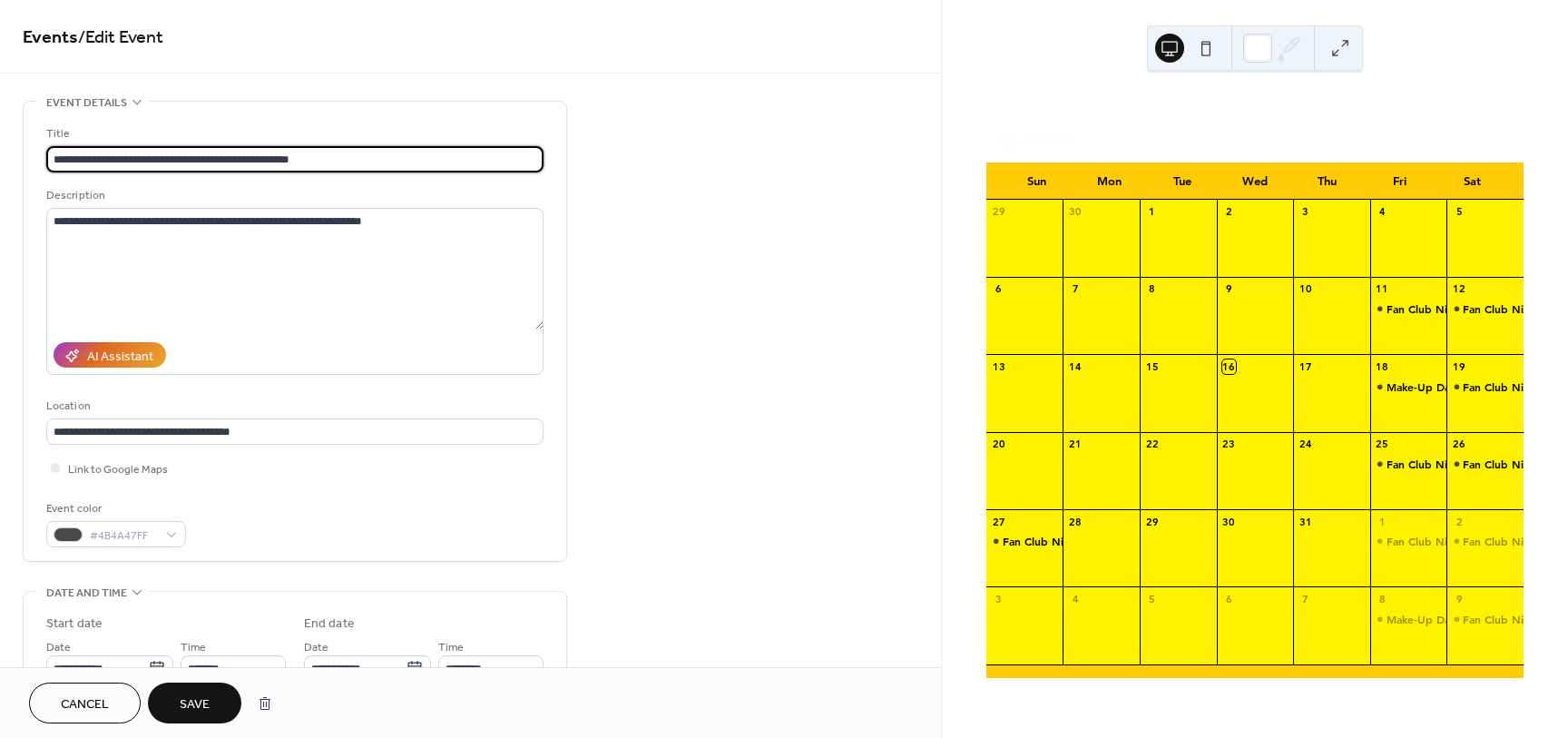 type on "**********" 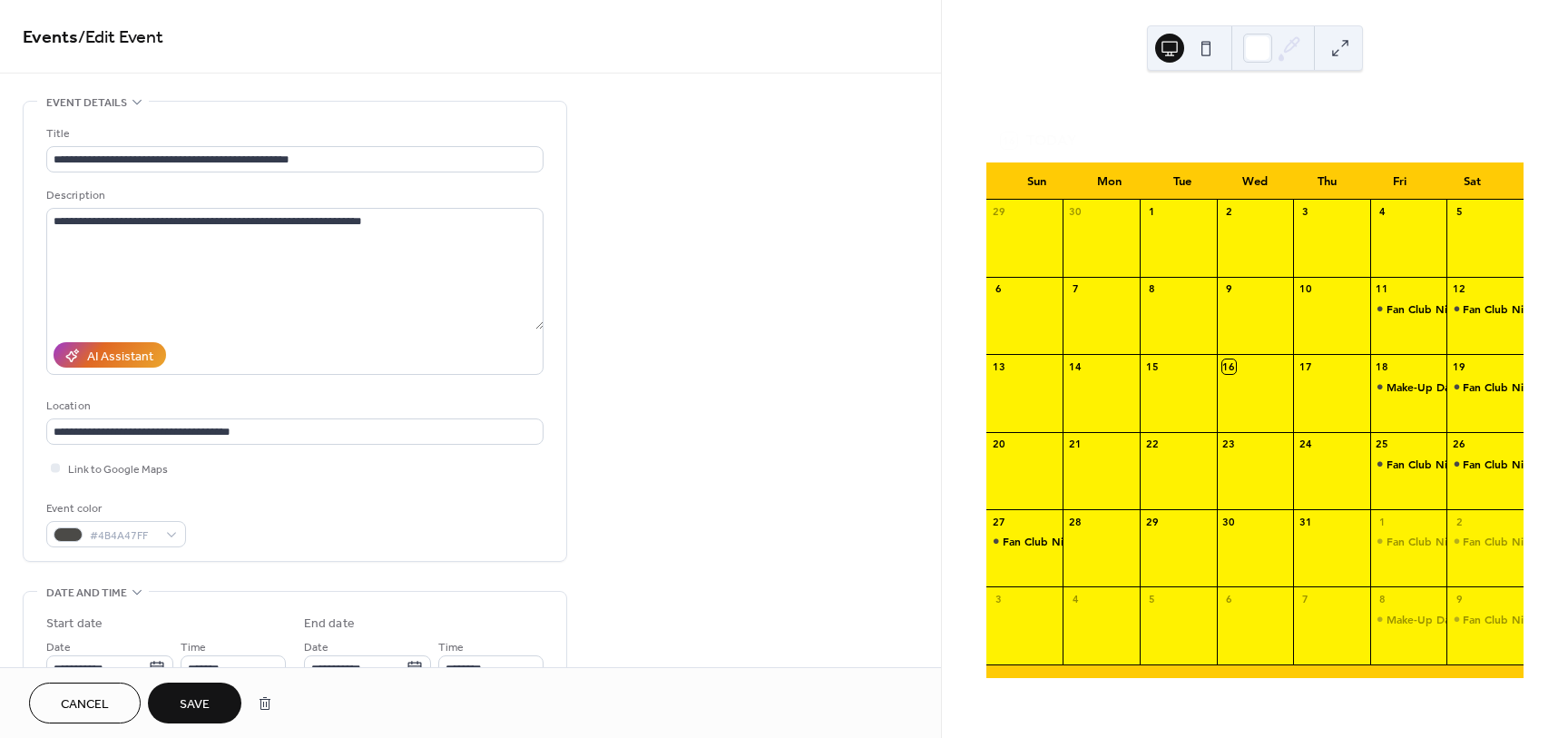 click on "Save" at bounding box center (194, 703) 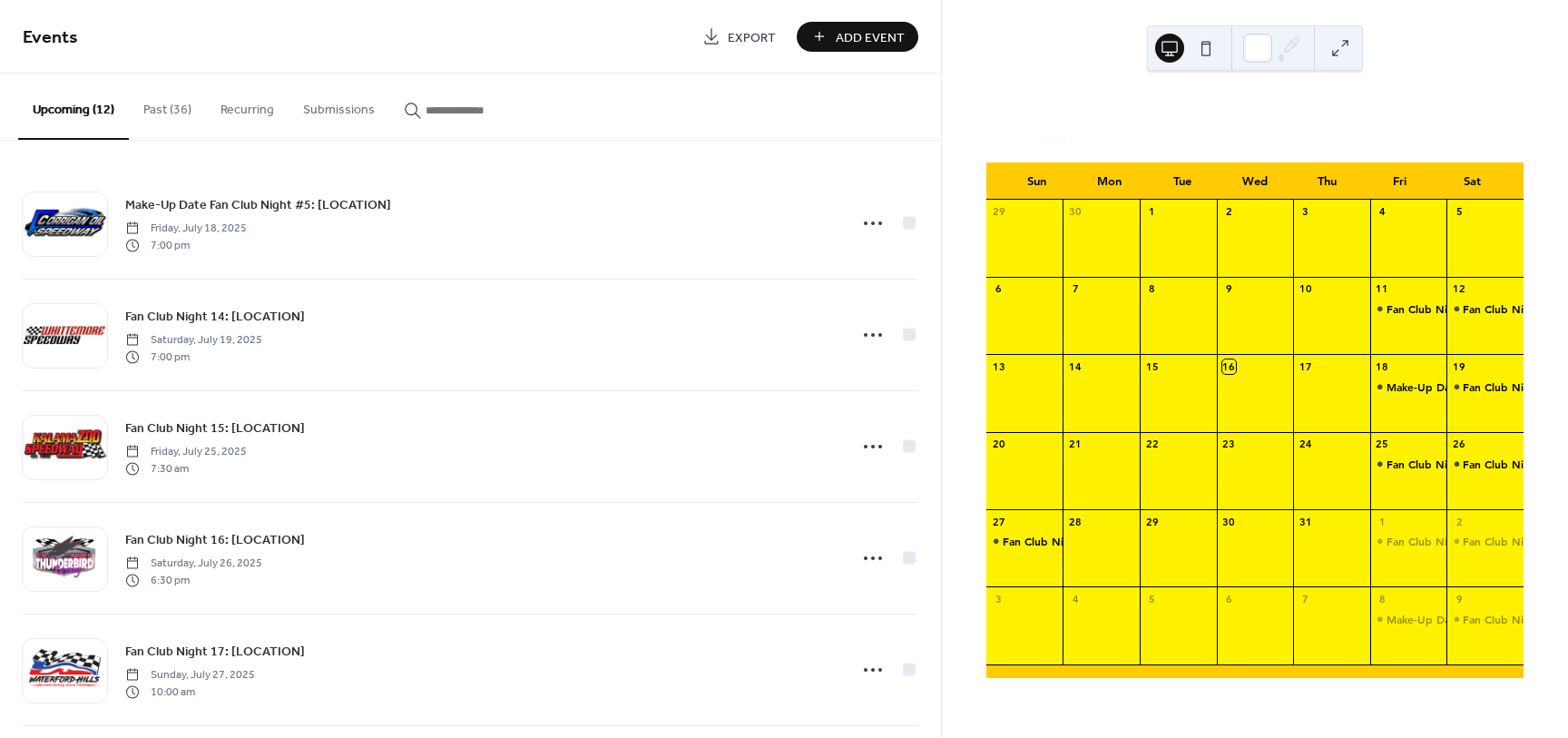 click on "Past (36)" at bounding box center [167, 105] 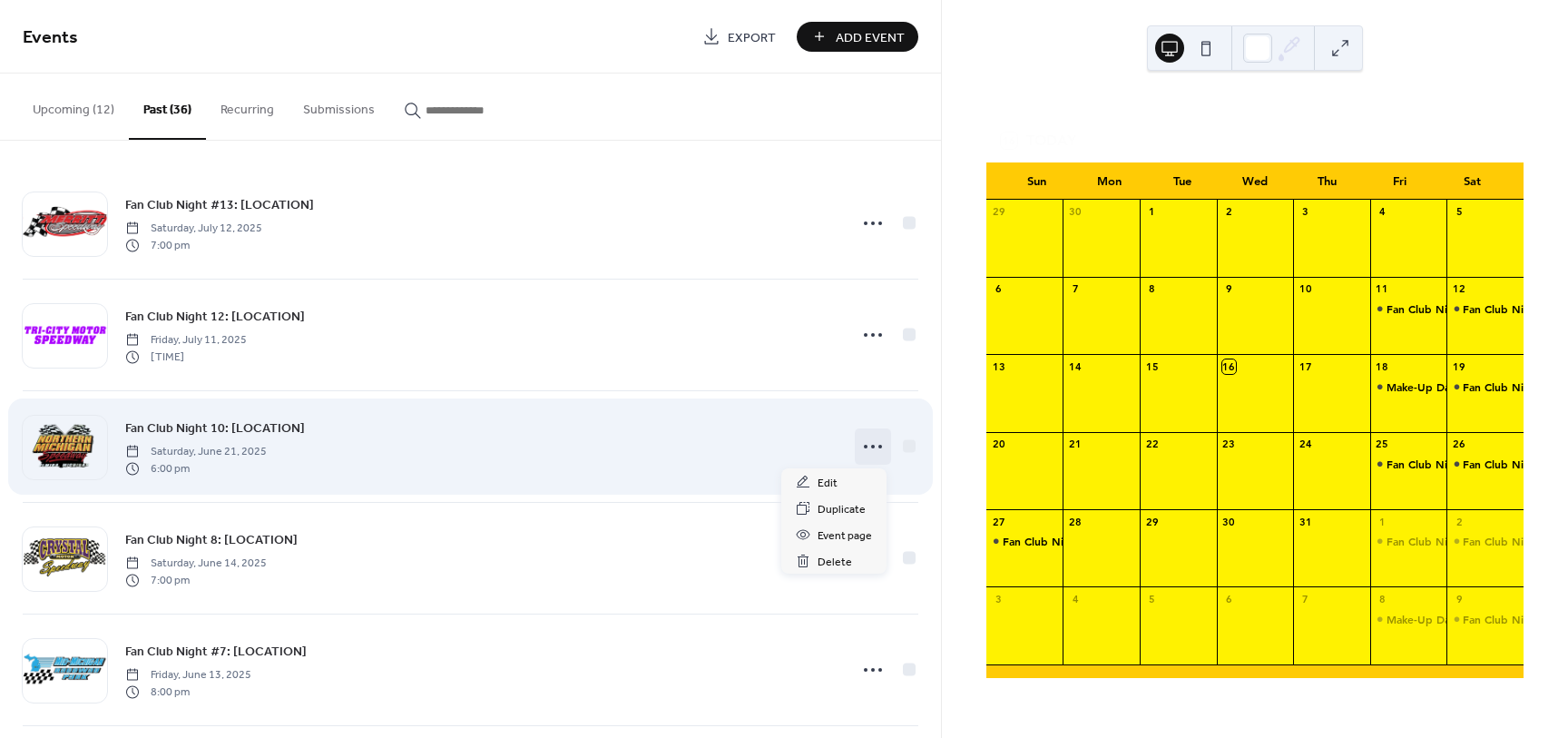 click 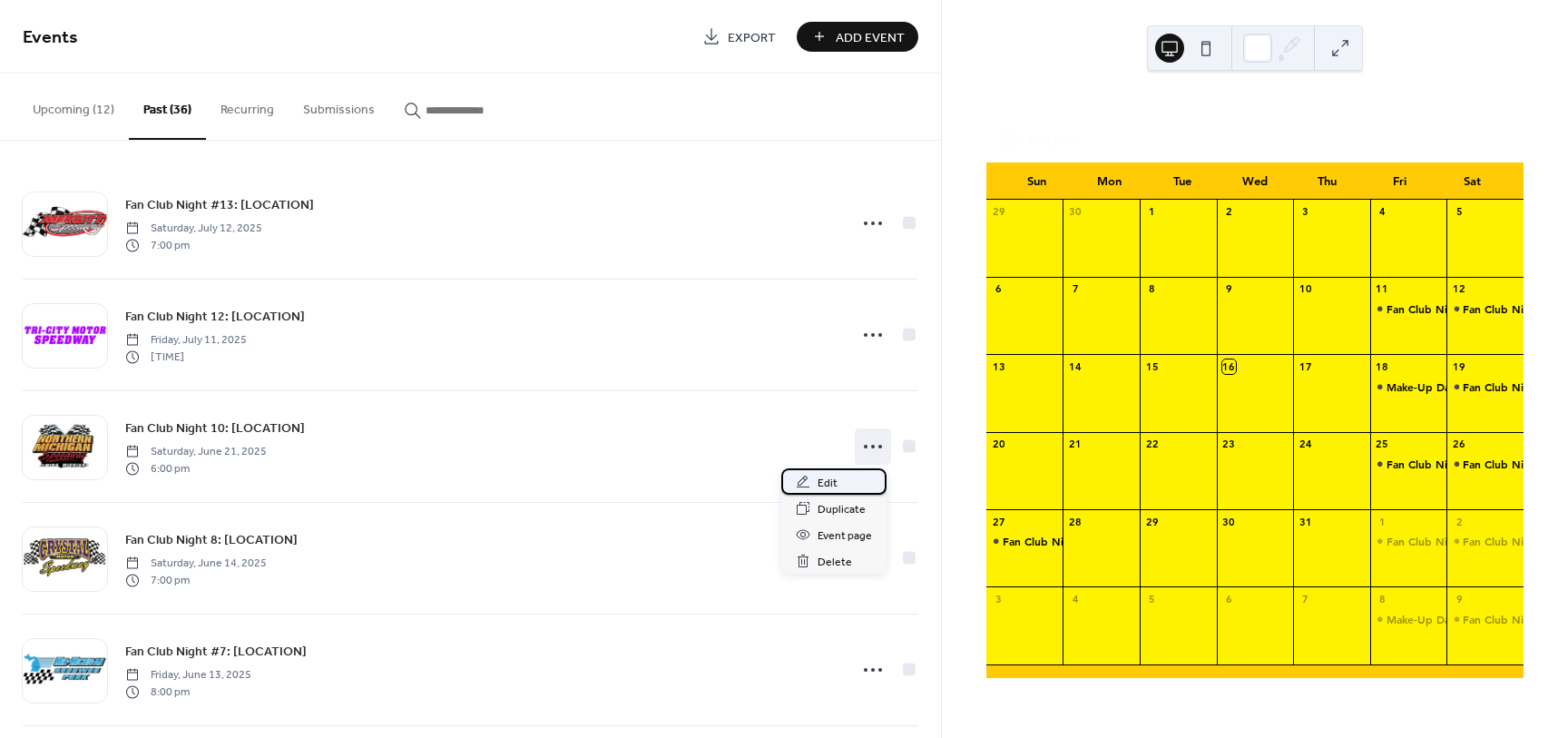 click on "Edit" at bounding box center (828, 483) 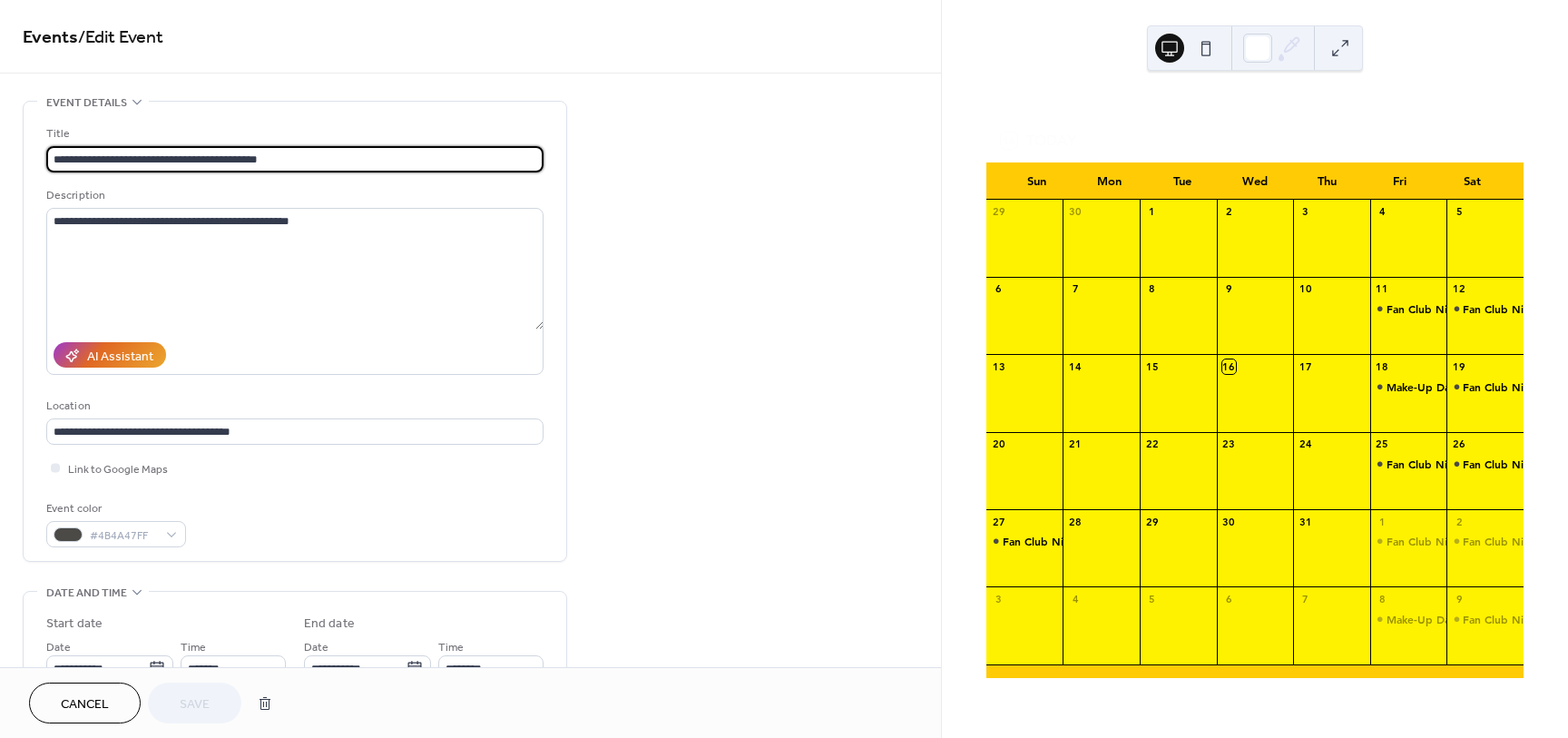 click on "**********" at bounding box center (295, 159) 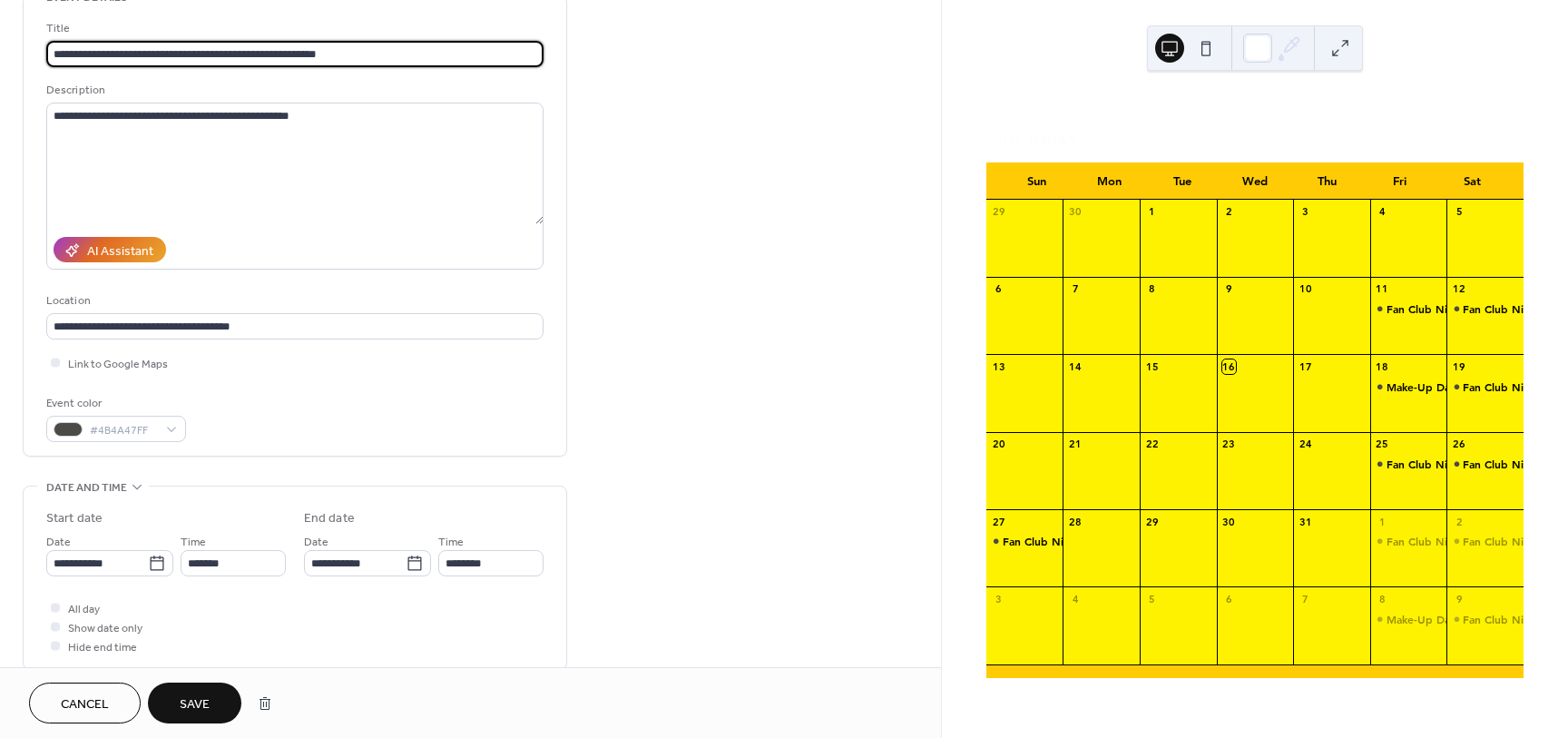scroll, scrollTop: 113, scrollLeft: 0, axis: vertical 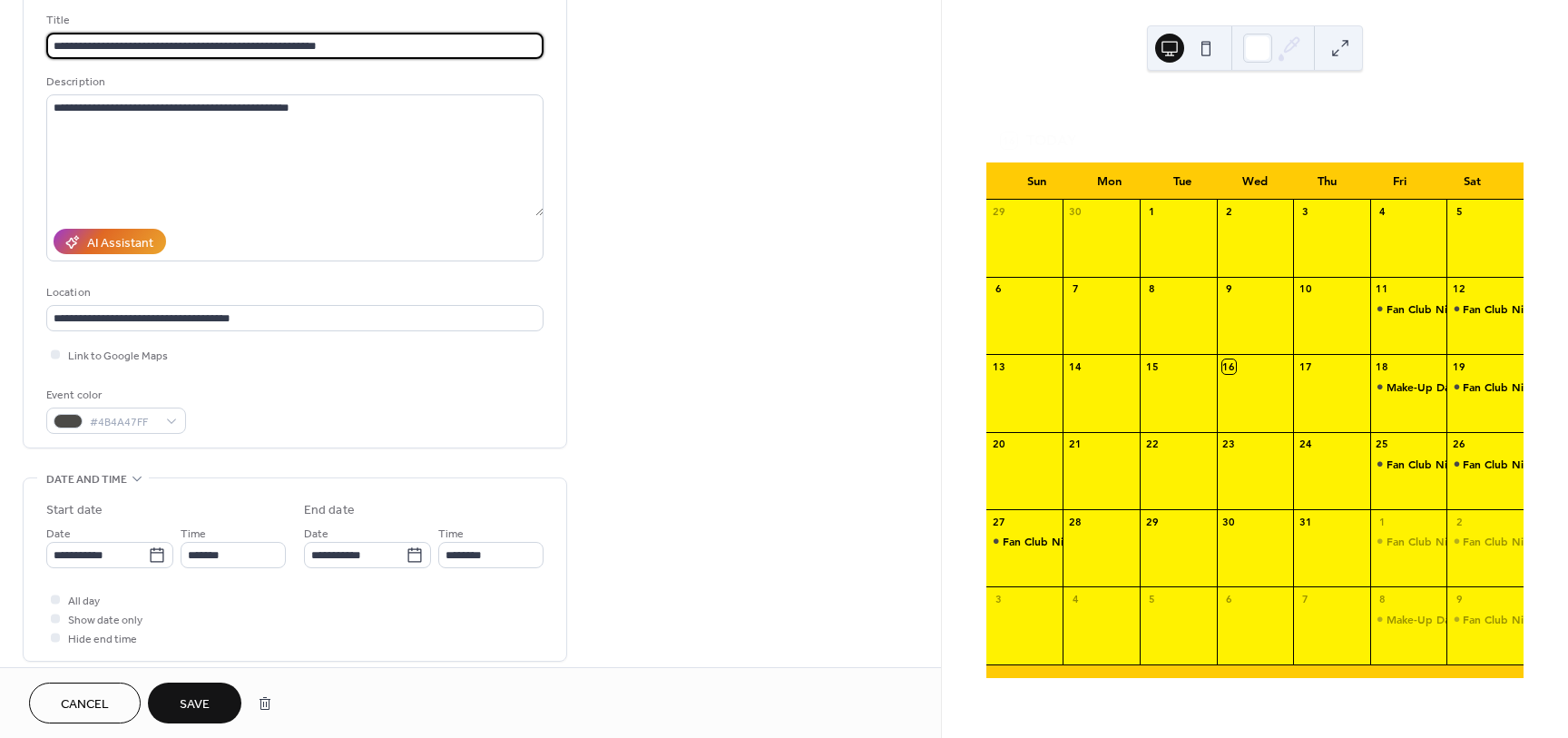 type on "**********" 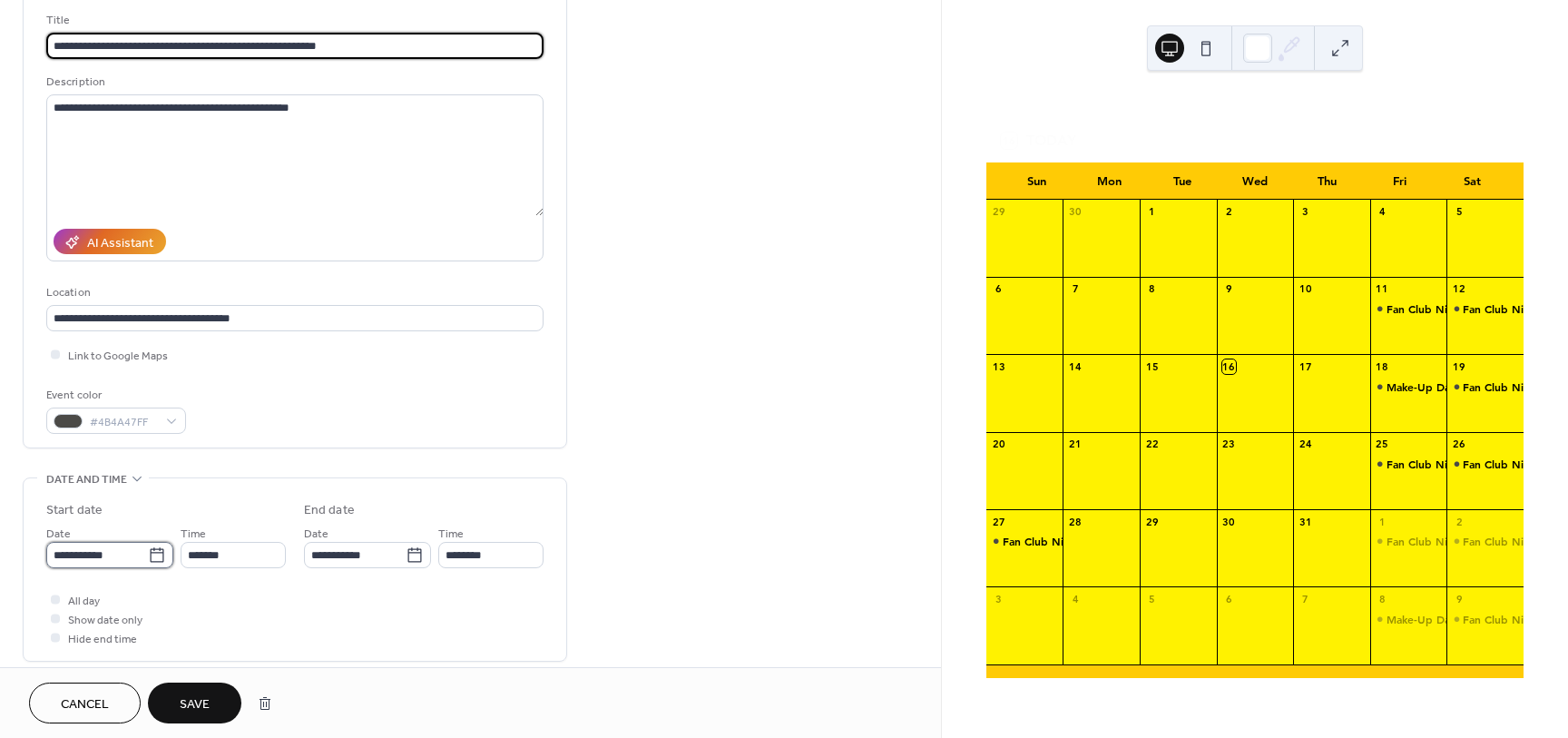 click on "**********" at bounding box center (97, 555) 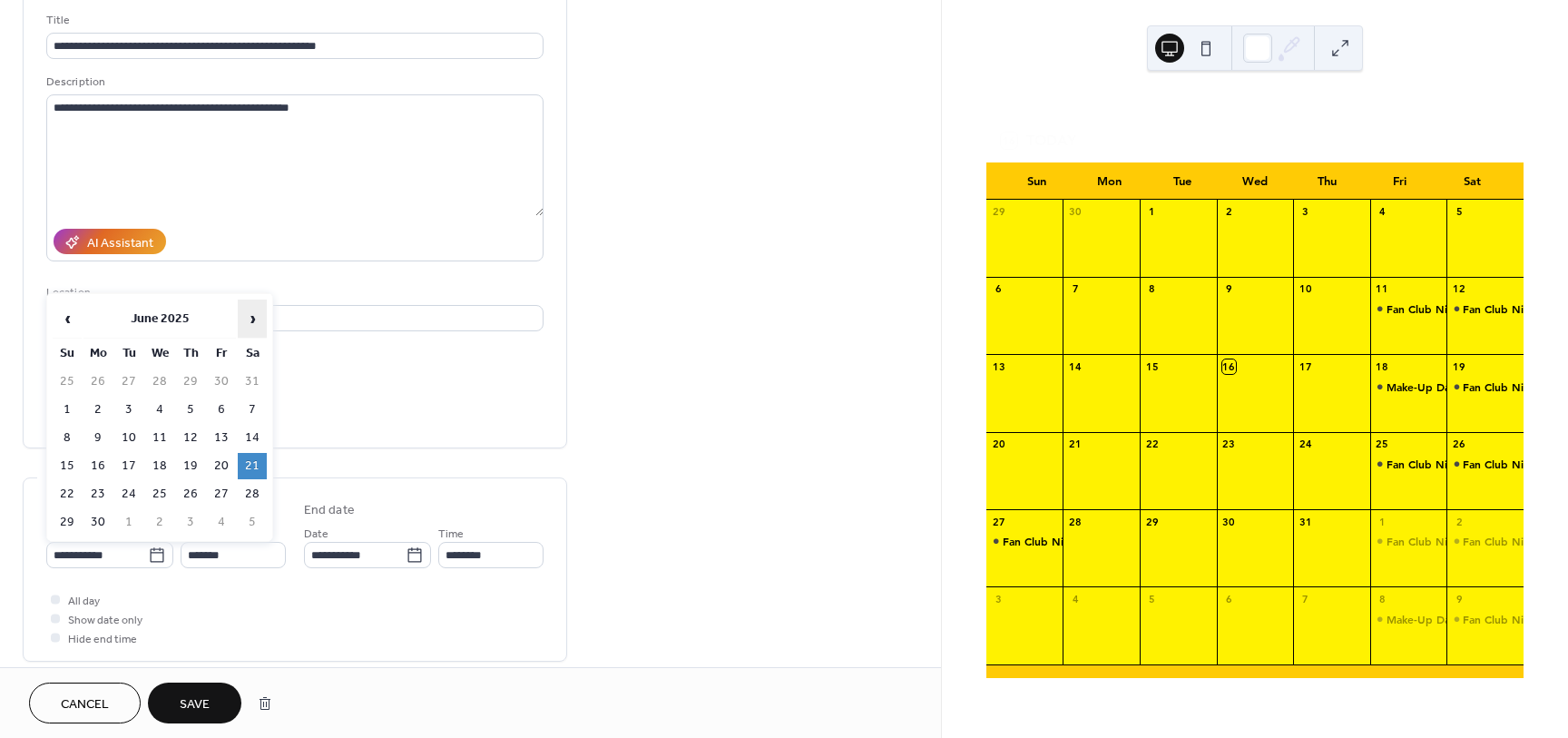 click on "›" at bounding box center [252, 319] 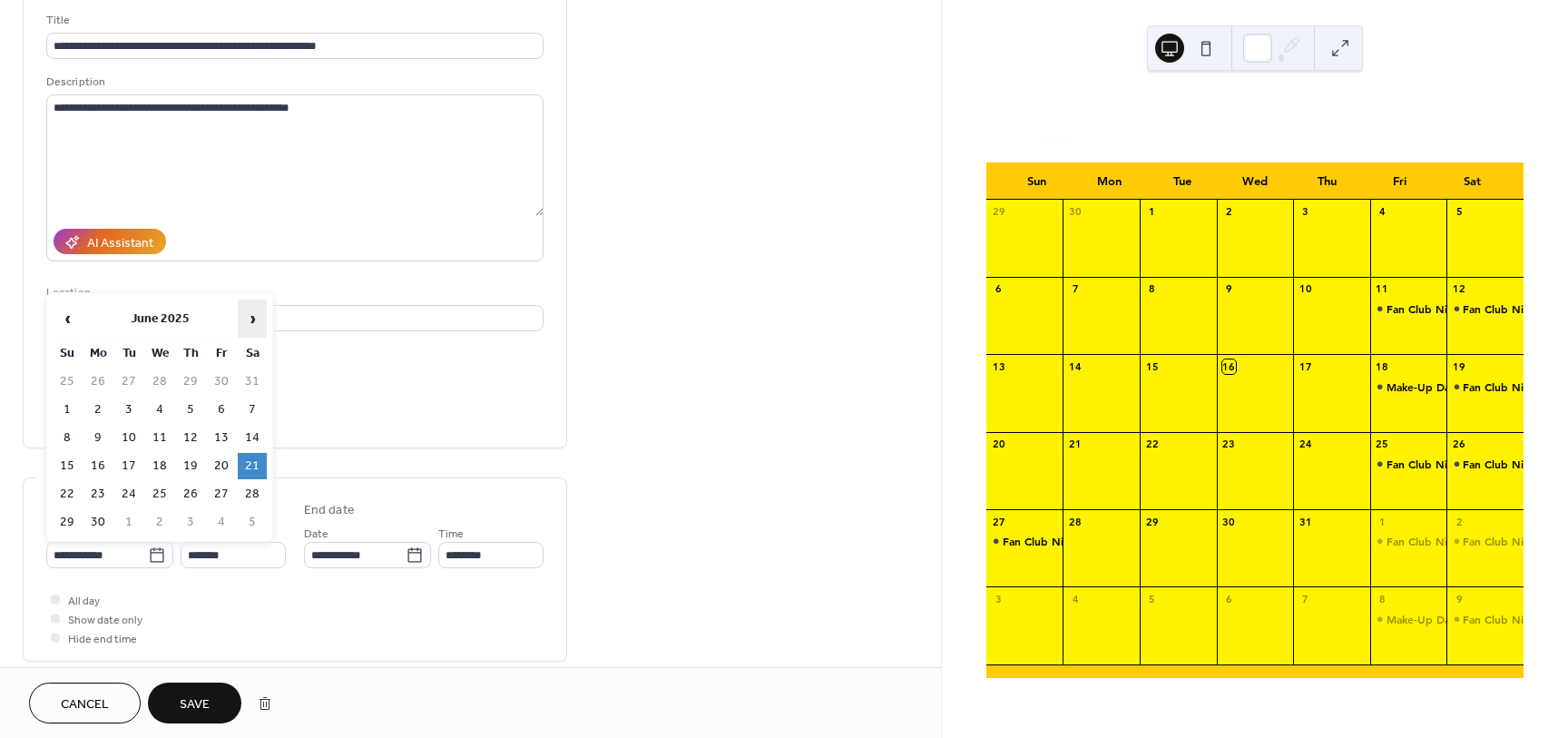 click on "›" at bounding box center [252, 319] 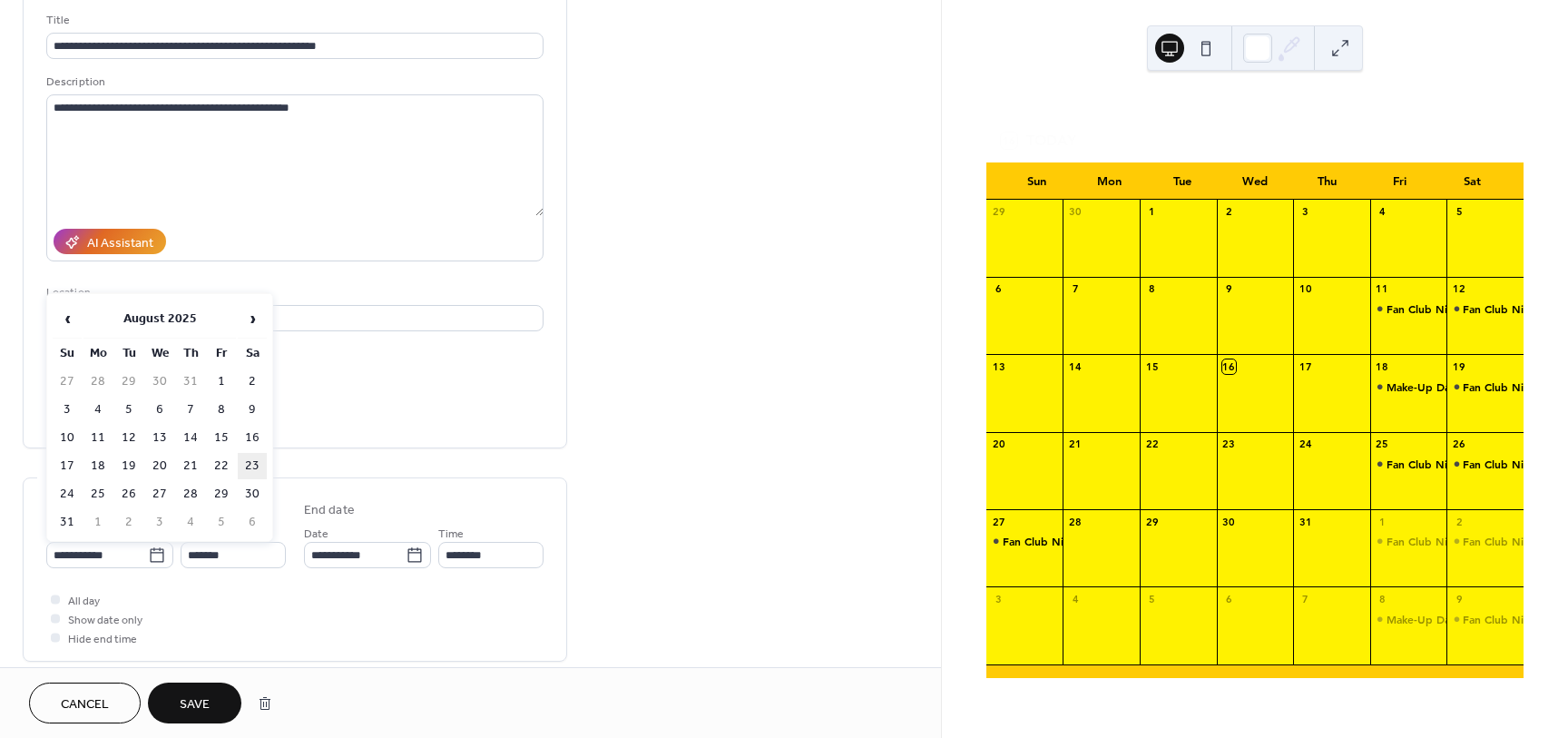 click on "23" at bounding box center [252, 466] 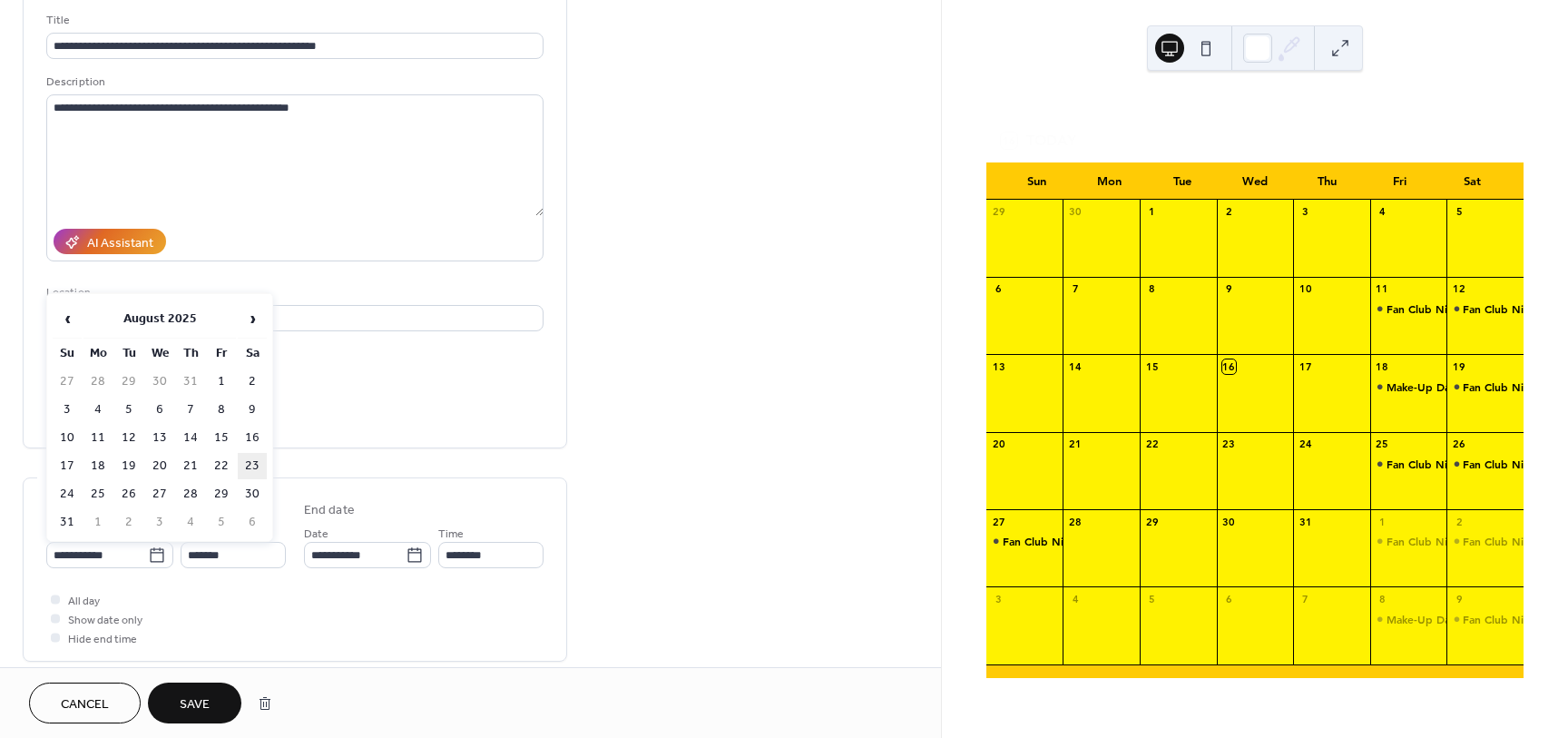 type on "**********" 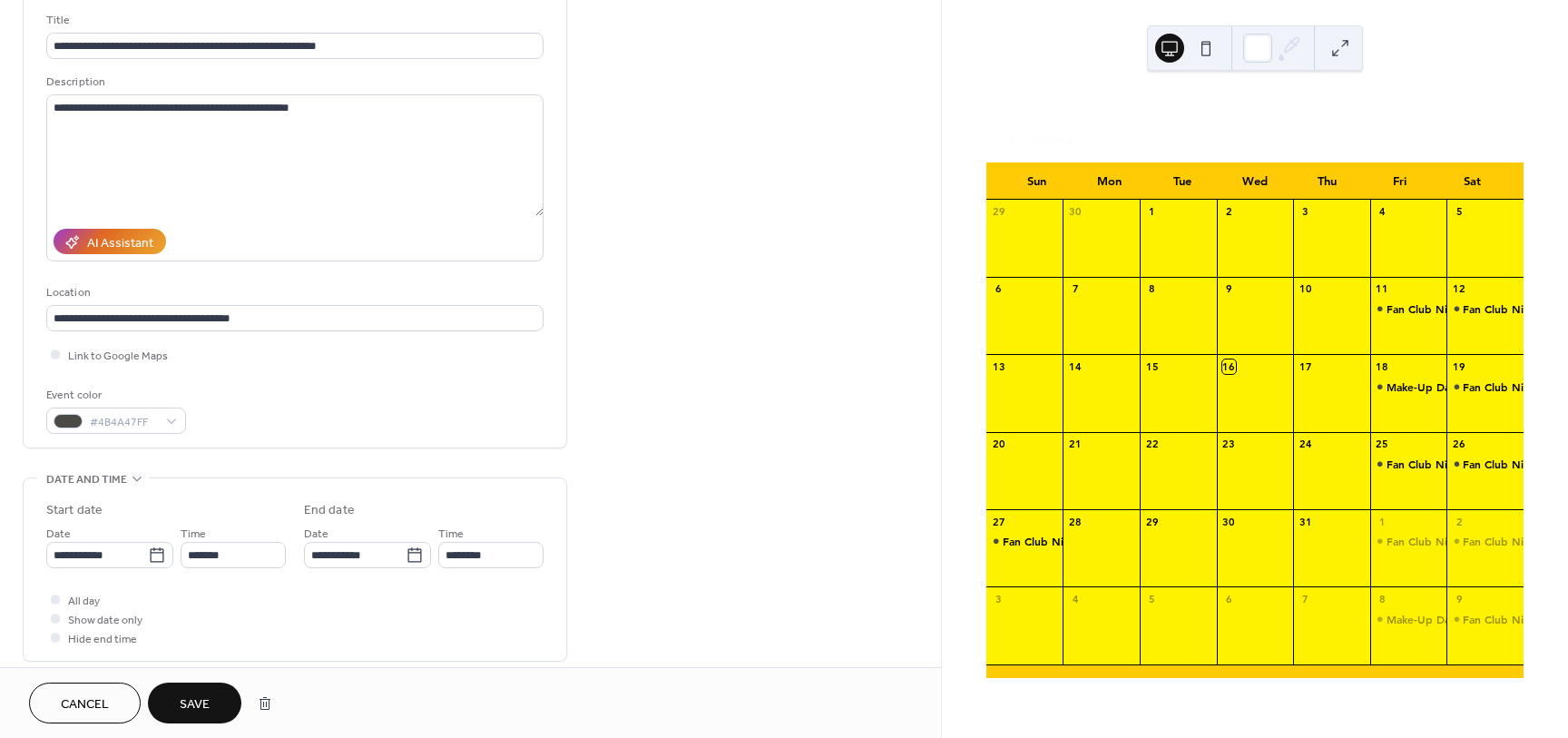 click on "Save" at bounding box center [194, 704] 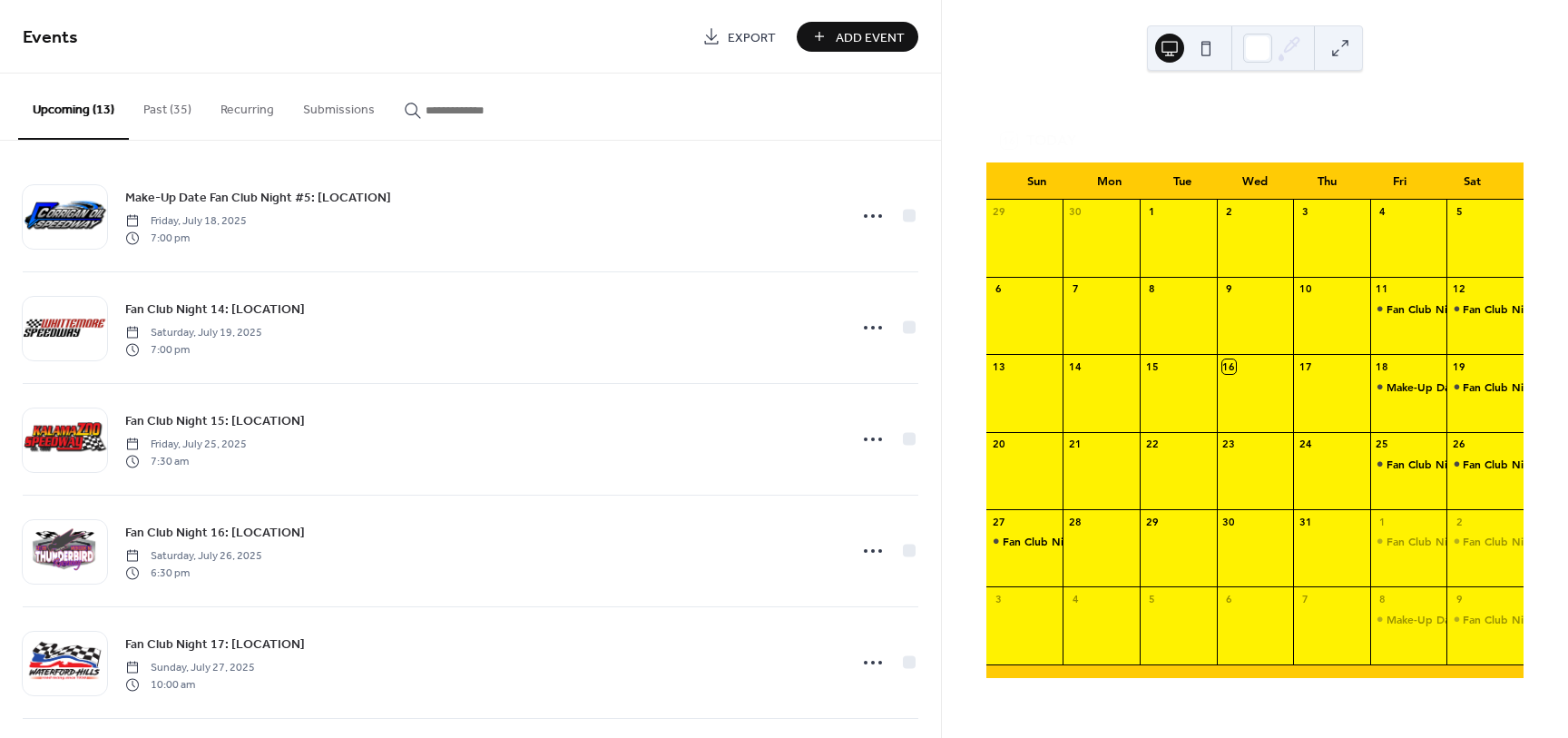 scroll, scrollTop: 0, scrollLeft: 0, axis: both 